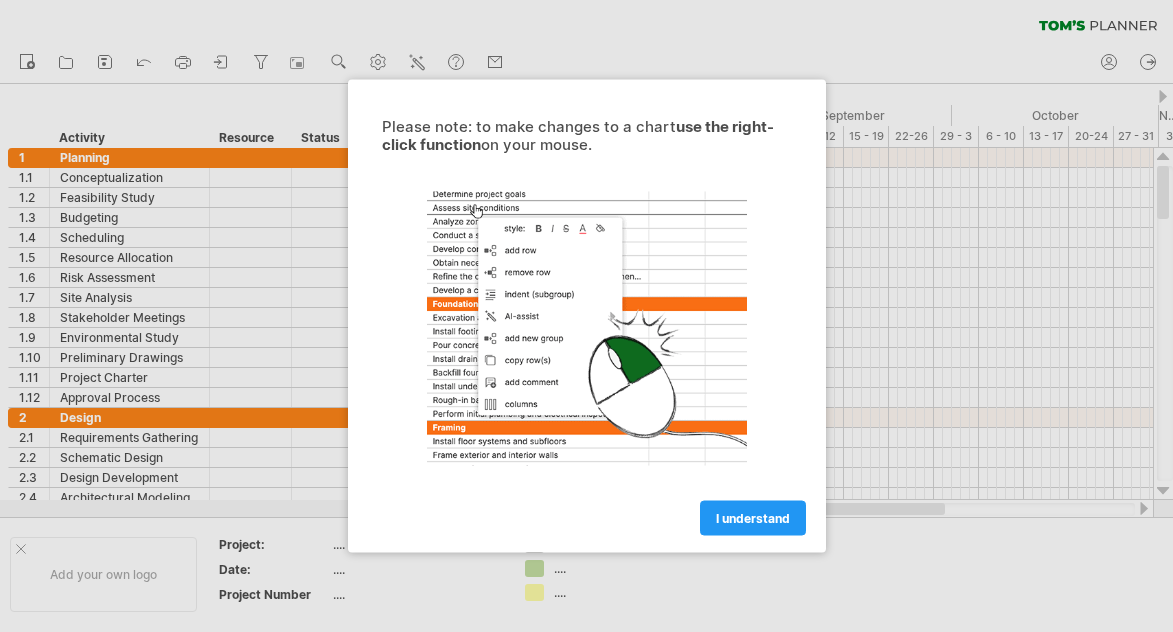scroll, scrollTop: 0, scrollLeft: 0, axis: both 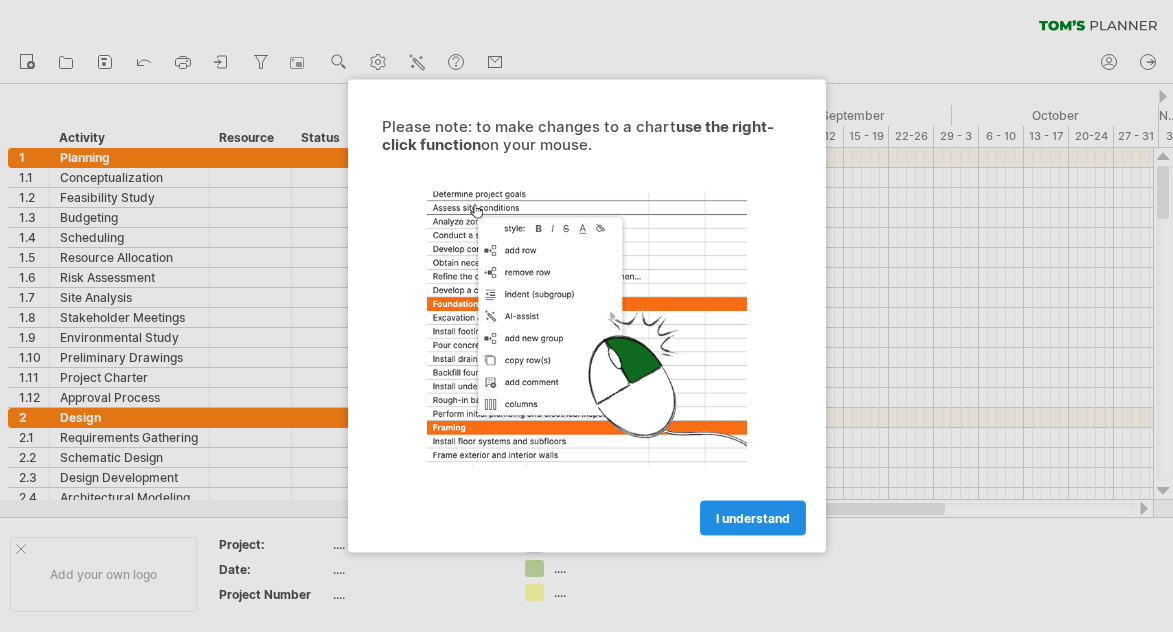 click on "I understand" at bounding box center [753, 518] 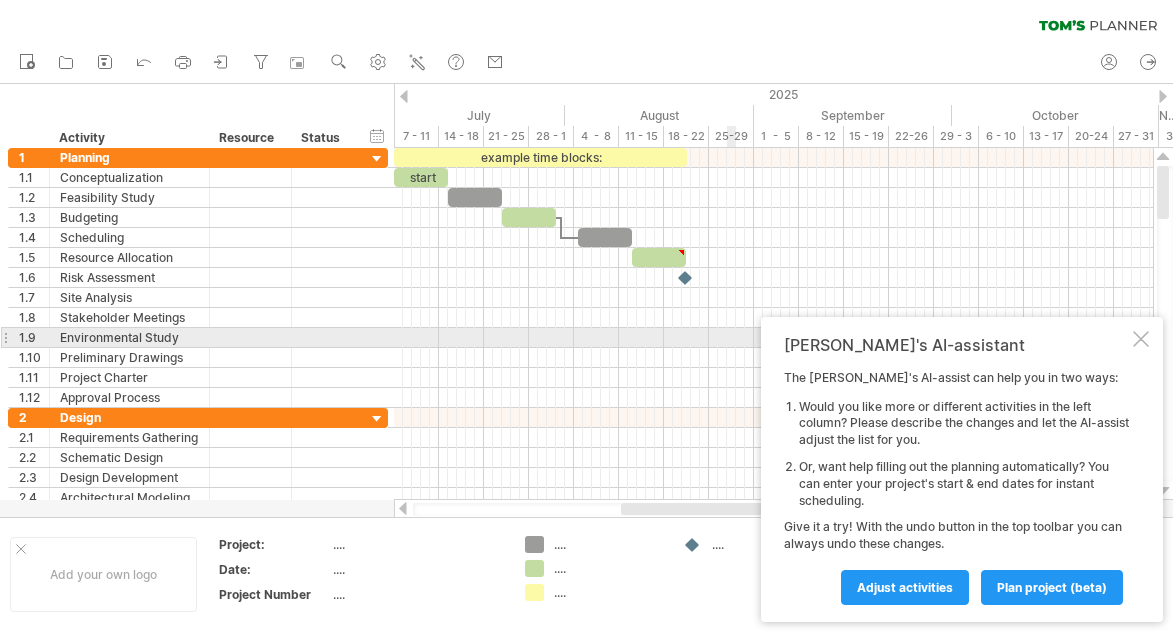click at bounding box center [1141, 339] 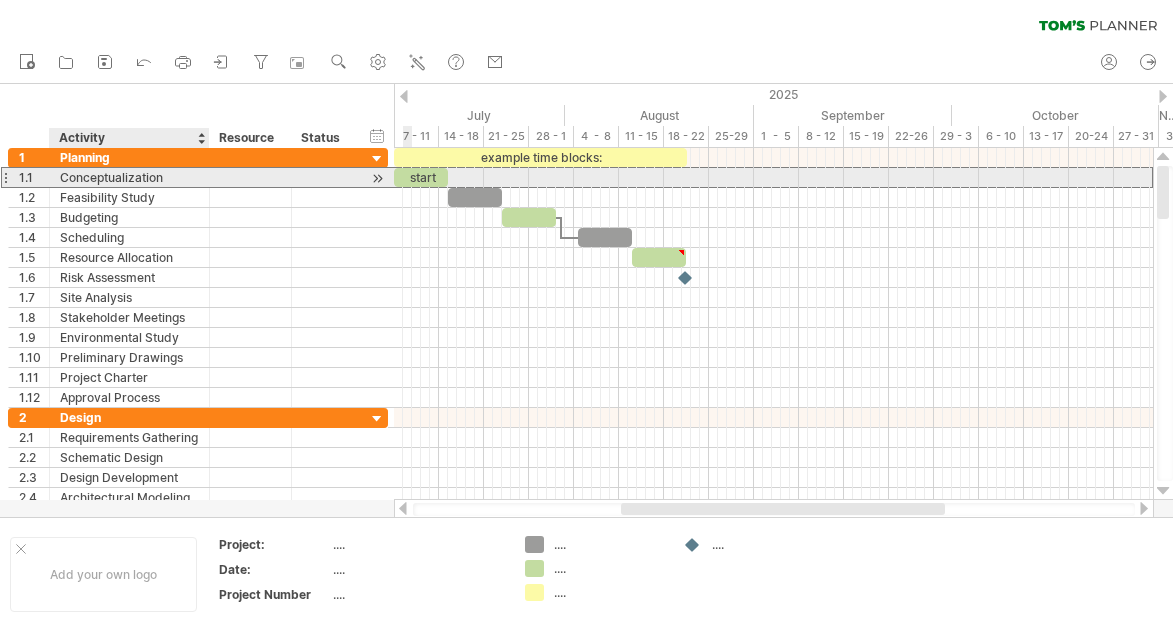click on "Conceptualization" at bounding box center [129, 177] 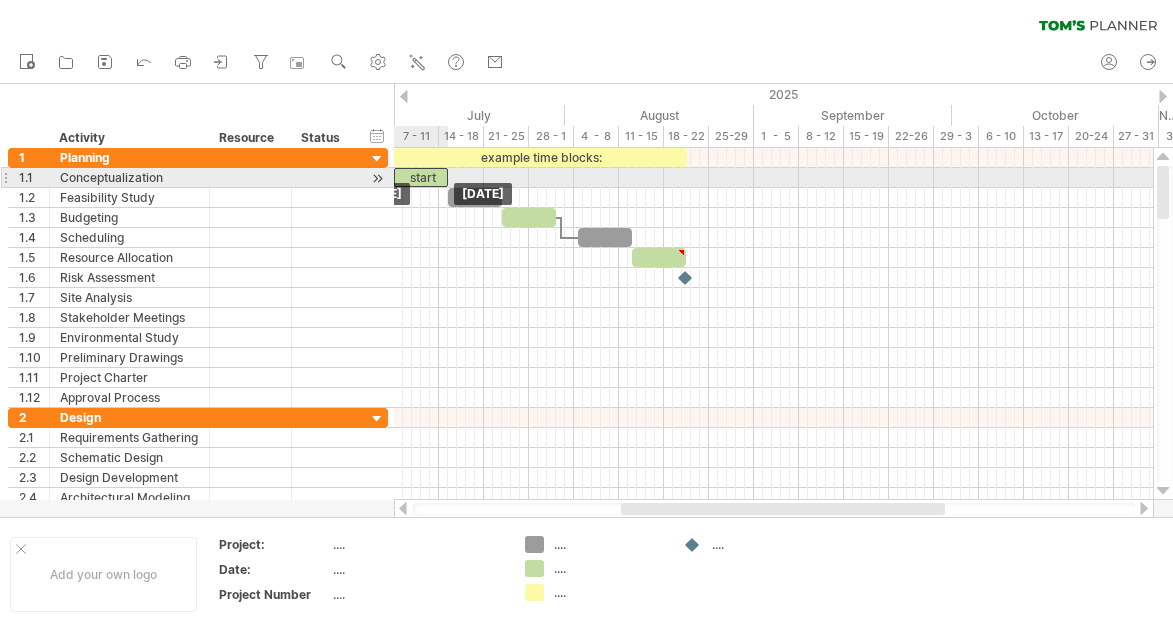 click on "start" at bounding box center (421, 177) 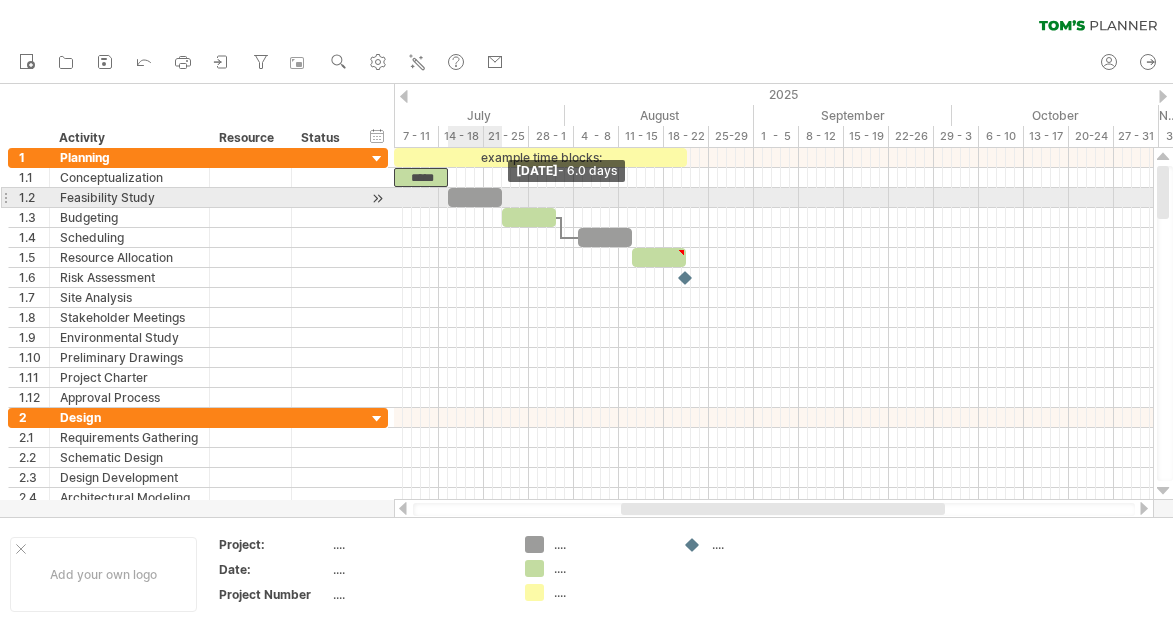 click at bounding box center [502, 197] 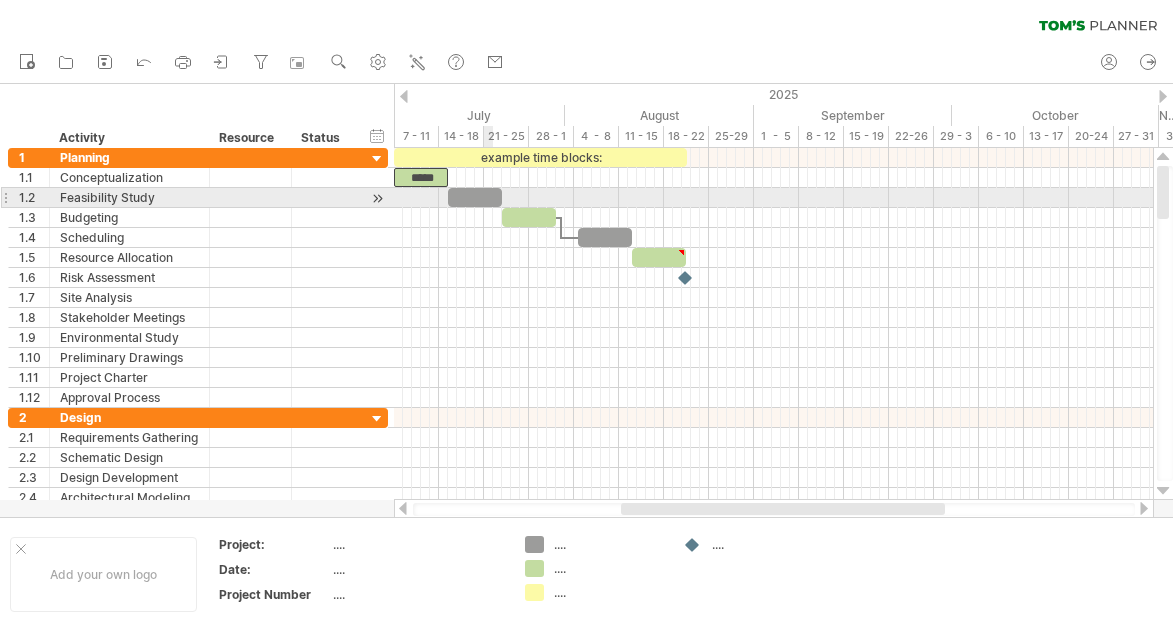click at bounding box center [475, 197] 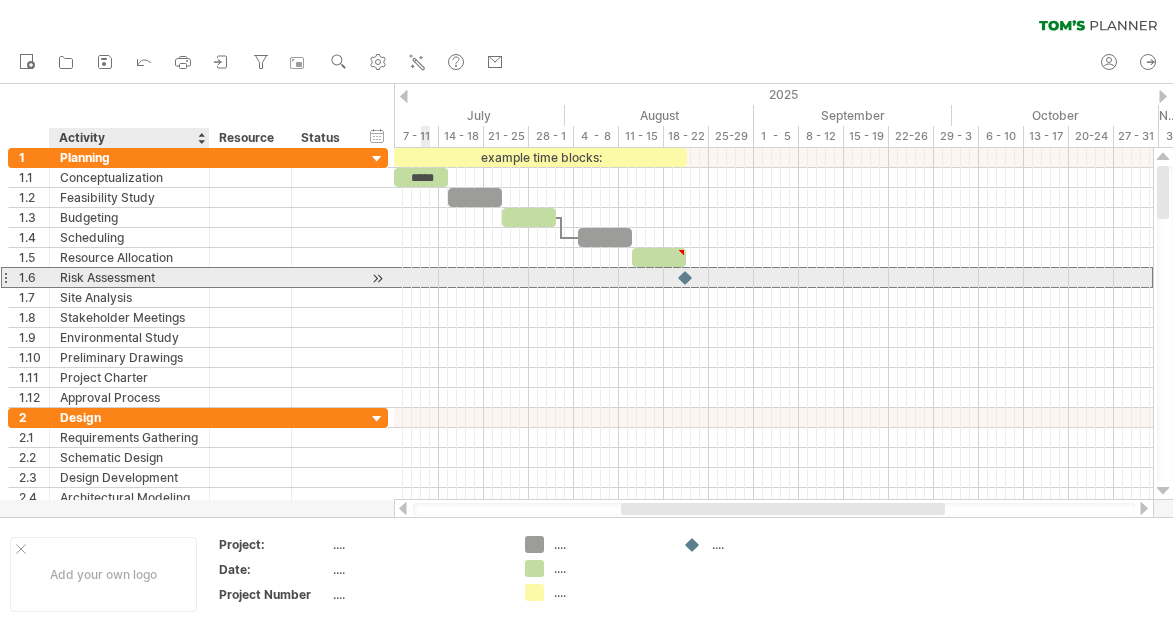 click on "Risk Assessment" at bounding box center (129, 277) 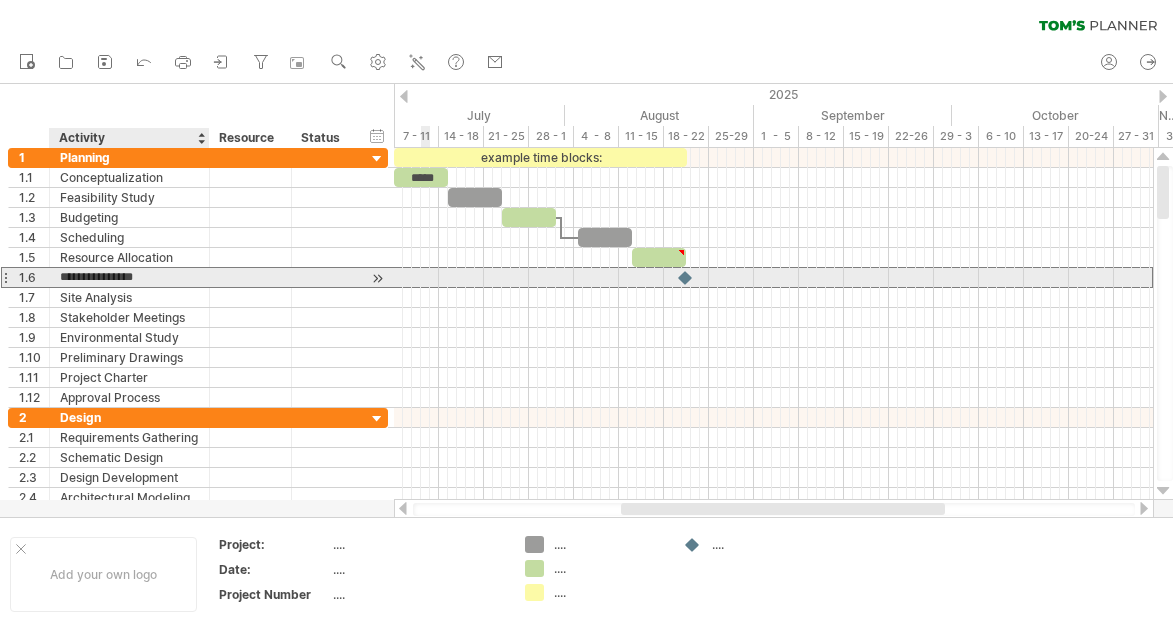 type on "**********" 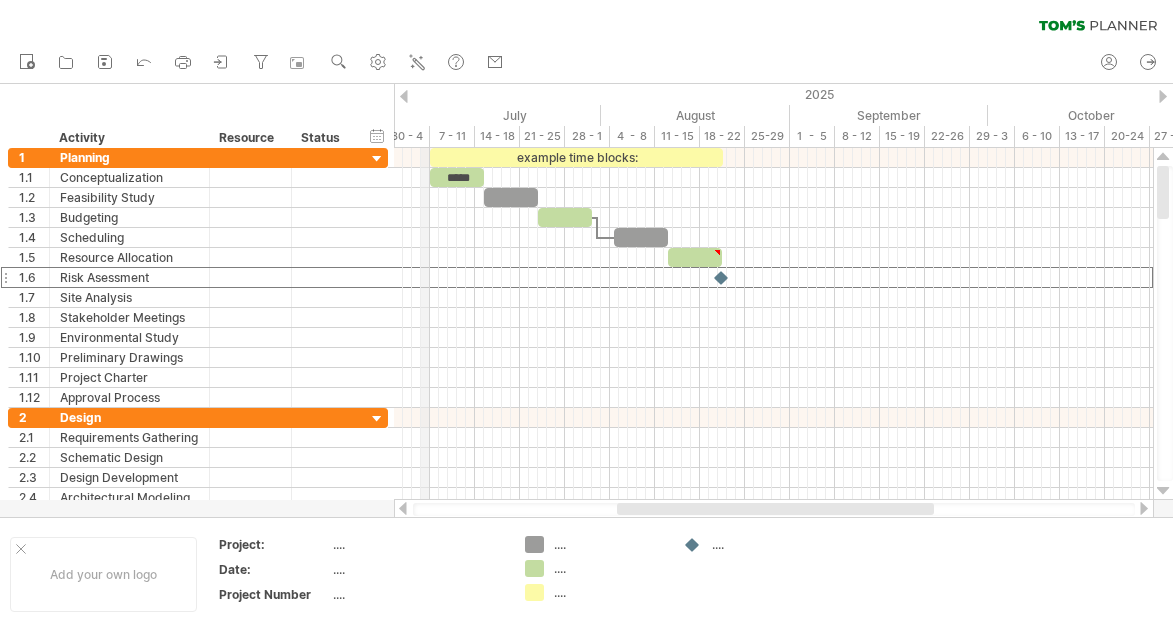 drag, startPoint x: 394, startPoint y: 94, endPoint x: 427, endPoint y: 112, distance: 37.589893 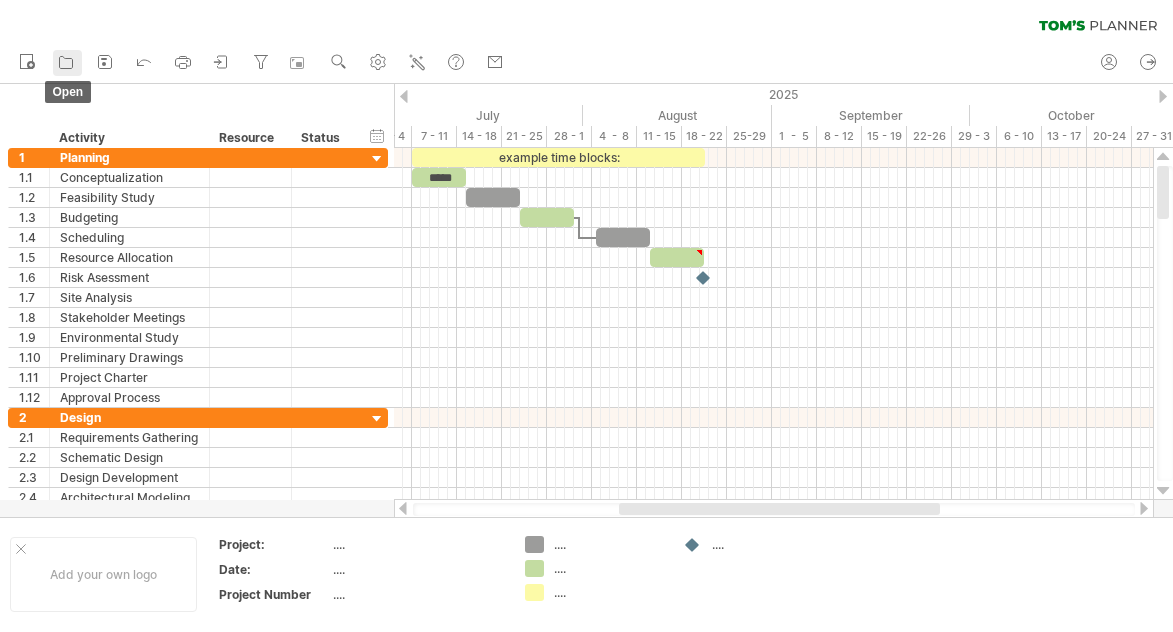 click 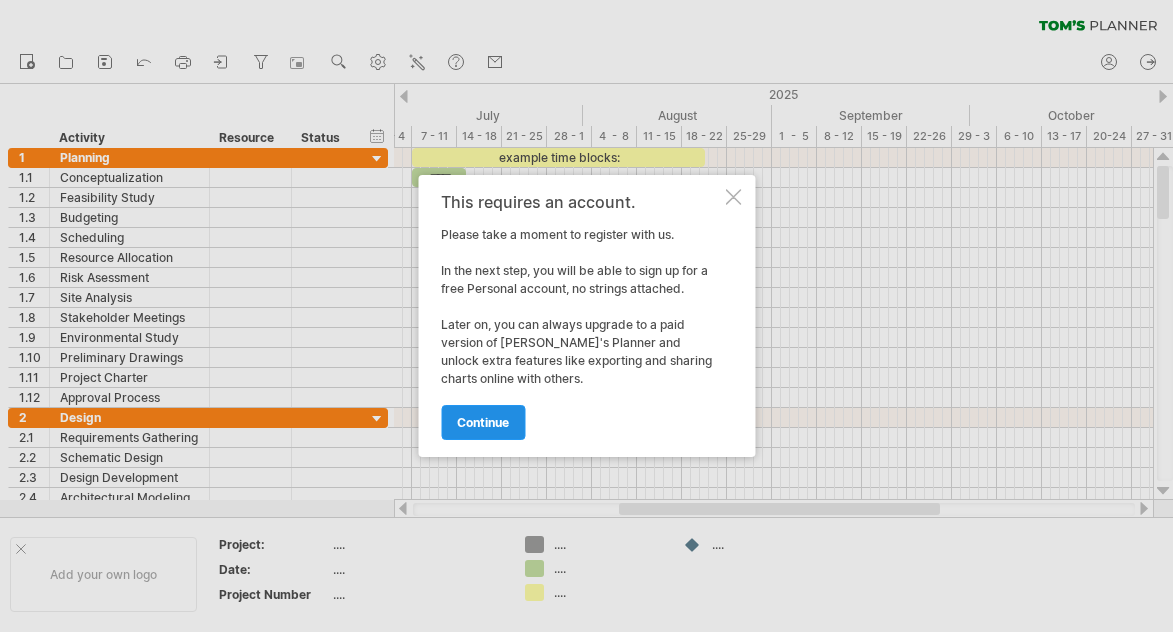 click on "continue" at bounding box center [483, 422] 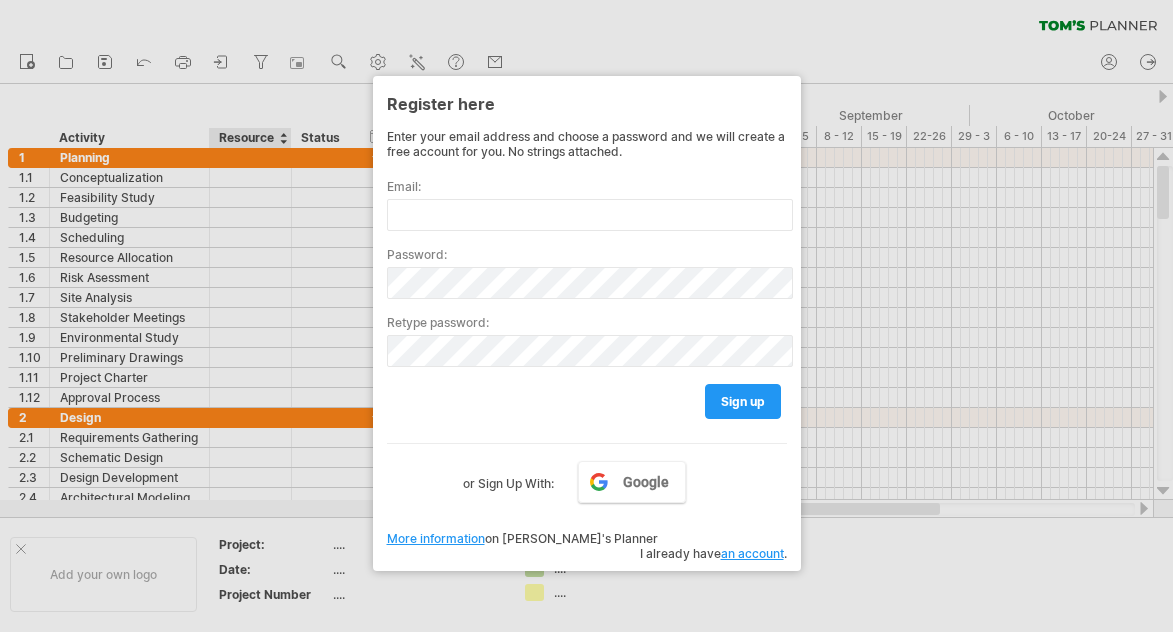 click at bounding box center (586, 316) 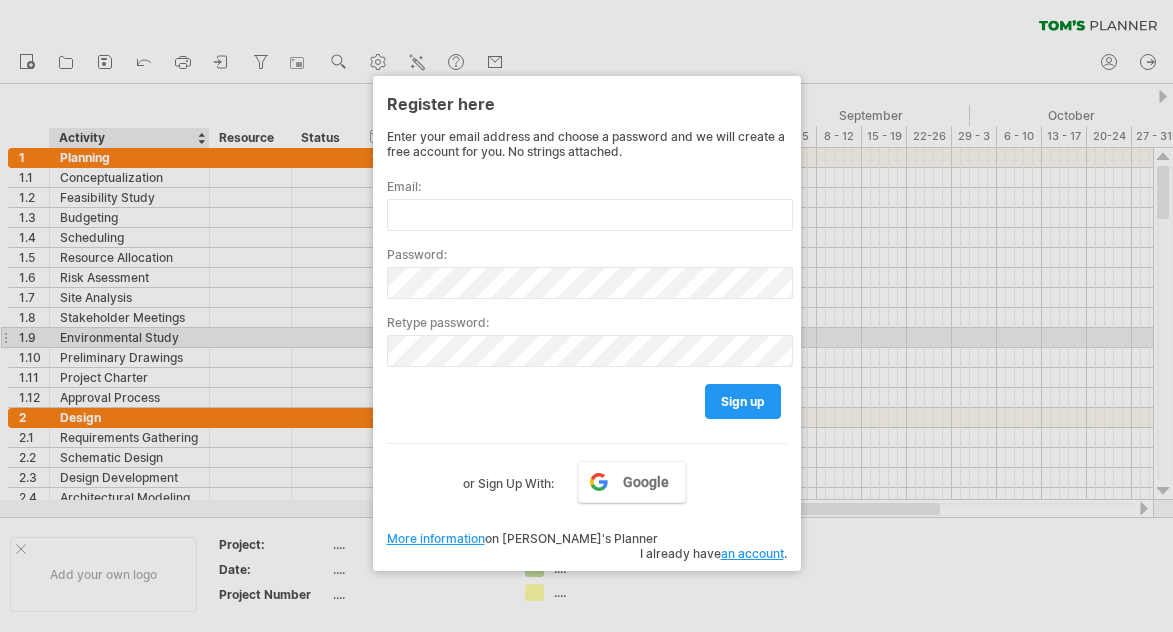 click at bounding box center [586, 316] 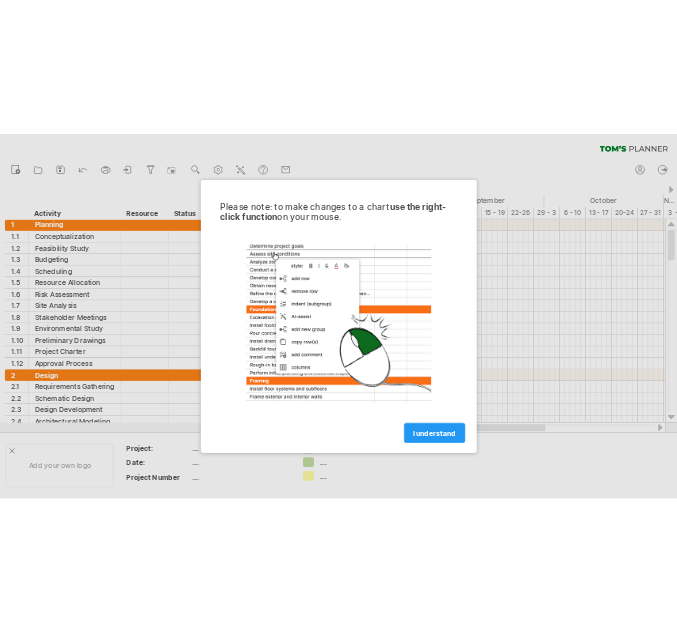 scroll, scrollTop: 0, scrollLeft: 0, axis: both 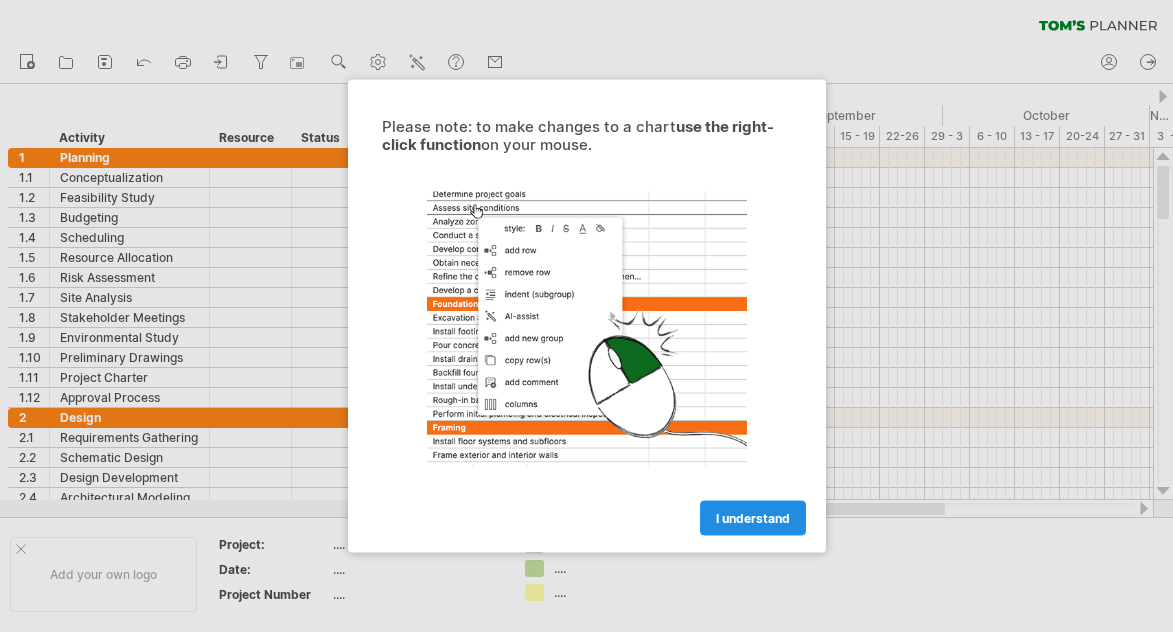 click on "I understand" at bounding box center [753, 518] 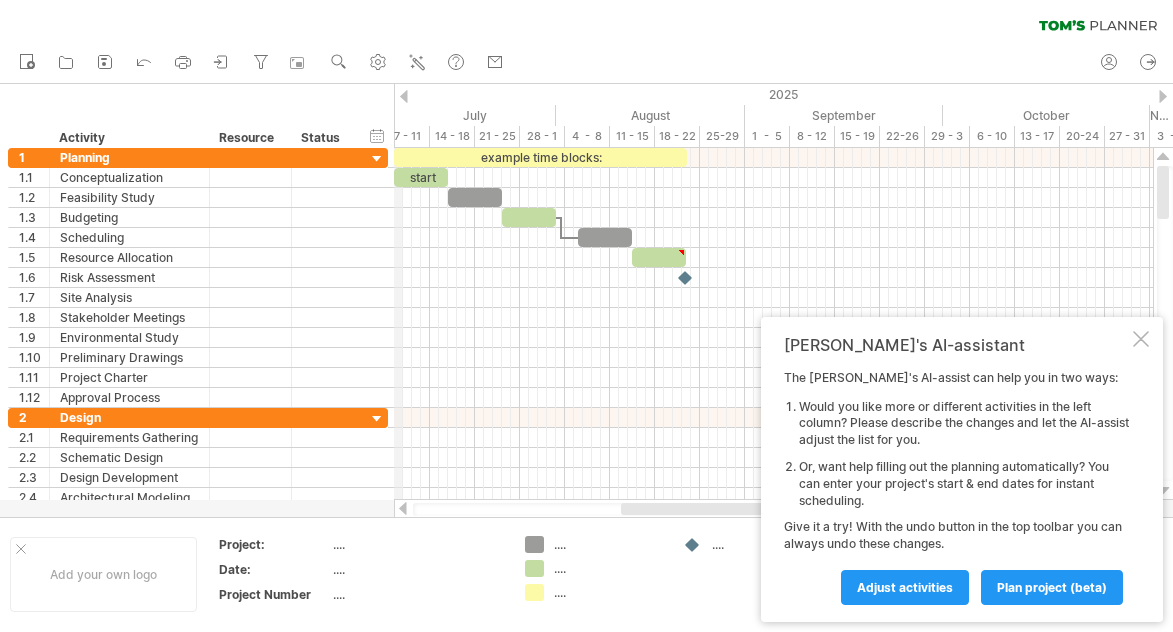 click on "7 - 11" at bounding box center [407, 136] 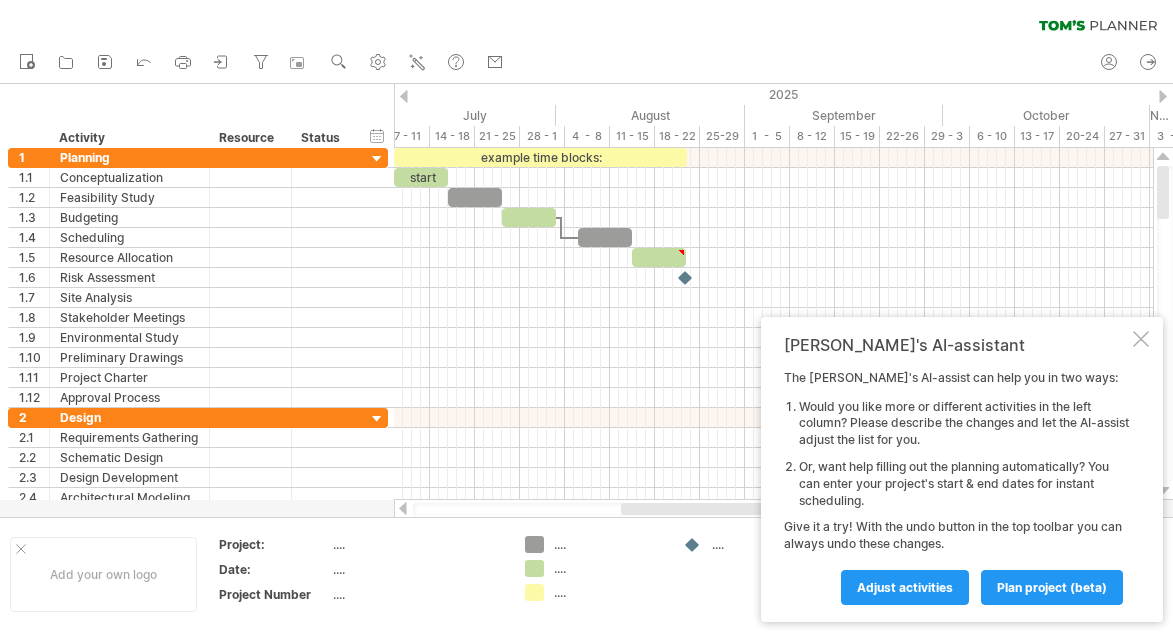 click at bounding box center (404, 96) 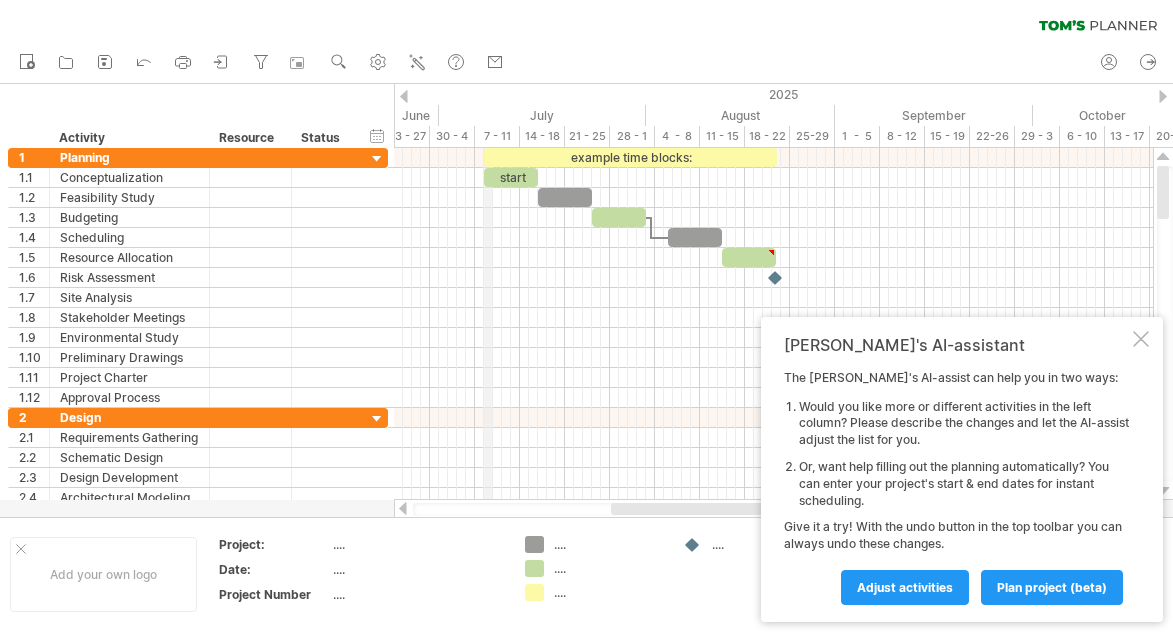 click on "7 - 11" at bounding box center (497, 136) 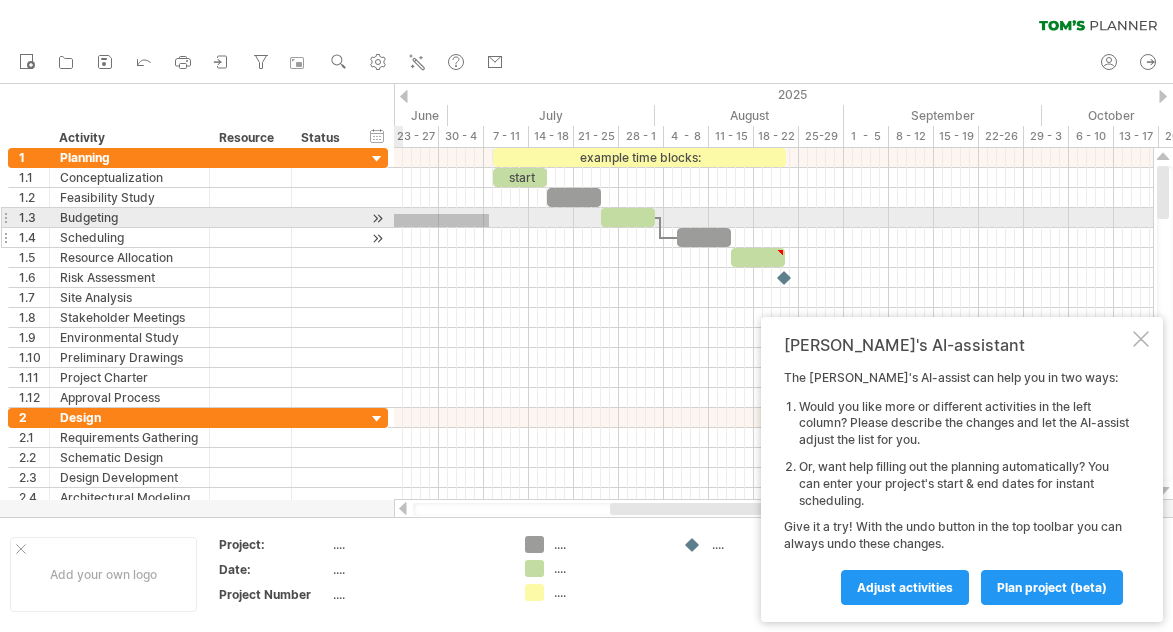 drag, startPoint x: 480, startPoint y: 214, endPoint x: 388, endPoint y: 229, distance: 93.214806 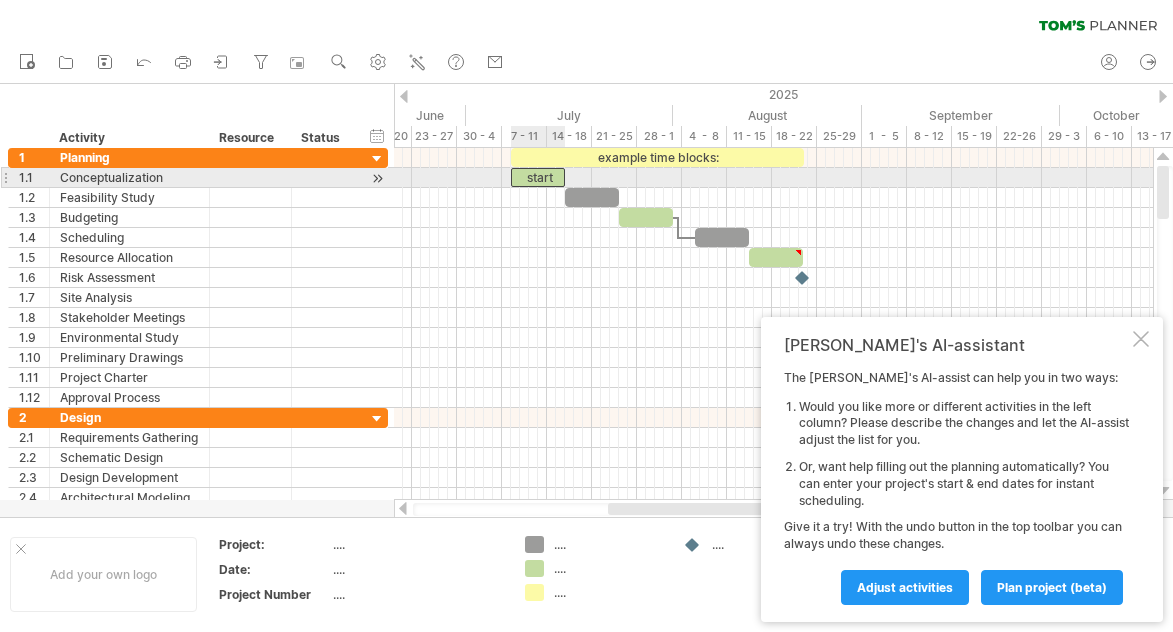 click on "start" at bounding box center (538, 177) 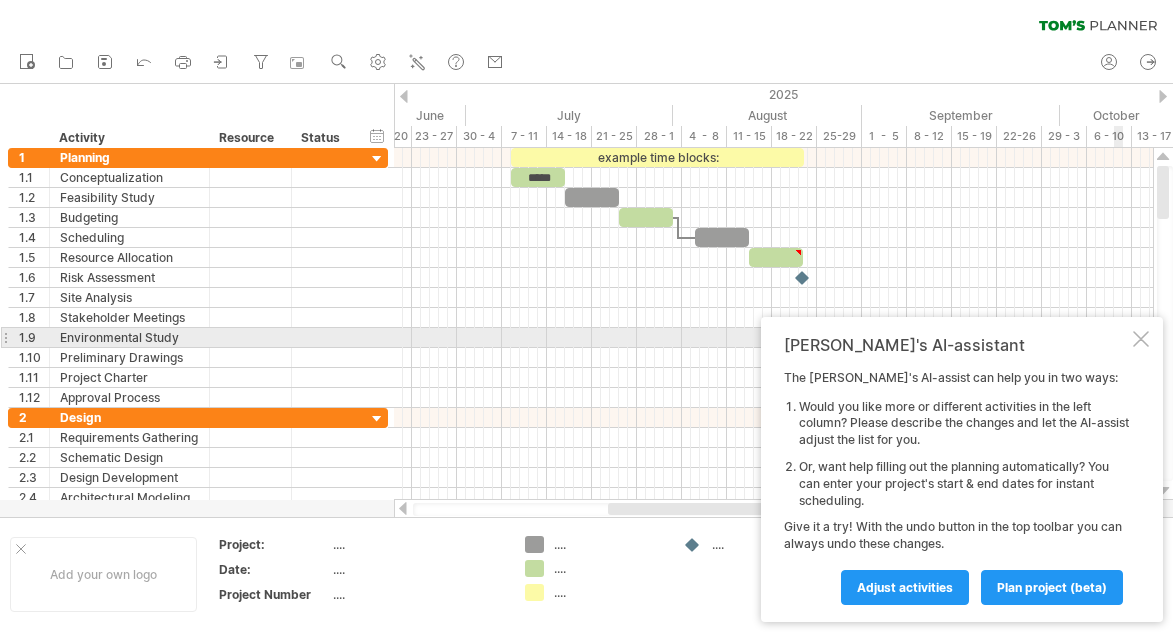 click at bounding box center [1141, 339] 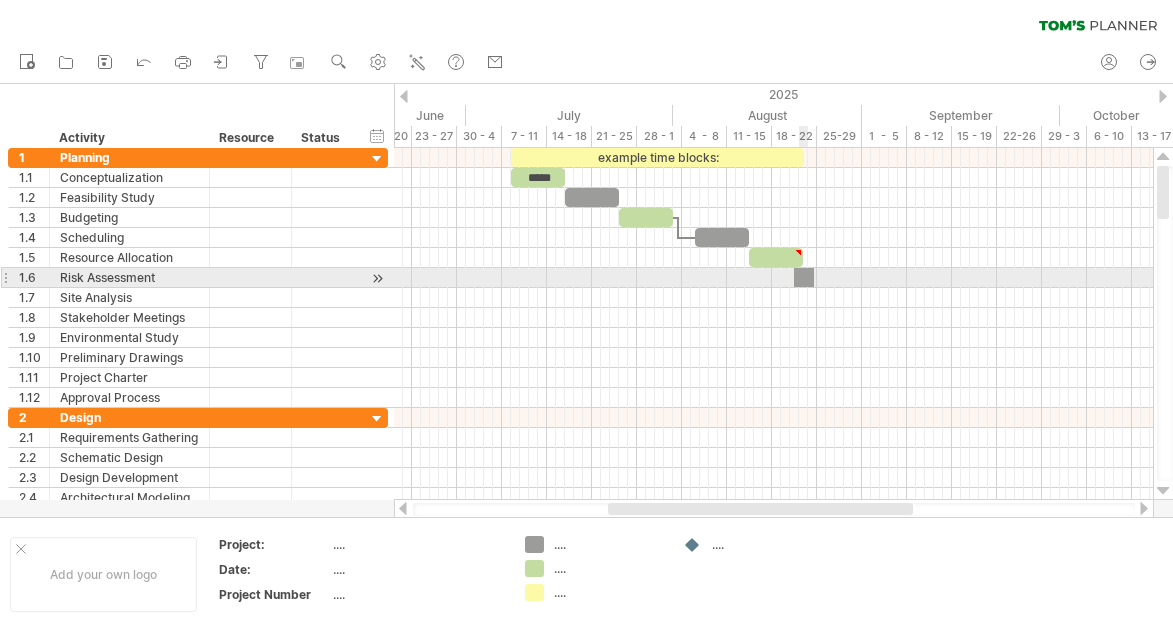 drag, startPoint x: 532, startPoint y: 547, endPoint x: 800, endPoint y: 279, distance: 379.00925 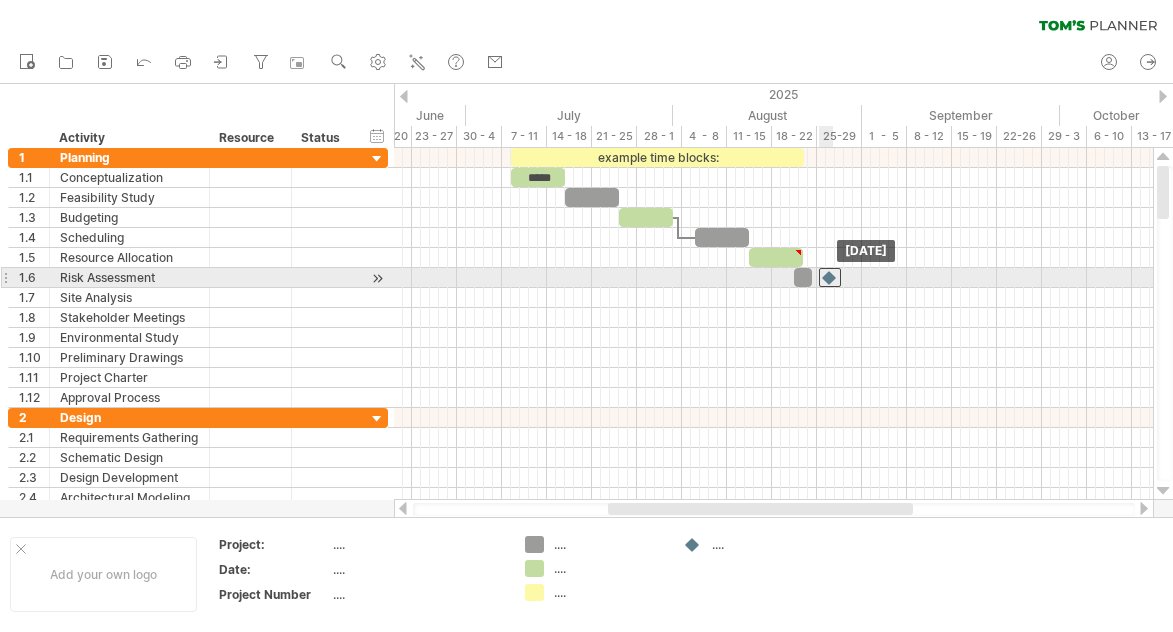 drag, startPoint x: 811, startPoint y: 278, endPoint x: 837, endPoint y: 278, distance: 26 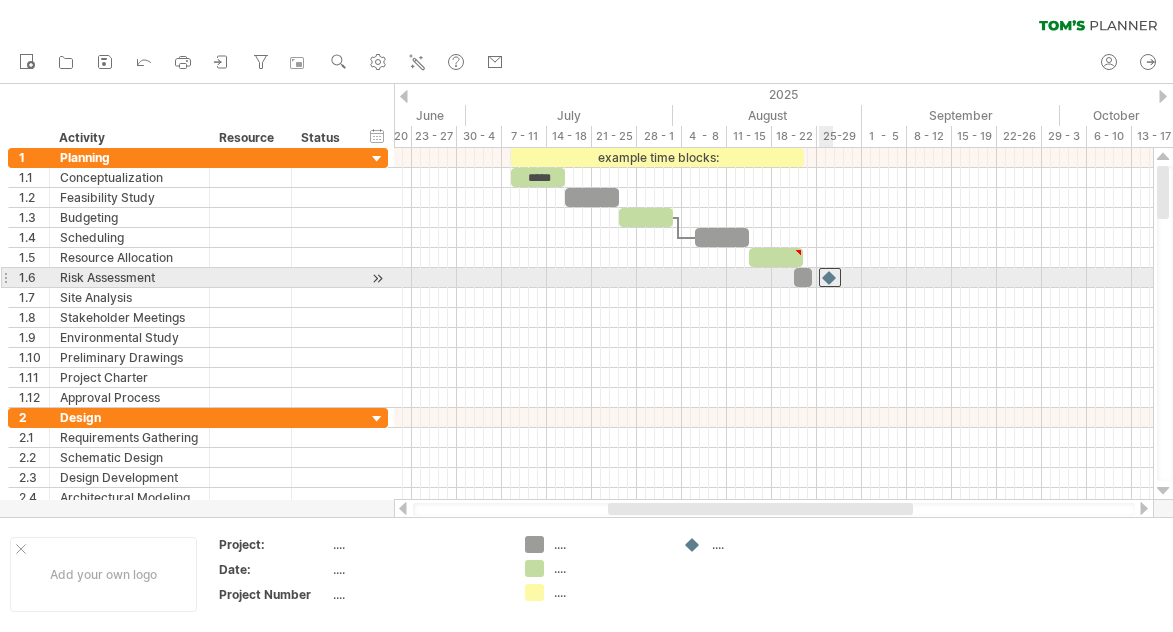 click at bounding box center [830, 277] 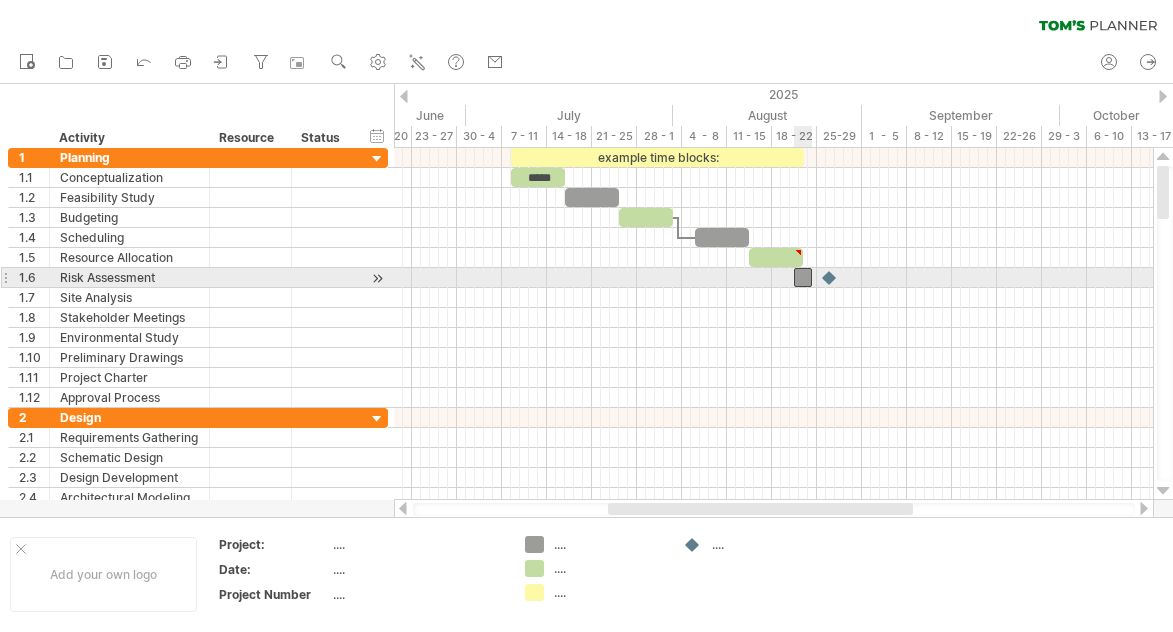 click at bounding box center [803, 277] 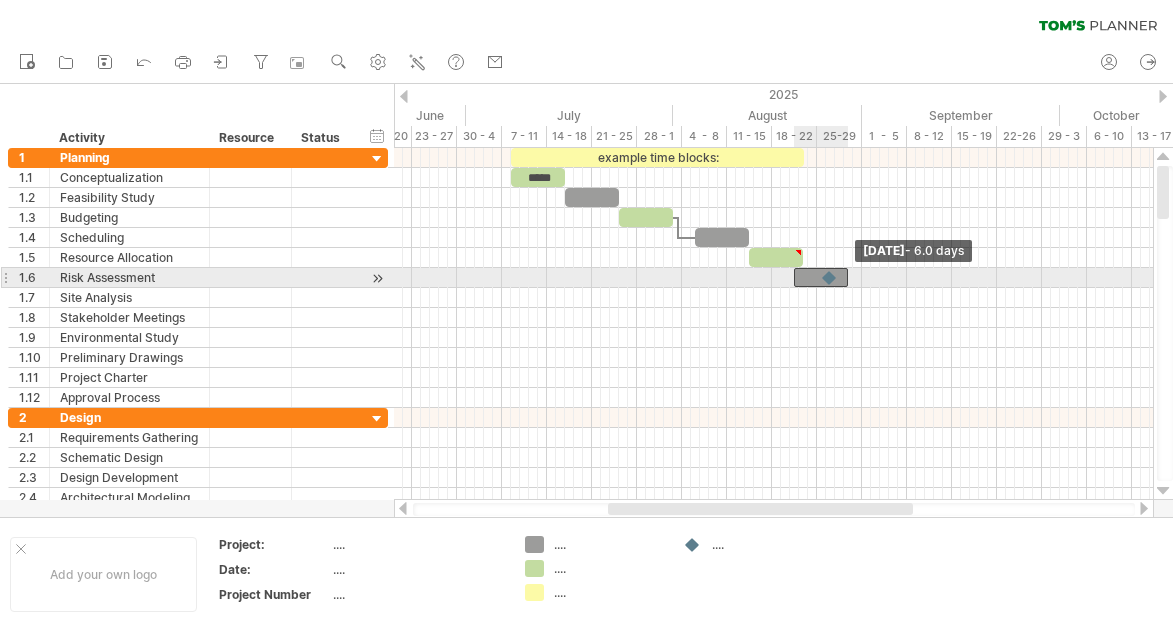 drag, startPoint x: 810, startPoint y: 274, endPoint x: 845, endPoint y: 278, distance: 35.22783 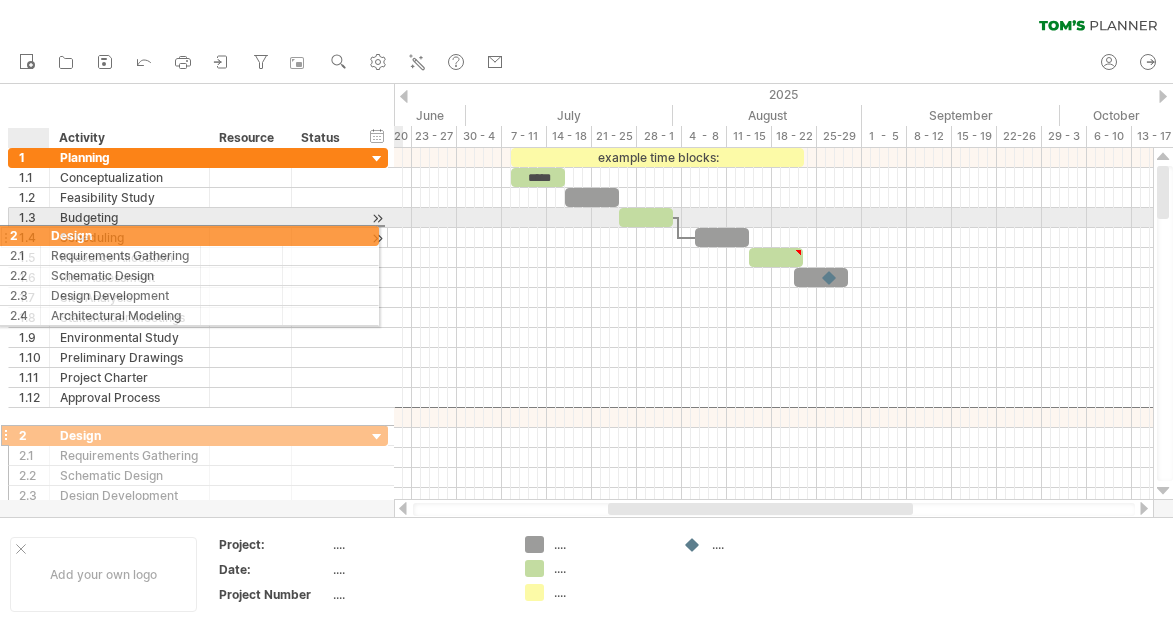 drag, startPoint x: 73, startPoint y: 415, endPoint x: 58, endPoint y: 232, distance: 183.61372 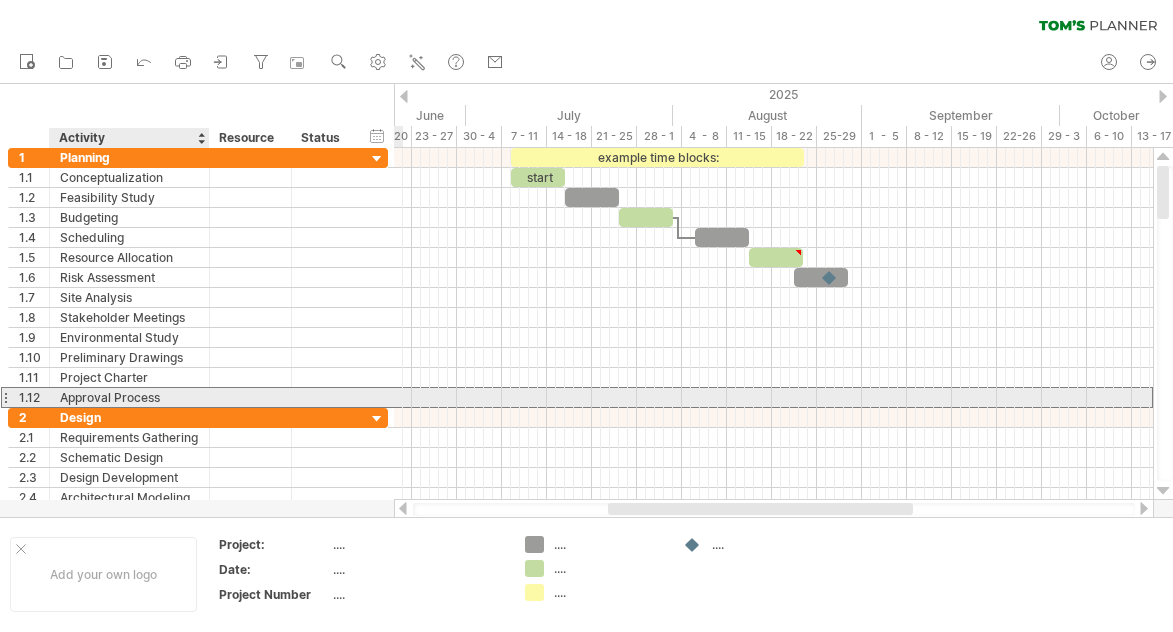 click on "Approval Process" at bounding box center (129, 397) 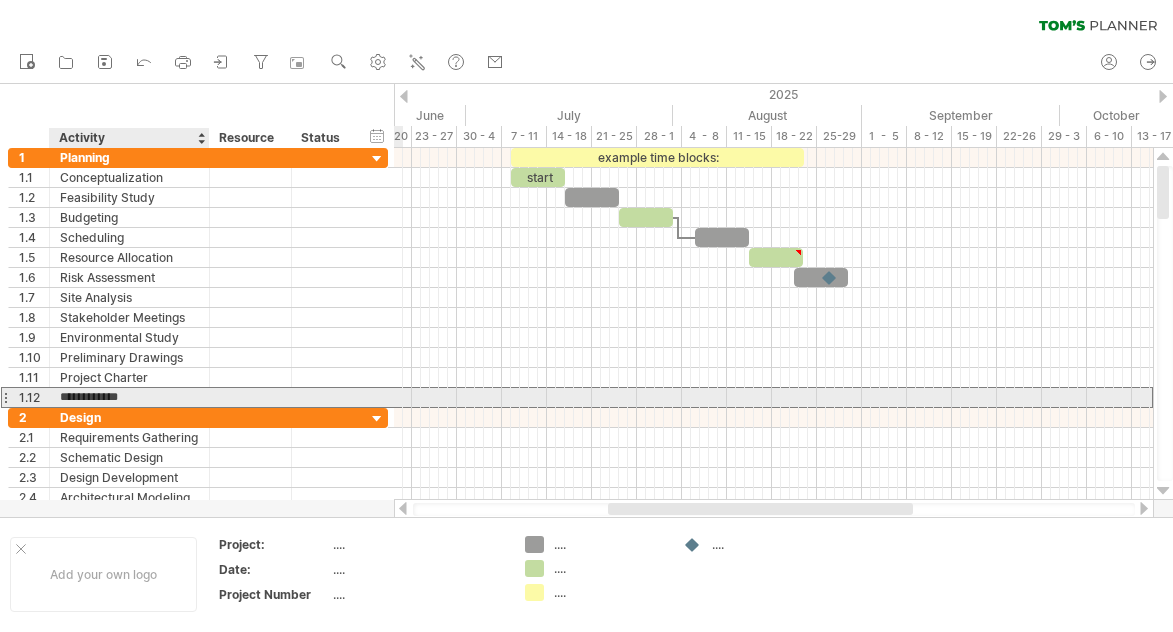 type on "**********" 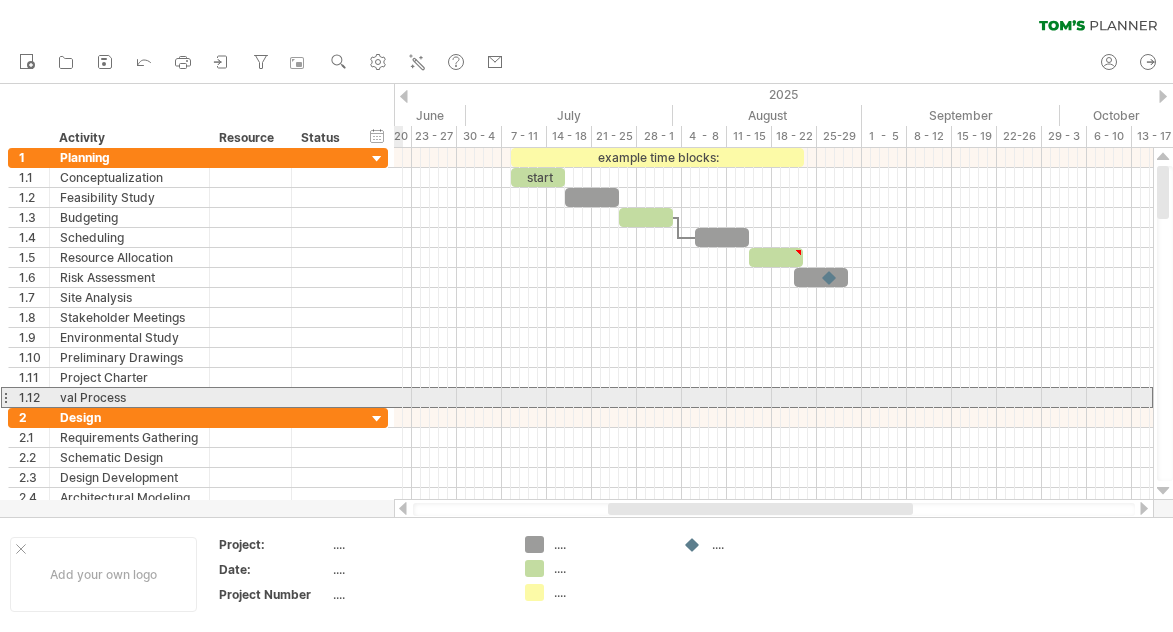 click on "1.12" at bounding box center [29, 397] 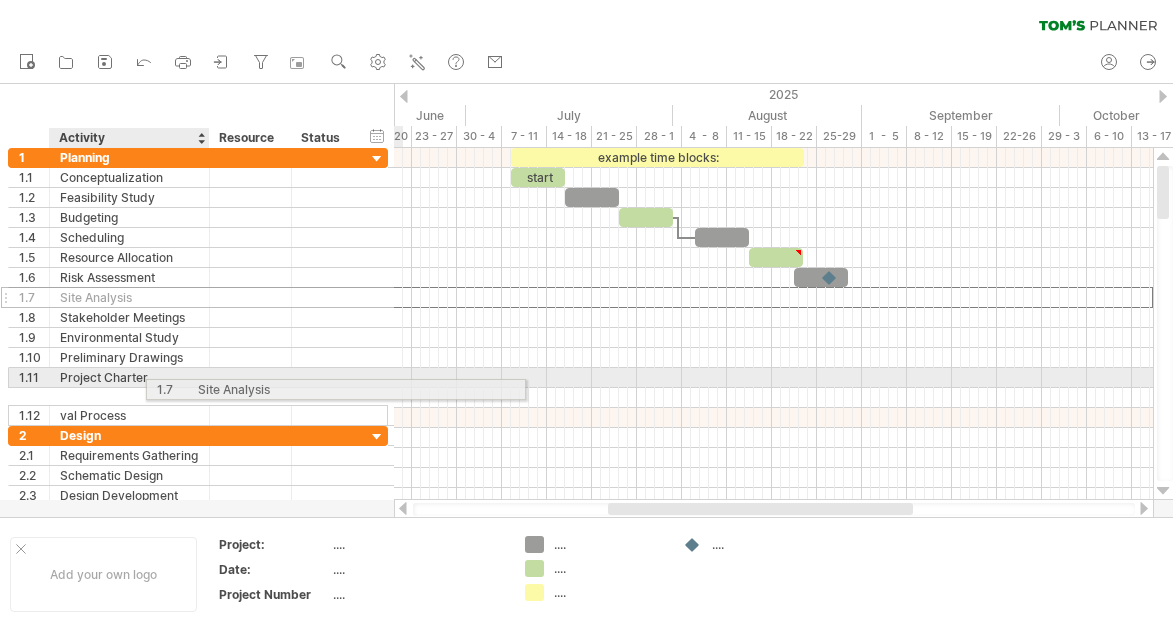 drag, startPoint x: 12, startPoint y: 295, endPoint x: 160, endPoint y: 386, distance: 173.73831 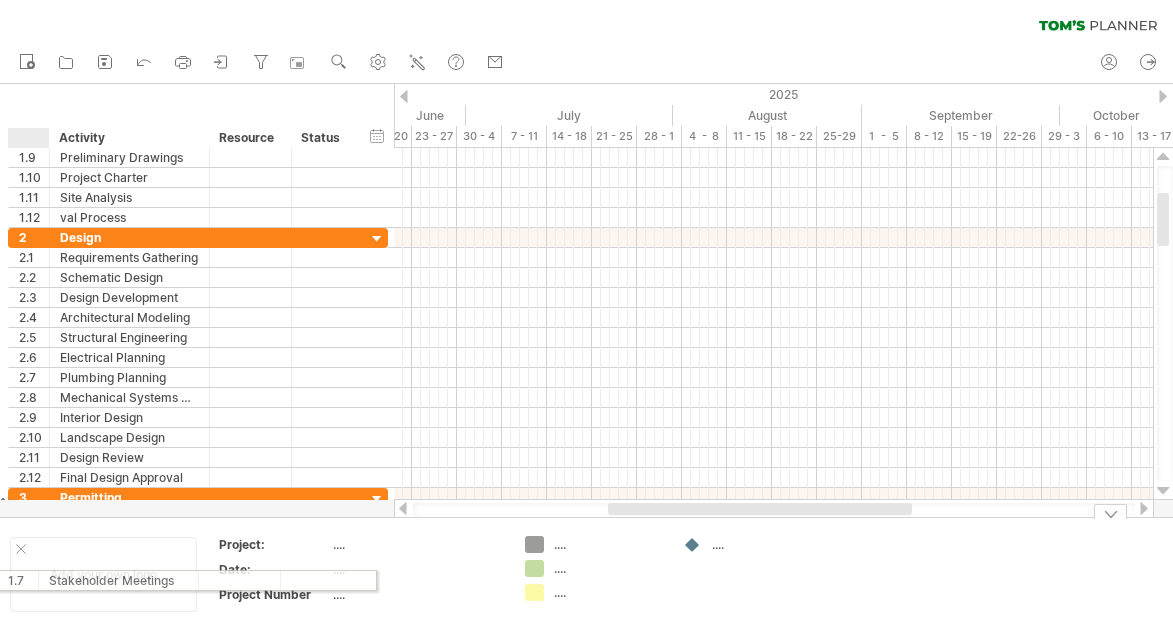 drag, startPoint x: 20, startPoint y: 292, endPoint x: 37, endPoint y: 570, distance: 278.5193 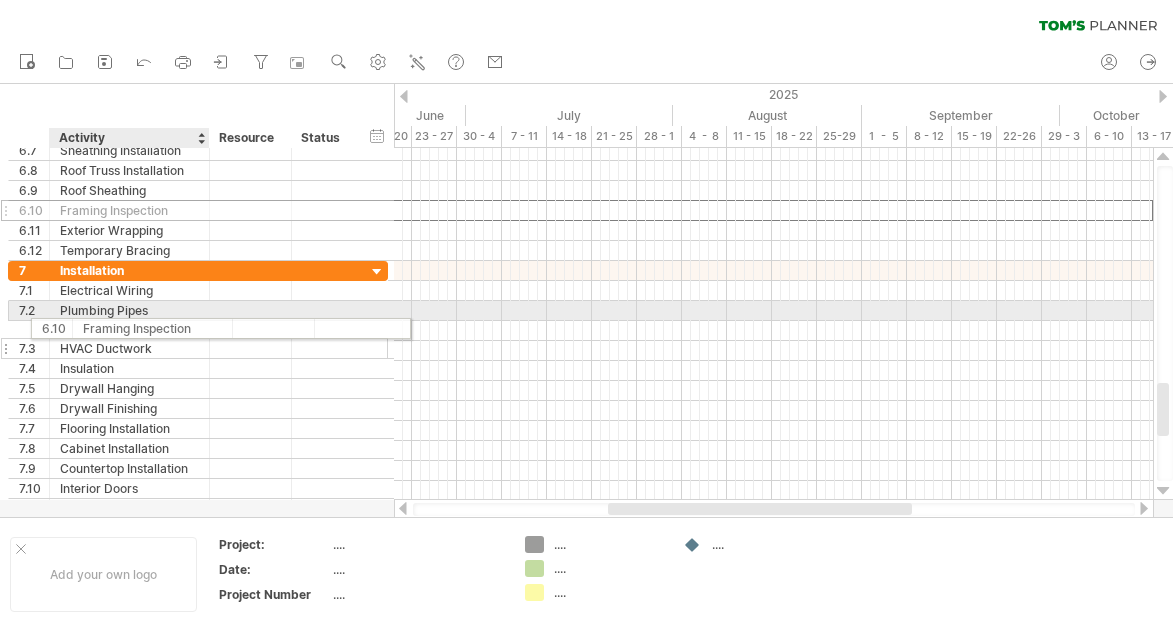 drag, startPoint x: 58, startPoint y: 215, endPoint x: 75, endPoint y: 327, distance: 113.28283 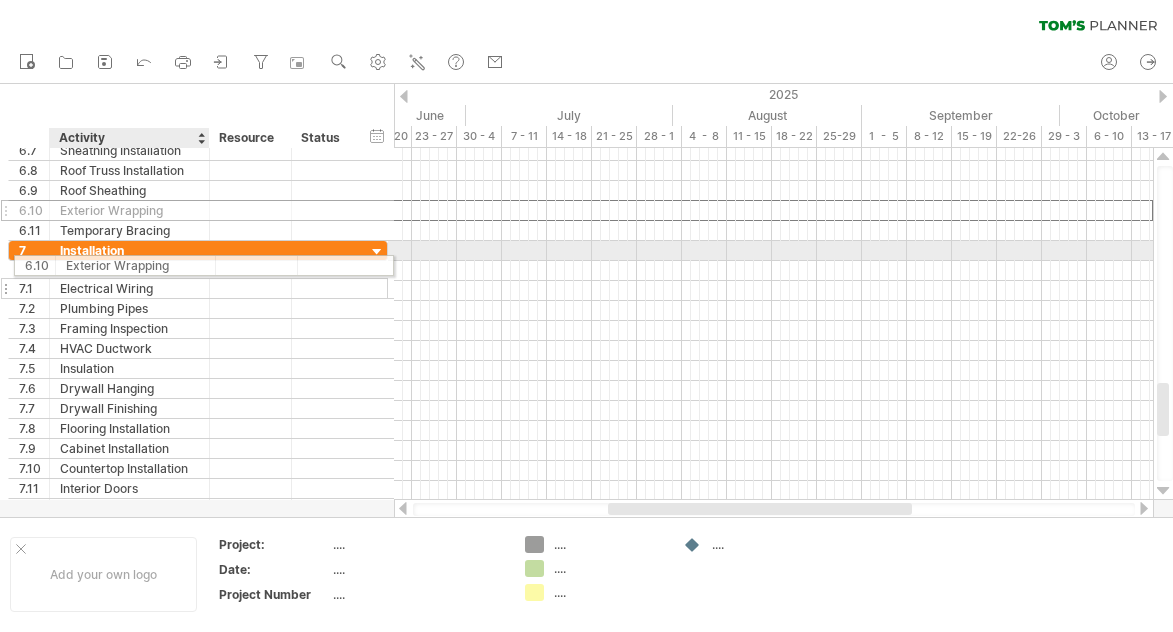 drag, startPoint x: 79, startPoint y: 216, endPoint x: 82, endPoint y: 274, distance: 58.077534 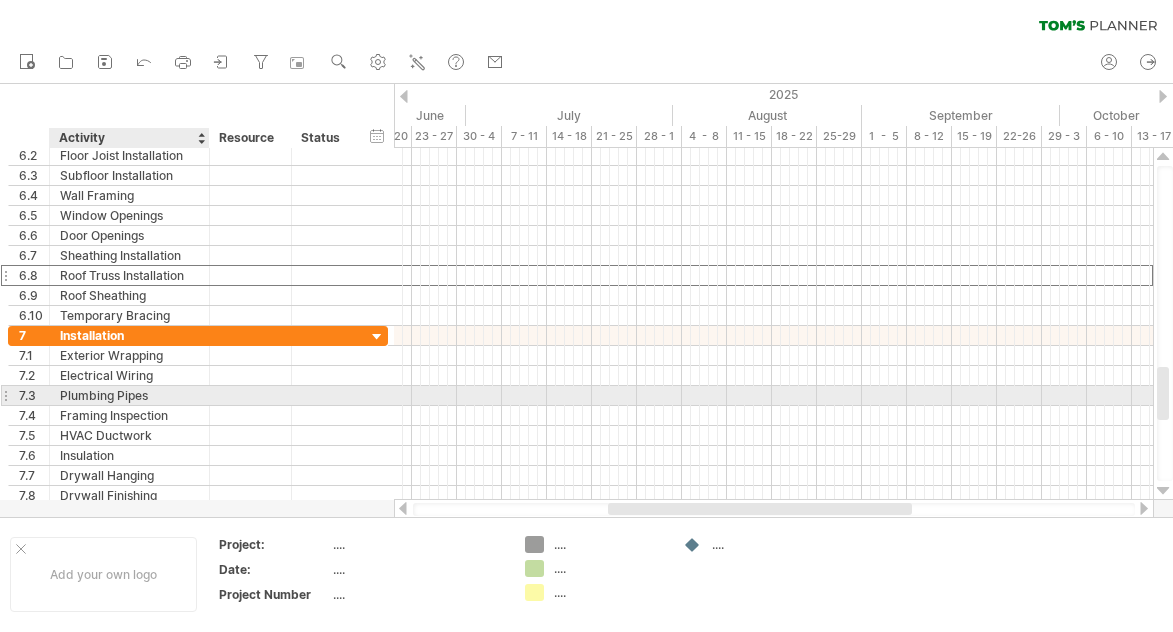 drag, startPoint x: 87, startPoint y: 285, endPoint x: 95, endPoint y: 405, distance: 120.26637 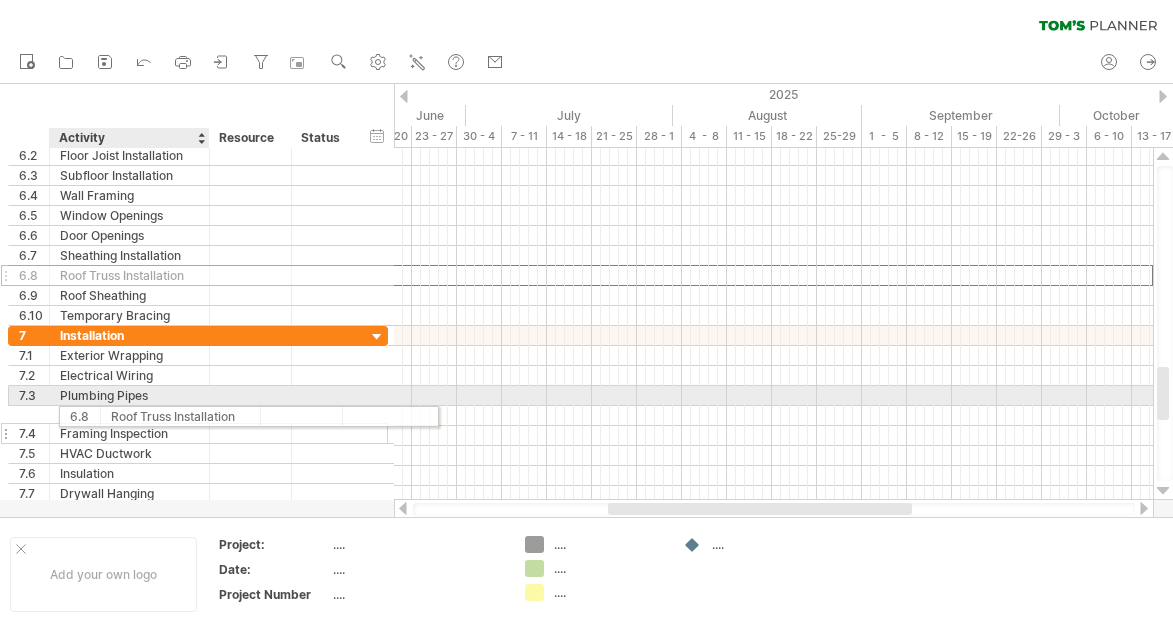drag, startPoint x: 100, startPoint y: 275, endPoint x: 146, endPoint y: 407, distance: 139.78555 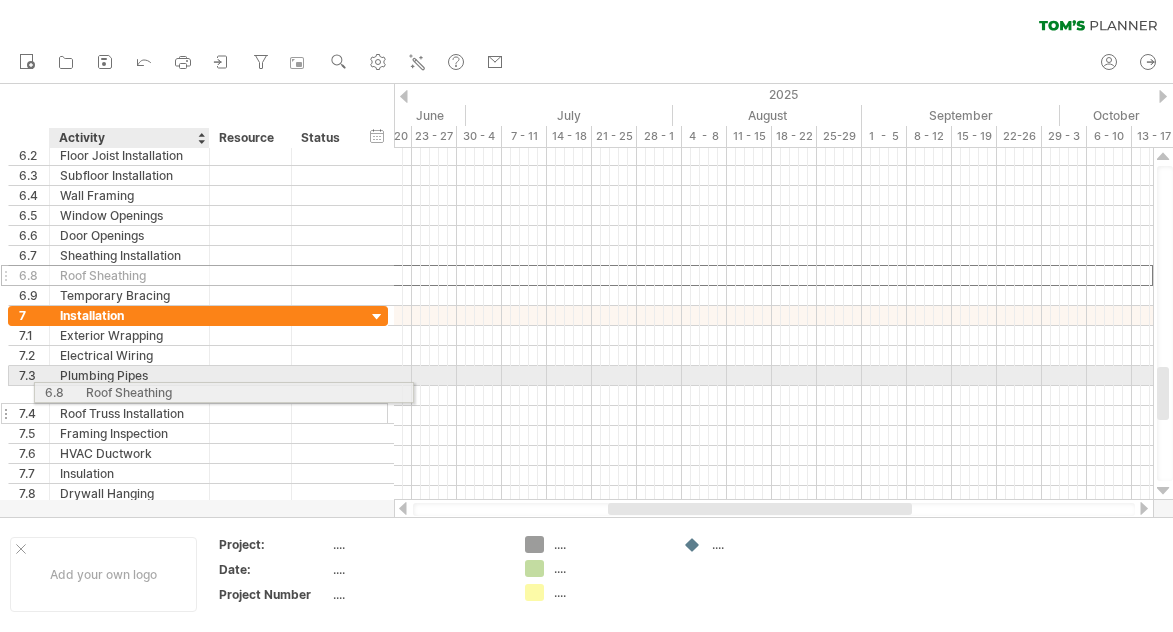 drag, startPoint x: 108, startPoint y: 273, endPoint x: 130, endPoint y: 400, distance: 128.89143 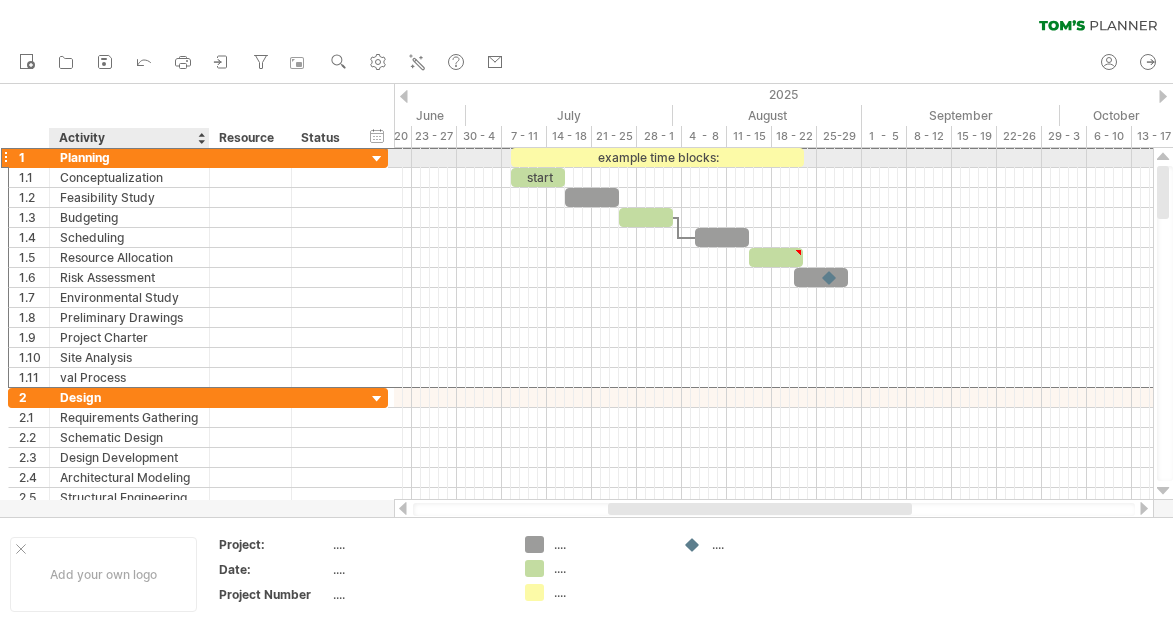 click on "Planning" at bounding box center (129, 157) 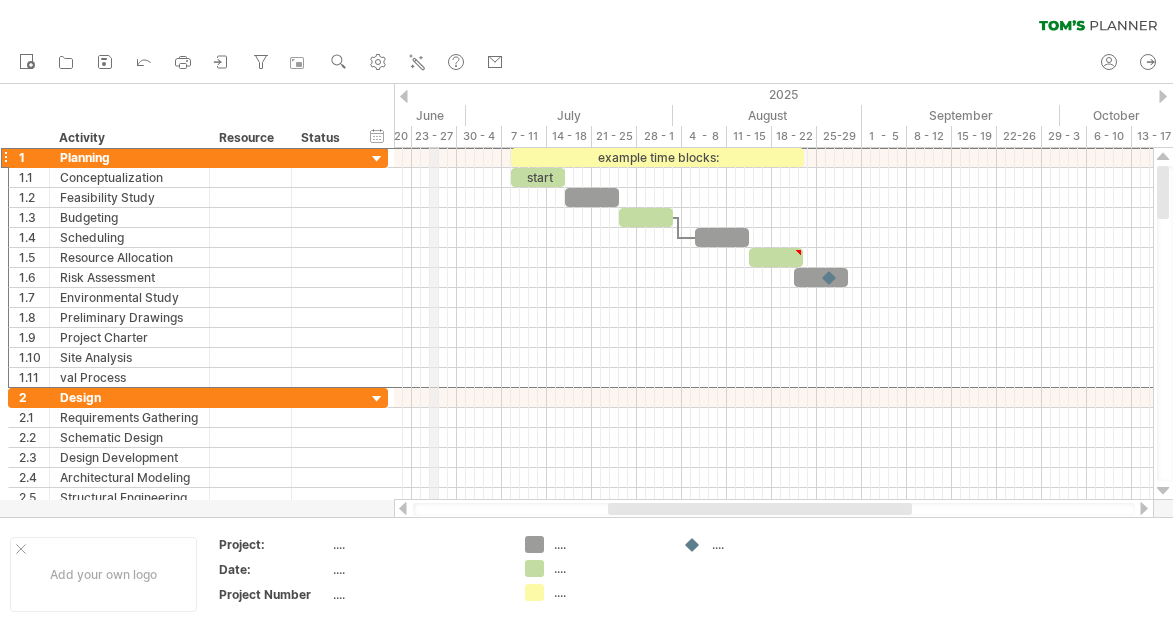 click on "June" at bounding box center (371, 115) 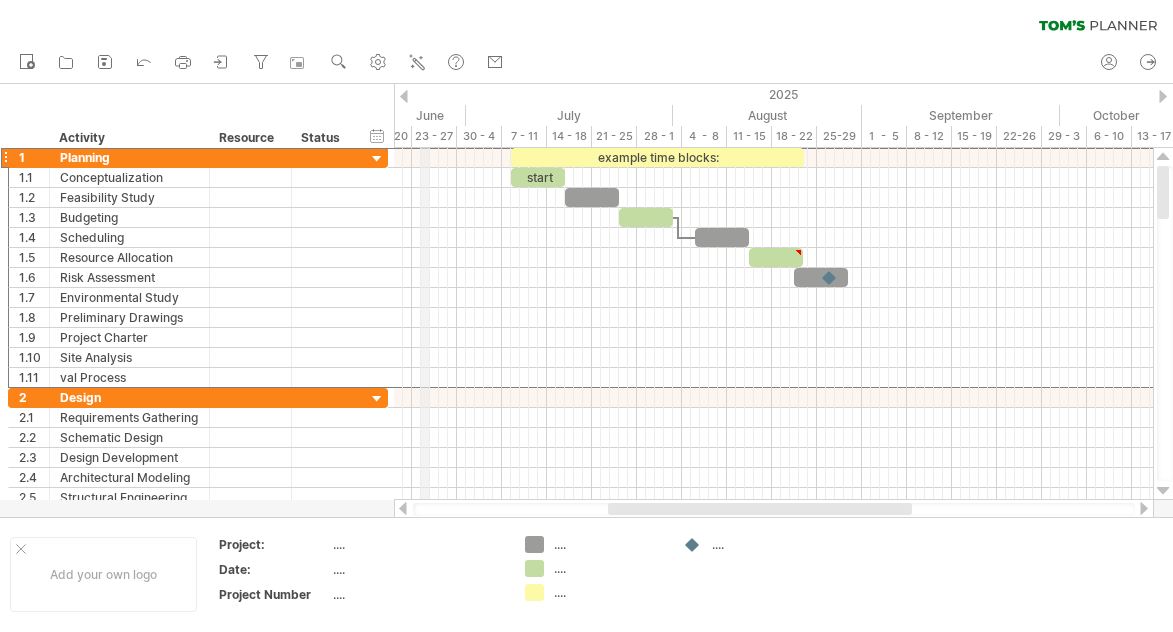 click on "June" at bounding box center (371, 115) 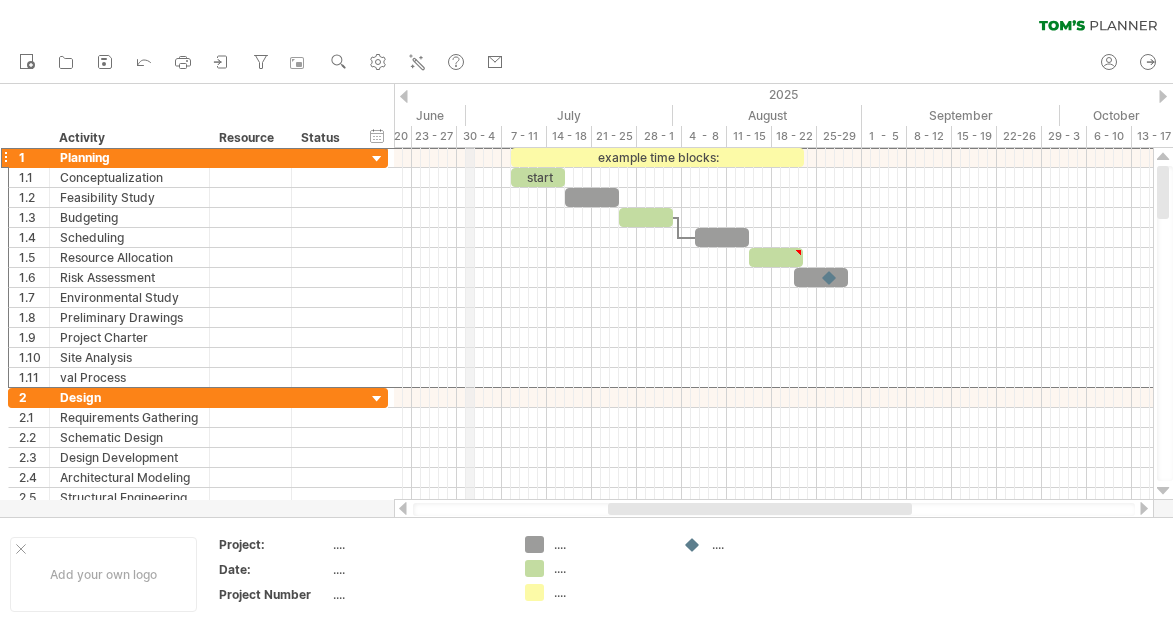 click on "30 - 4" at bounding box center [479, 136] 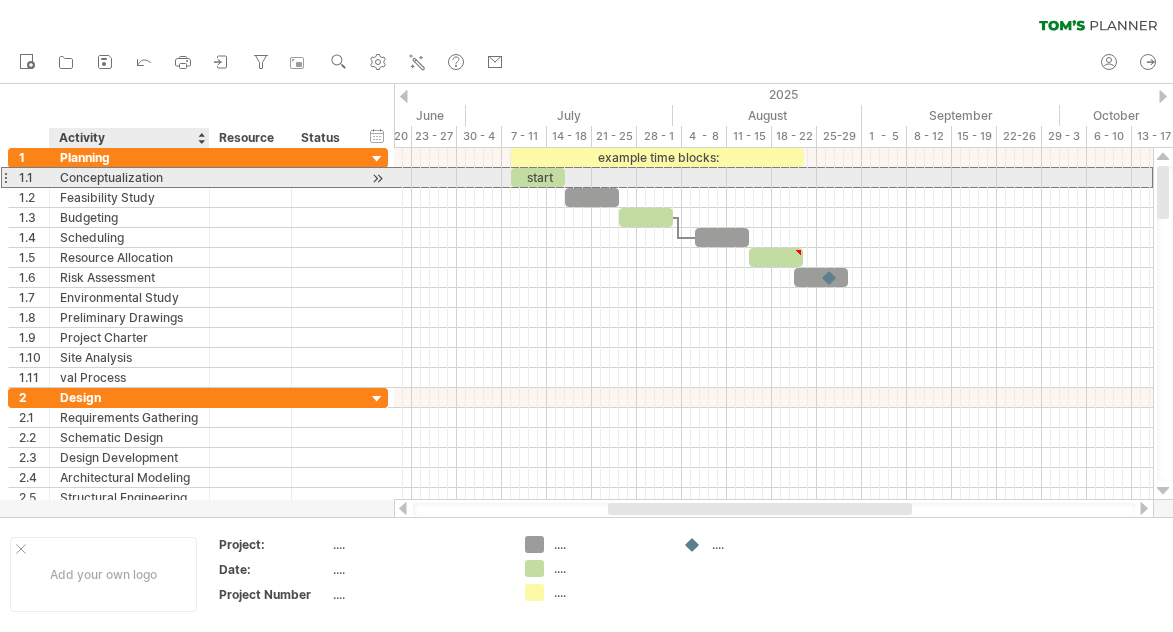 click on "Conceptualization" at bounding box center (129, 177) 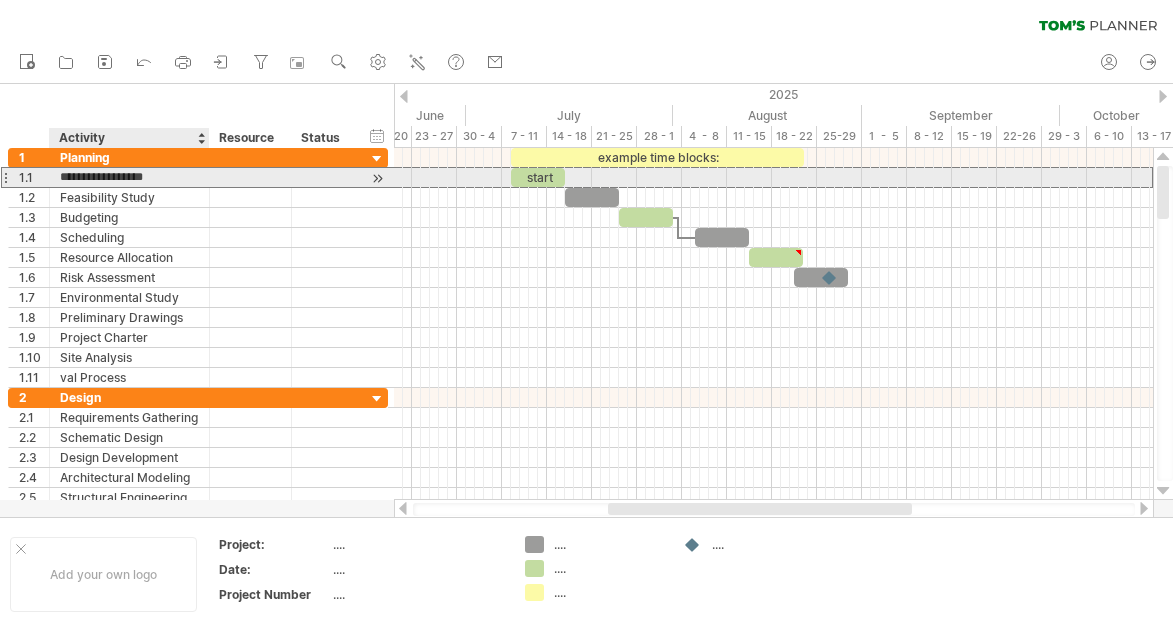 click on "**********" at bounding box center [129, 177] 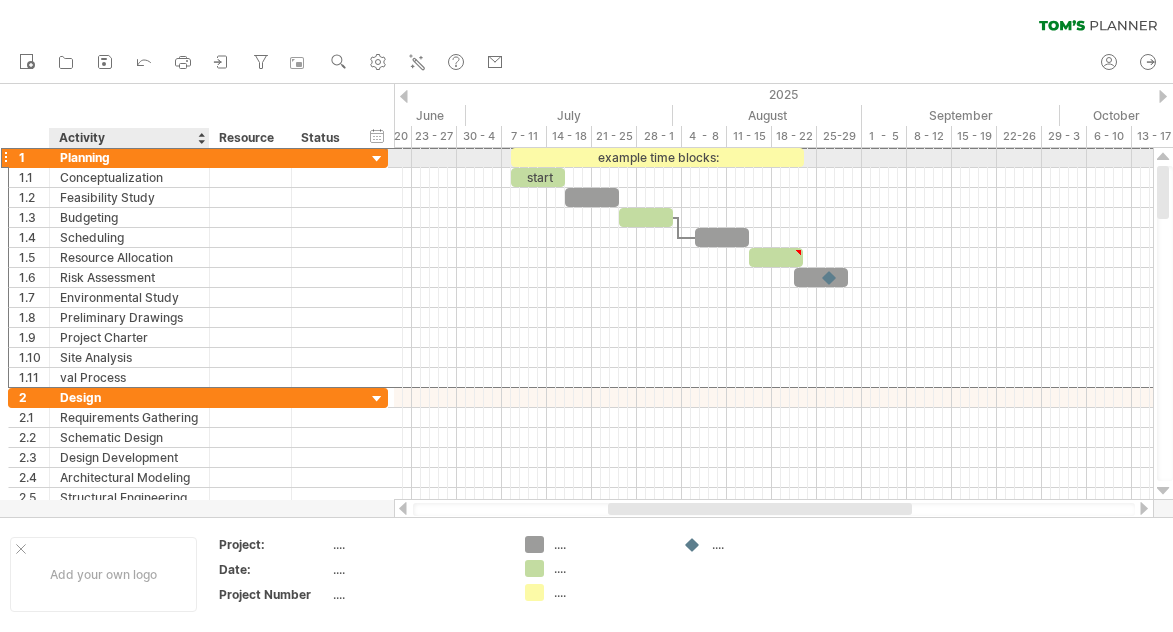 click on "Planning" at bounding box center (129, 157) 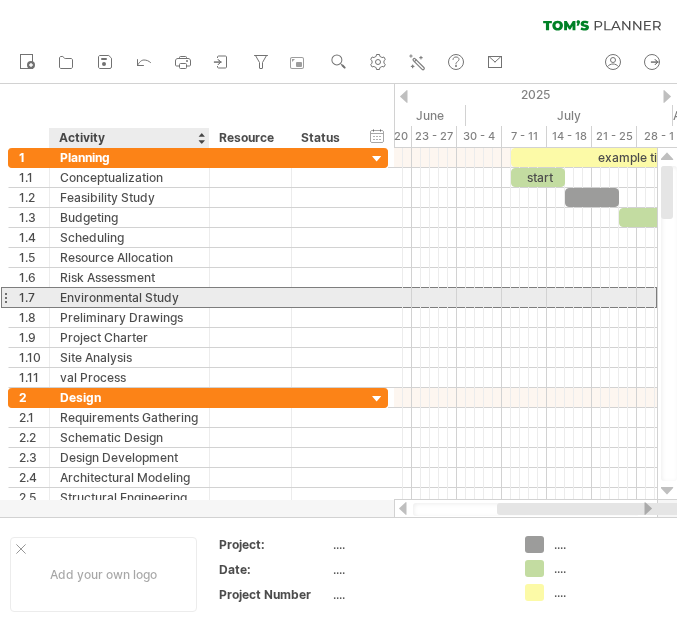 click on "Environmental Study" at bounding box center (129, 297) 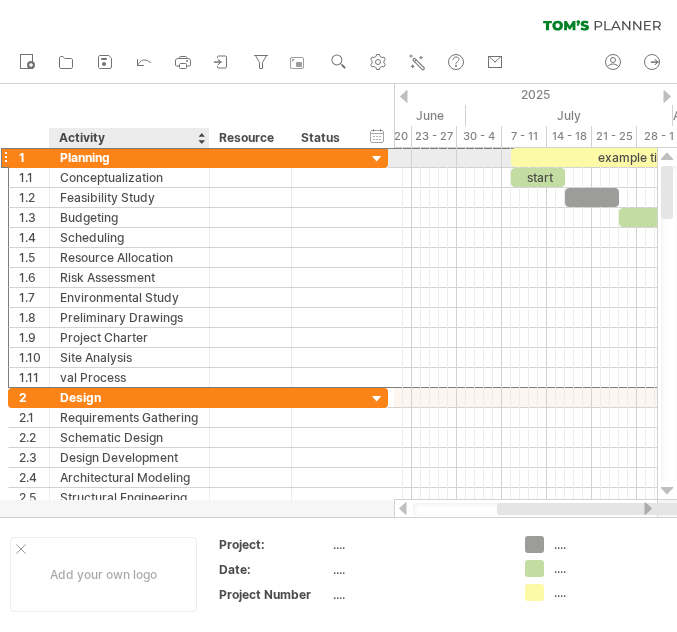 click on "Planning" at bounding box center [129, 157] 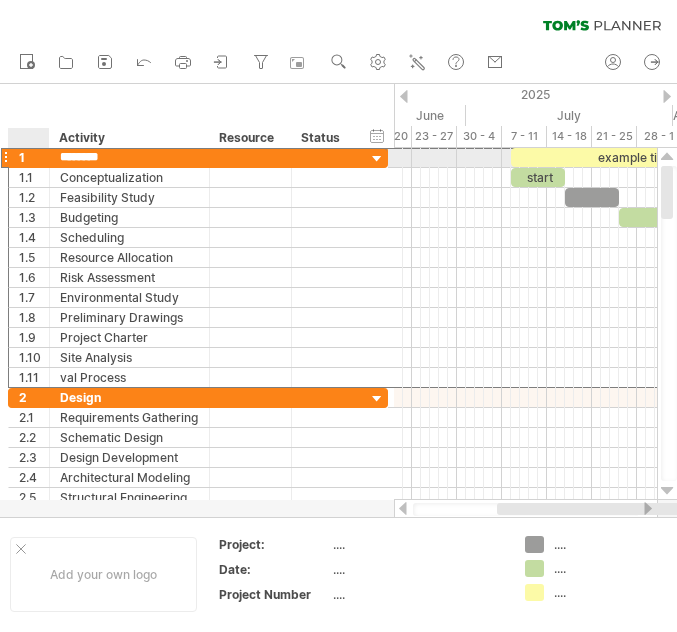 drag, startPoint x: 111, startPoint y: 157, endPoint x: 26, endPoint y: 163, distance: 85.2115 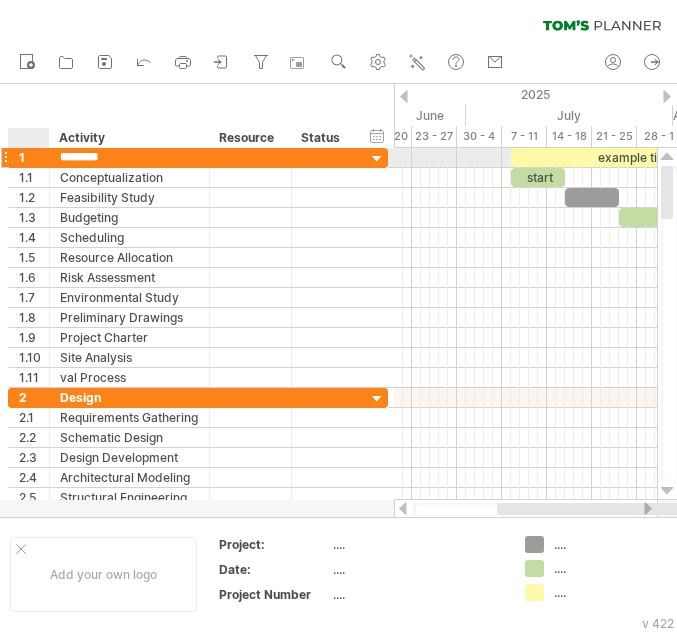 paste on "**********" 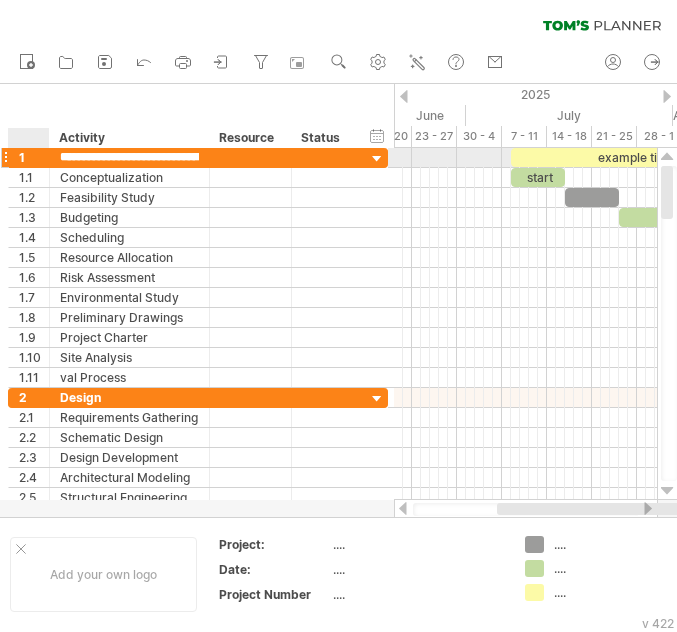 scroll, scrollTop: 0, scrollLeft: 40, axis: horizontal 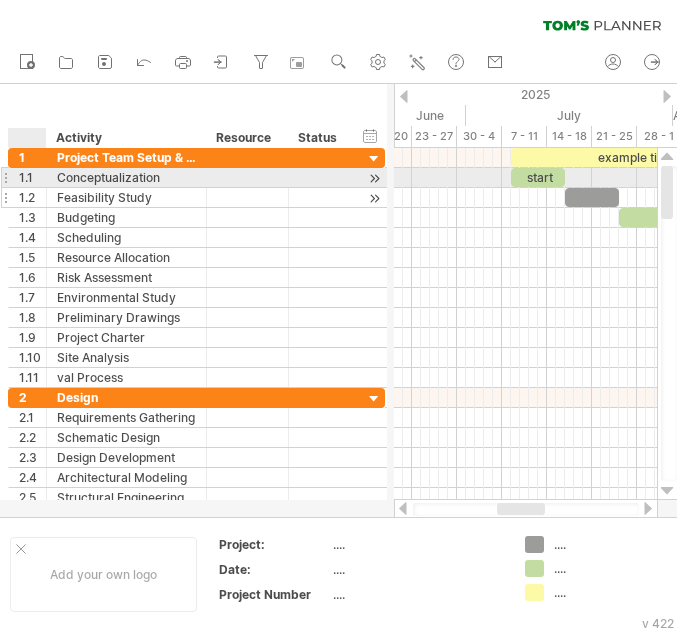 drag, startPoint x: 47, startPoint y: 170, endPoint x: 44, endPoint y: 193, distance: 23.194826 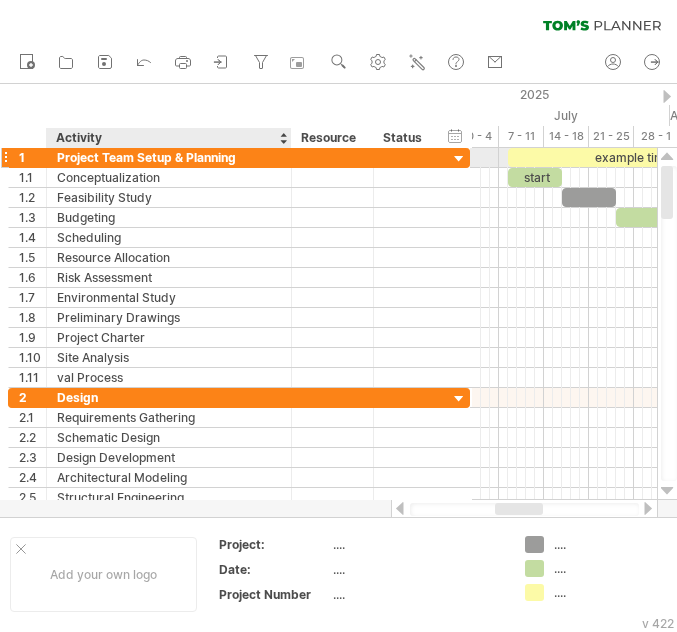 drag, startPoint x: 205, startPoint y: 153, endPoint x: 290, endPoint y: 162, distance: 85.47514 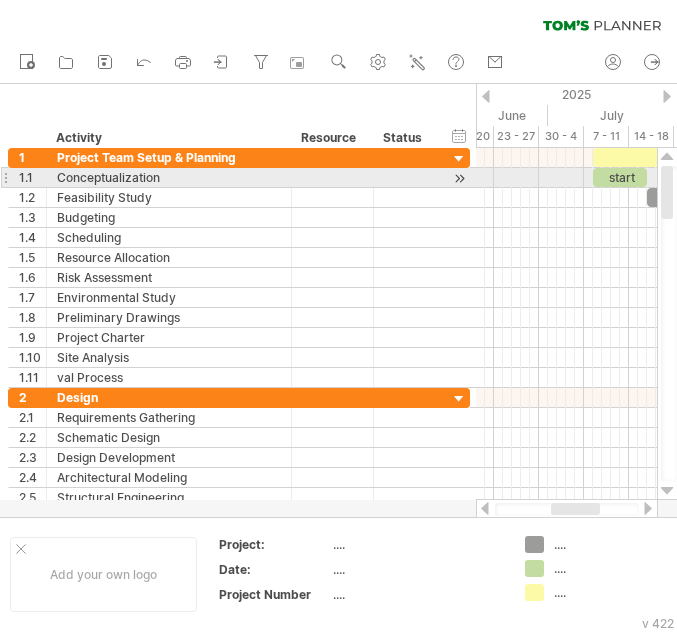 click on "Conceptualization" at bounding box center [169, 177] 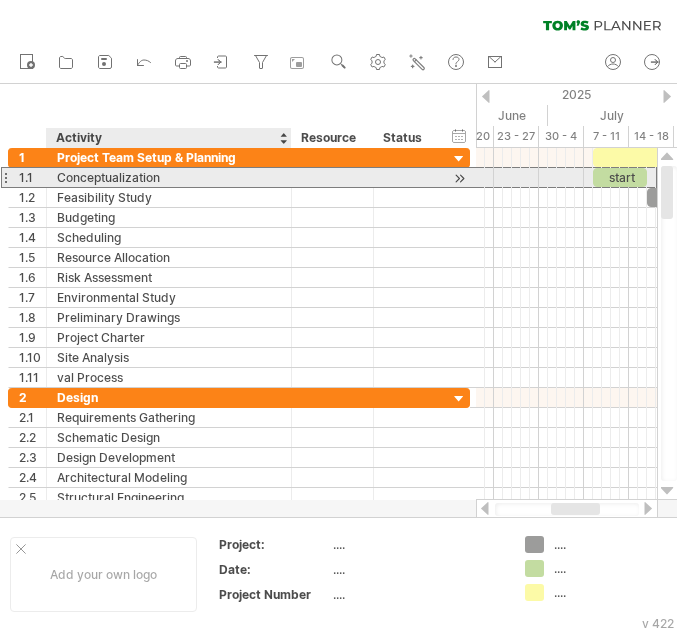 click on "Conceptualization" at bounding box center (169, 177) 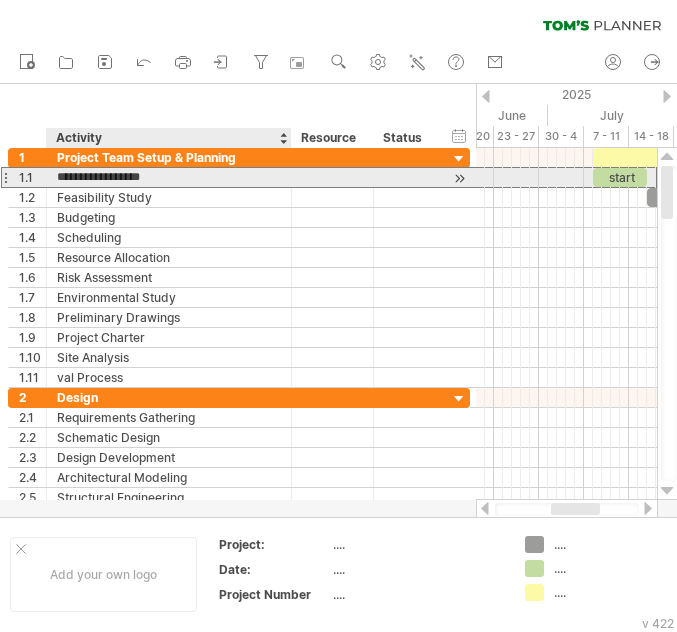 click on "**********" at bounding box center [169, 177] 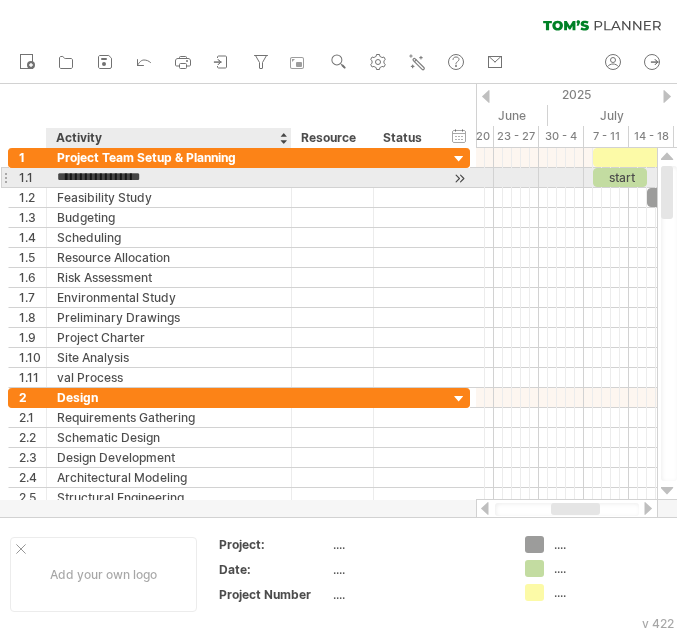 paste on "**********" 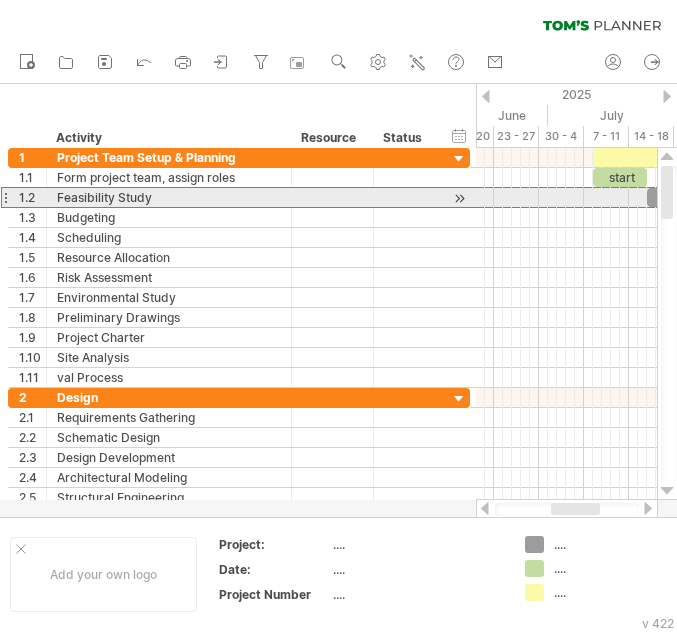 click at bounding box center (5, 197) 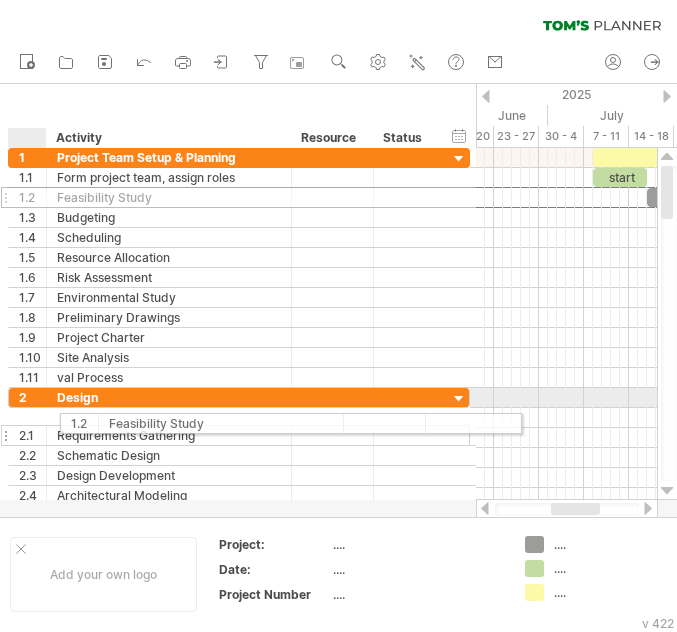 drag, startPoint x: 6, startPoint y: 200, endPoint x: 52, endPoint y: 417, distance: 221.822 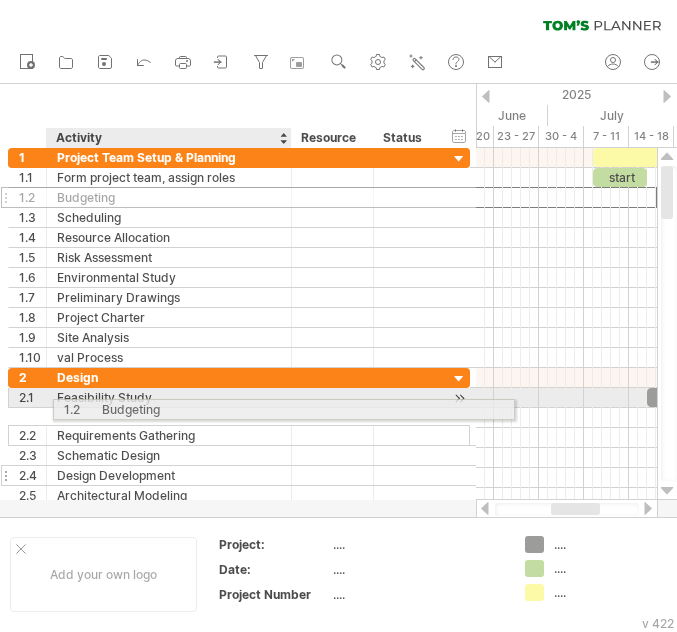 drag, startPoint x: 57, startPoint y: 194, endPoint x: 104, endPoint y: 450, distance: 260.2787 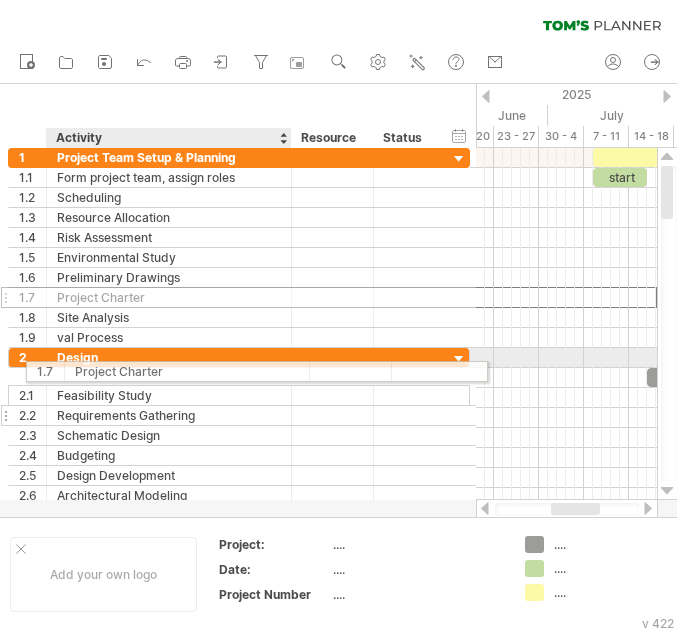 drag, startPoint x: 109, startPoint y: 292, endPoint x: 137, endPoint y: 397, distance: 108.66922 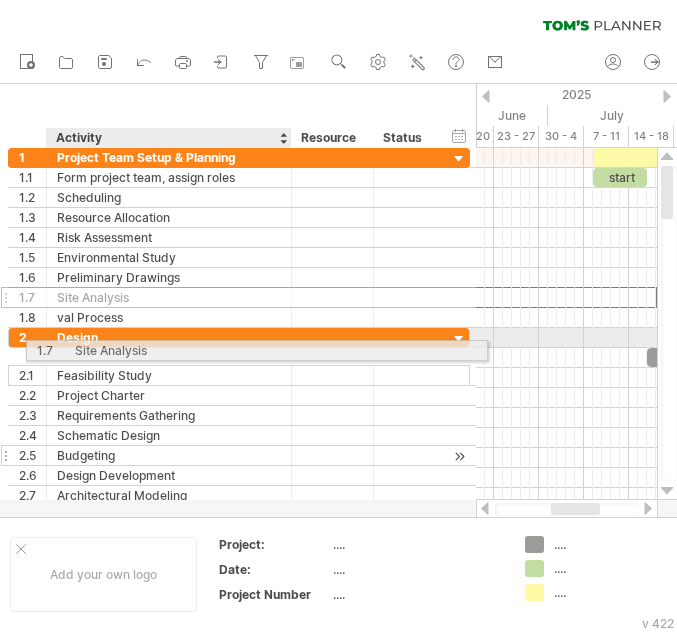 drag, startPoint x: 134, startPoint y: 293, endPoint x: 163, endPoint y: 438, distance: 147.87157 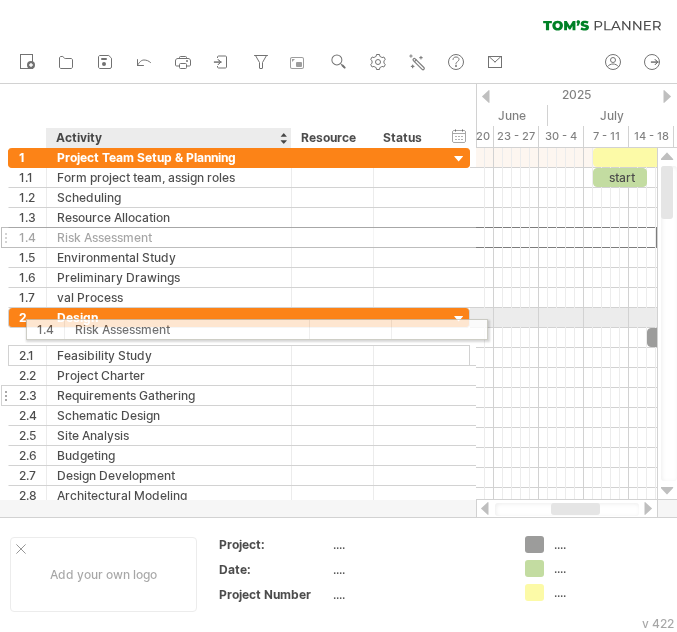 drag, startPoint x: 142, startPoint y: 246, endPoint x: 171, endPoint y: 369, distance: 126.37247 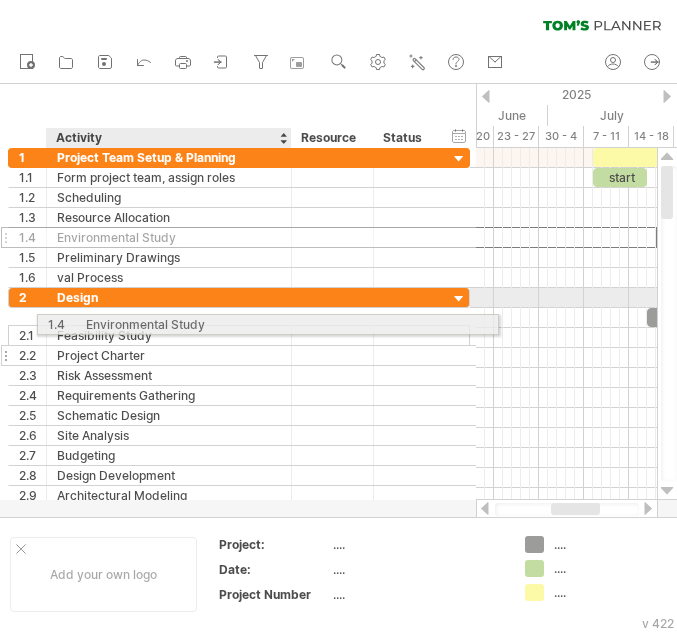 drag, startPoint x: 154, startPoint y: 235, endPoint x: 180, endPoint y: 330, distance: 98.49365 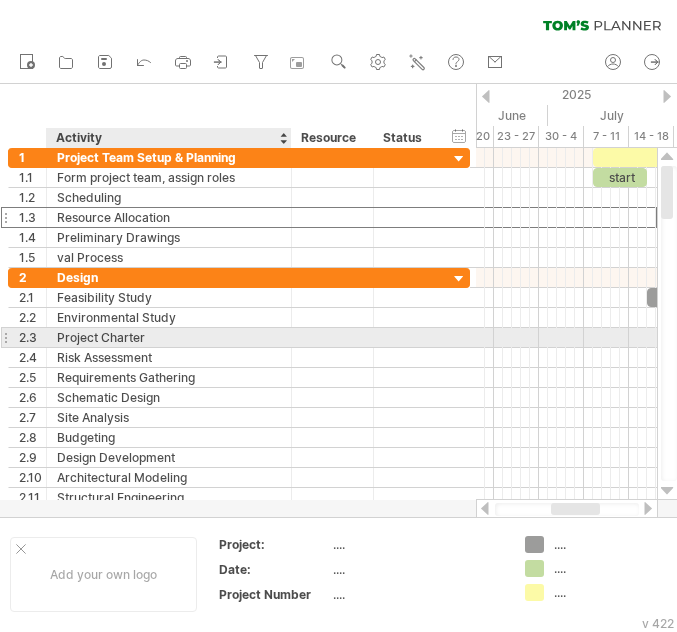 drag, startPoint x: 159, startPoint y: 227, endPoint x: 187, endPoint y: 332, distance: 108.66922 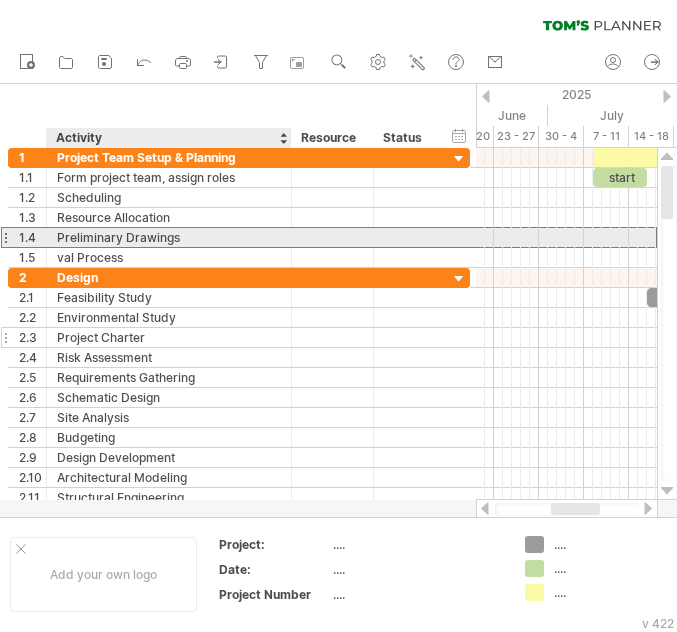 drag, startPoint x: 162, startPoint y: 232, endPoint x: 178, endPoint y: 331, distance: 100.28459 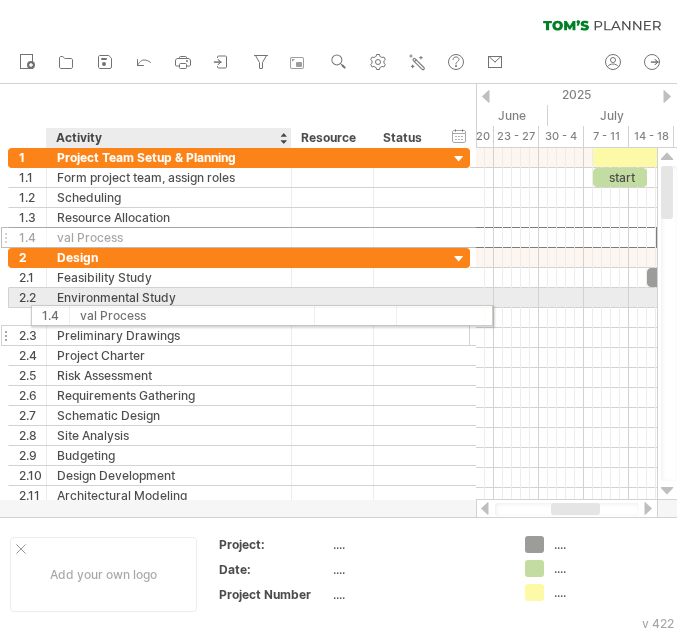 drag, startPoint x: 148, startPoint y: 236, endPoint x: 170, endPoint y: 318, distance: 84.89994 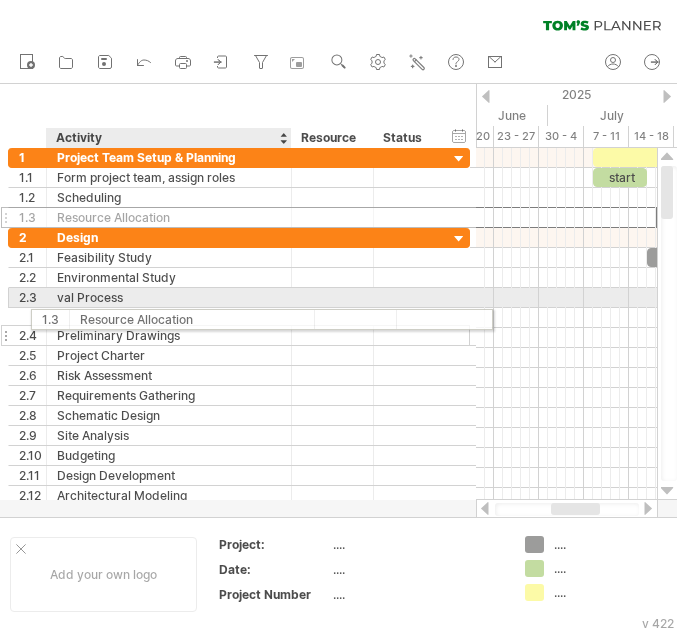 drag, startPoint x: 157, startPoint y: 219, endPoint x: 178, endPoint y: 322, distance: 105.11898 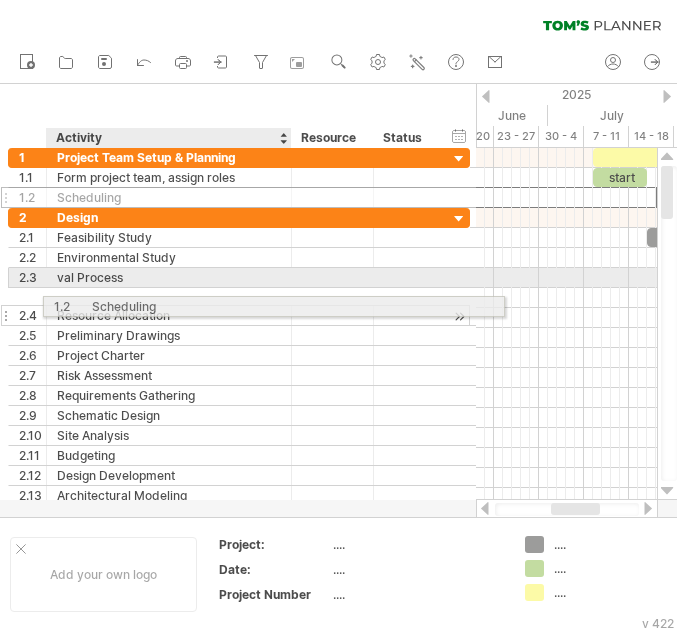 drag, startPoint x: 167, startPoint y: 200, endPoint x: 197, endPoint y: 303, distance: 107.28001 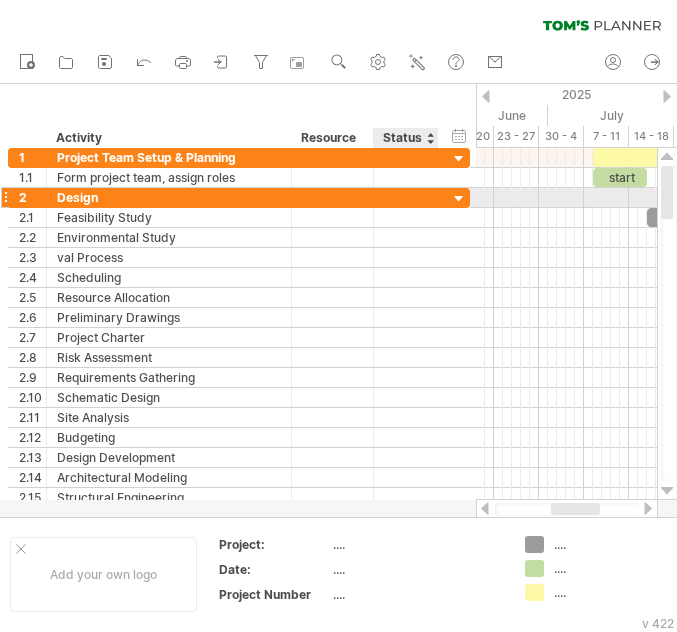 click at bounding box center (459, 199) 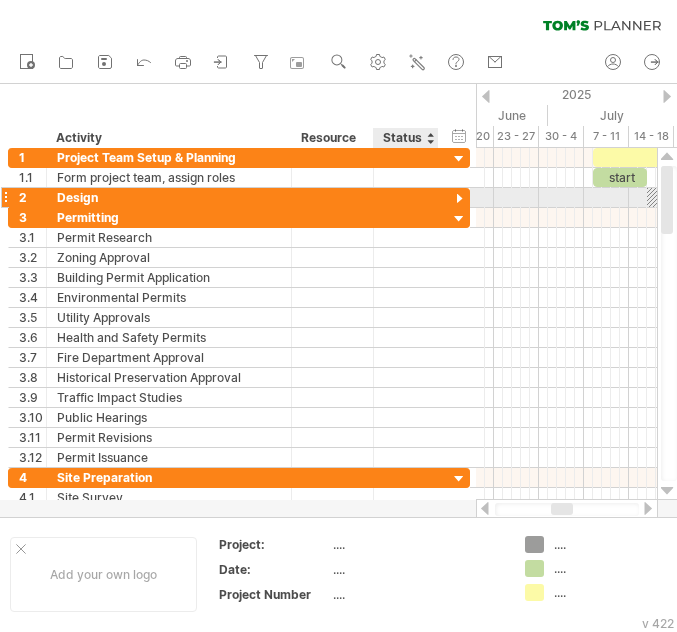 click at bounding box center (459, 199) 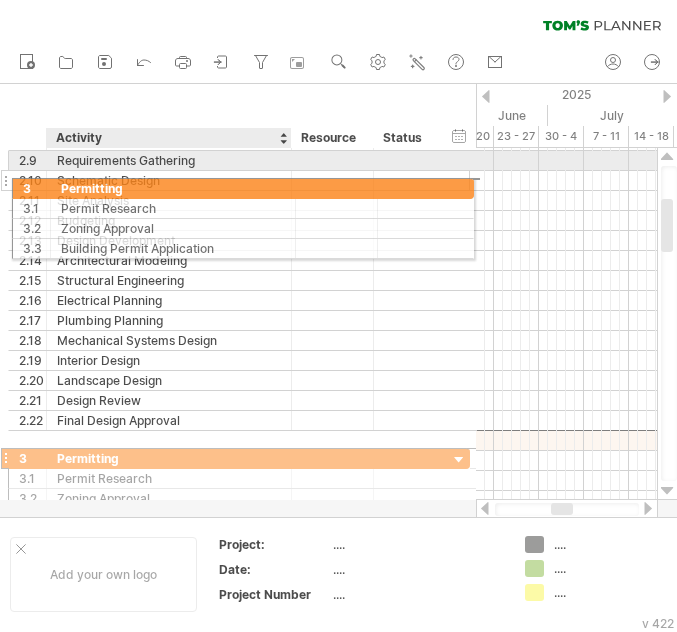 drag, startPoint x: 117, startPoint y: 440, endPoint x: 115, endPoint y: 185, distance: 255.00784 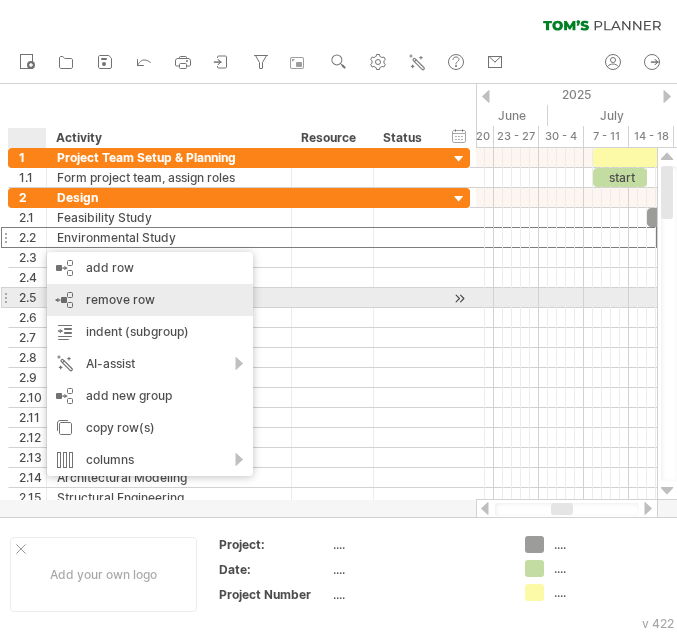 click on "remove row" at bounding box center (120, 299) 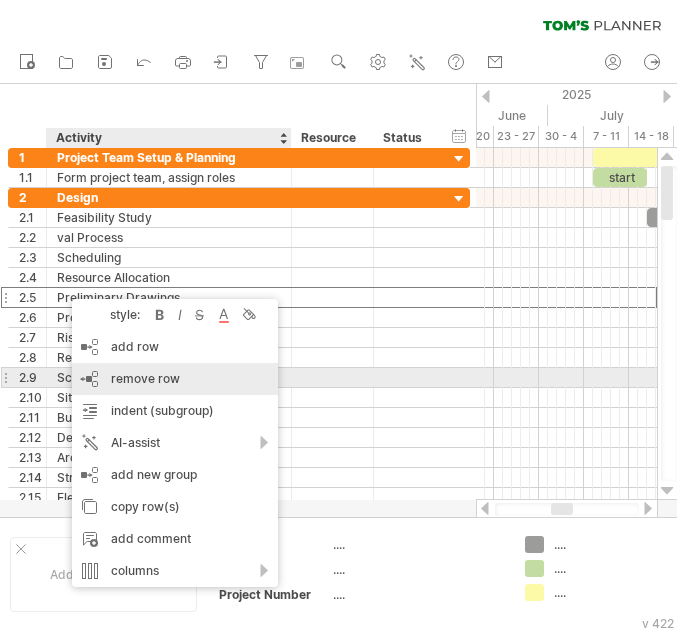 click on "remove row" at bounding box center (145, 378) 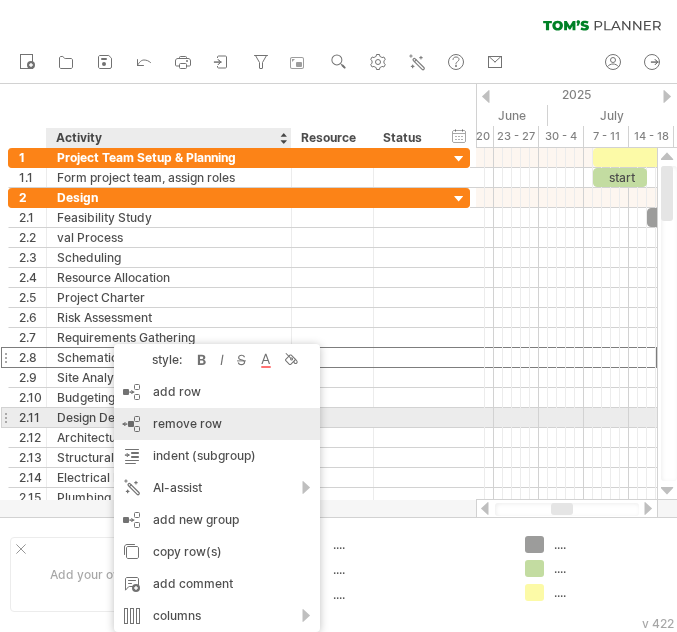 click on "remove row remove selected rows" at bounding box center (217, 424) 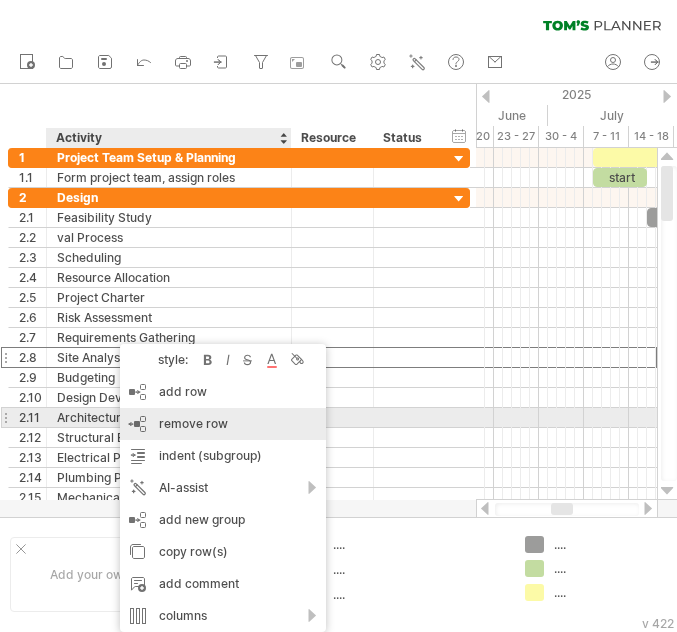 click on "remove row" at bounding box center (193, 423) 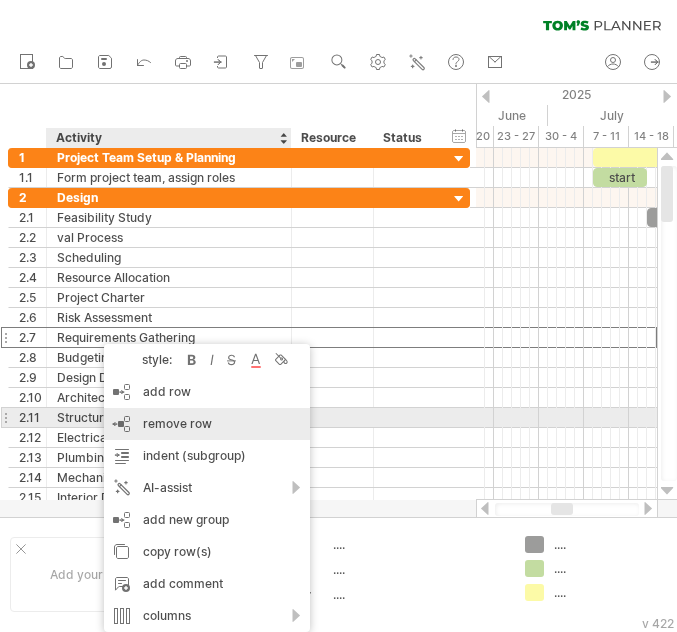 click on "remove row remove selected rows" at bounding box center [207, 424] 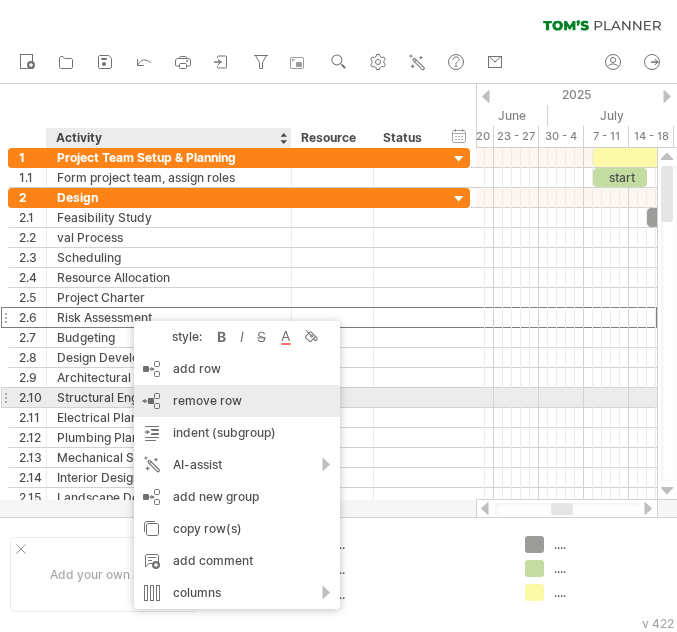 click on "remove row" at bounding box center [207, 400] 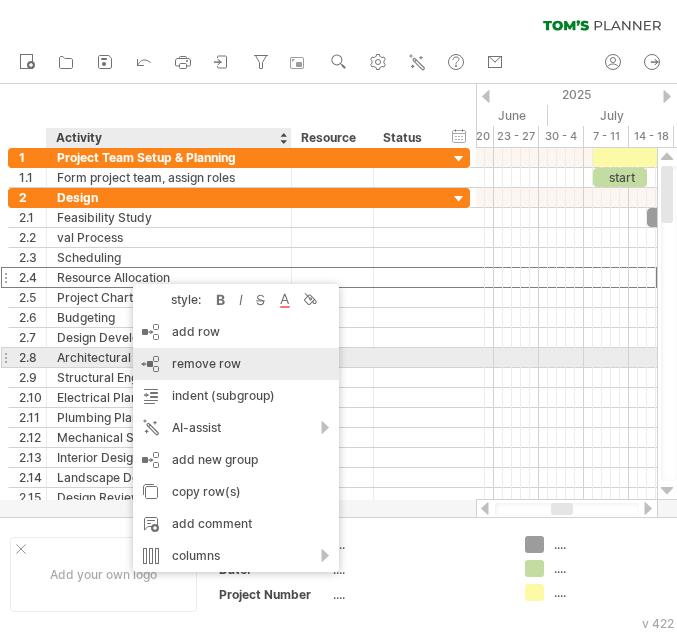 click on "remove row" at bounding box center (206, 363) 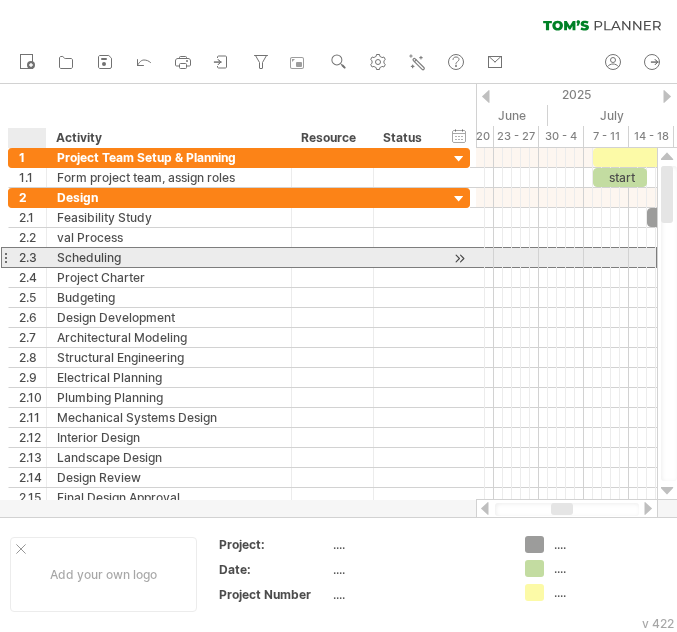click on "Scheduling" at bounding box center [169, 257] 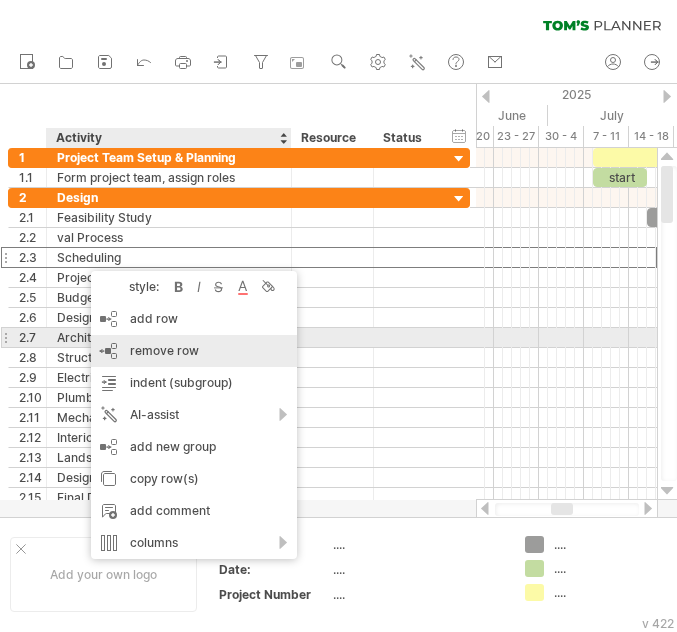 click on "remove row" at bounding box center (164, 350) 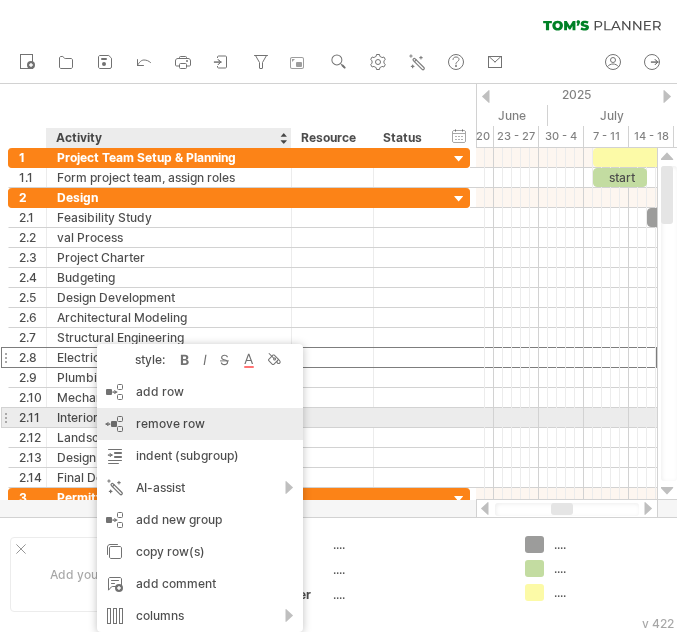 click on "remove row" at bounding box center (170, 423) 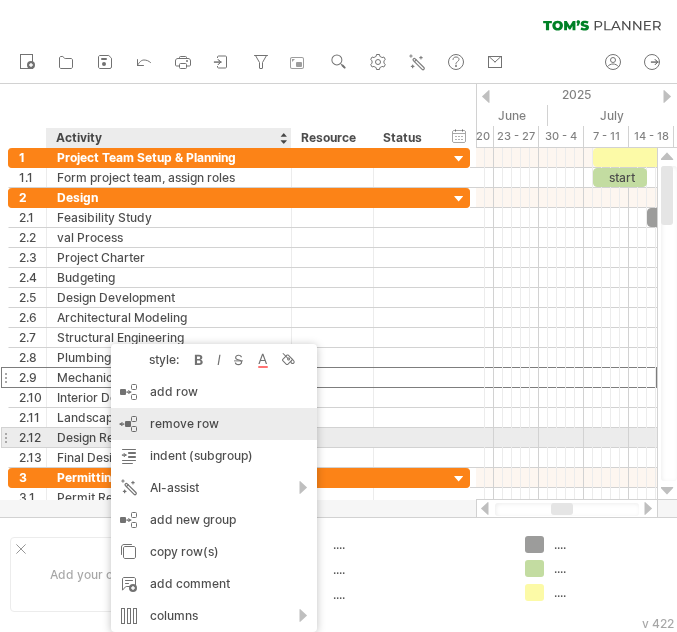 click on "remove row remove selected rows" at bounding box center (214, 424) 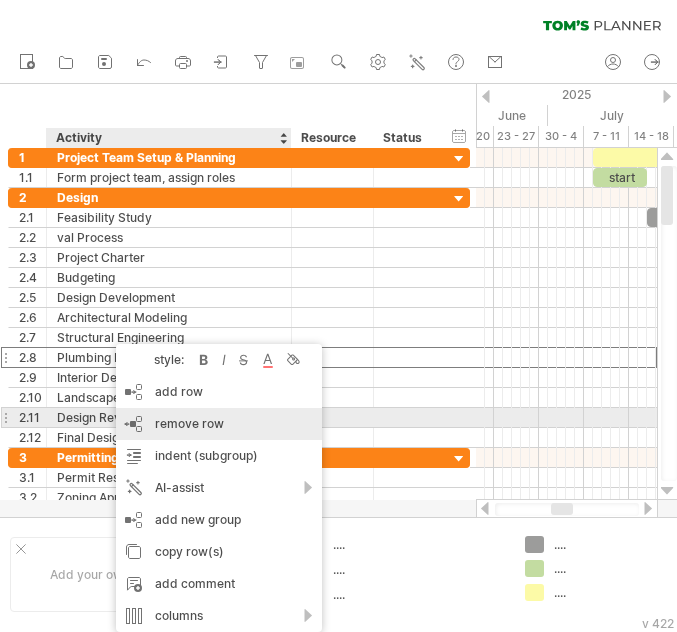 click on "remove row" at bounding box center (189, 423) 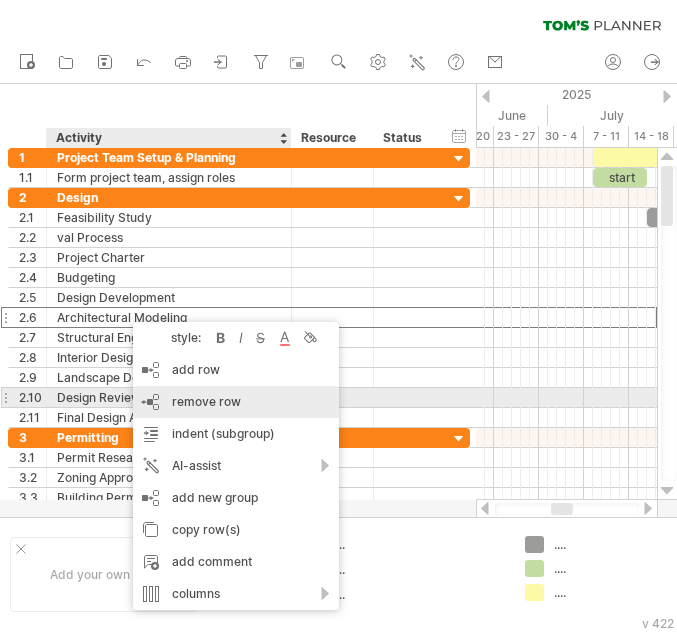 click on "remove row" at bounding box center [206, 401] 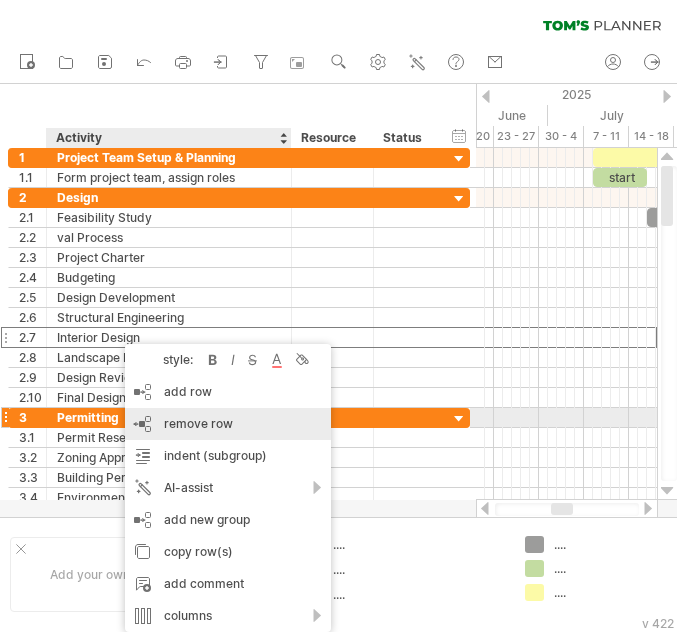 click on "remove row" at bounding box center [198, 423] 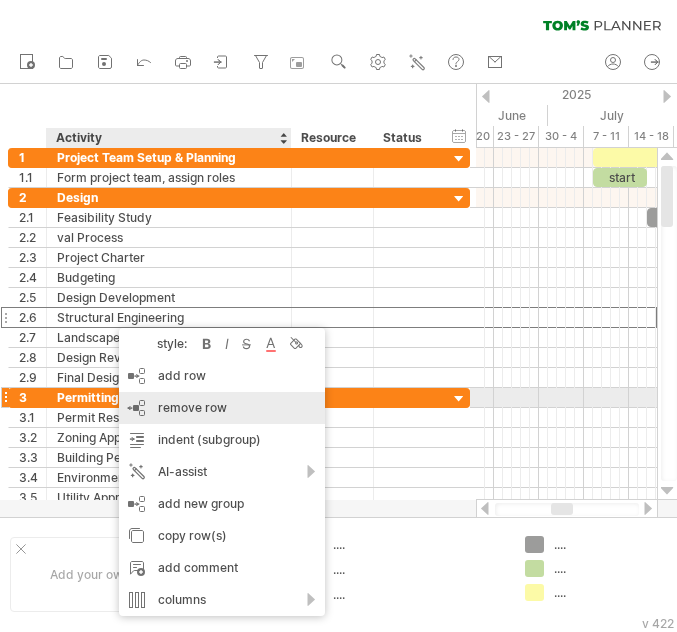 click on "remove row remove selected rows" at bounding box center [222, 408] 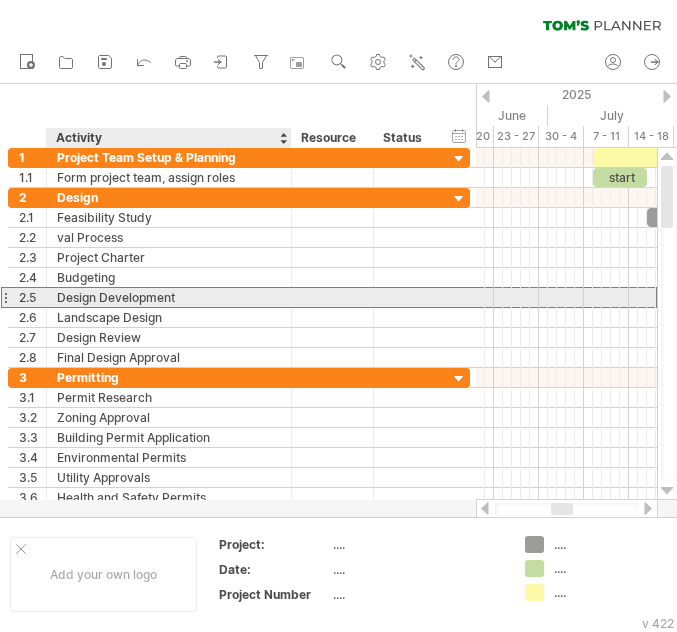 click on "Design Development" at bounding box center [169, 297] 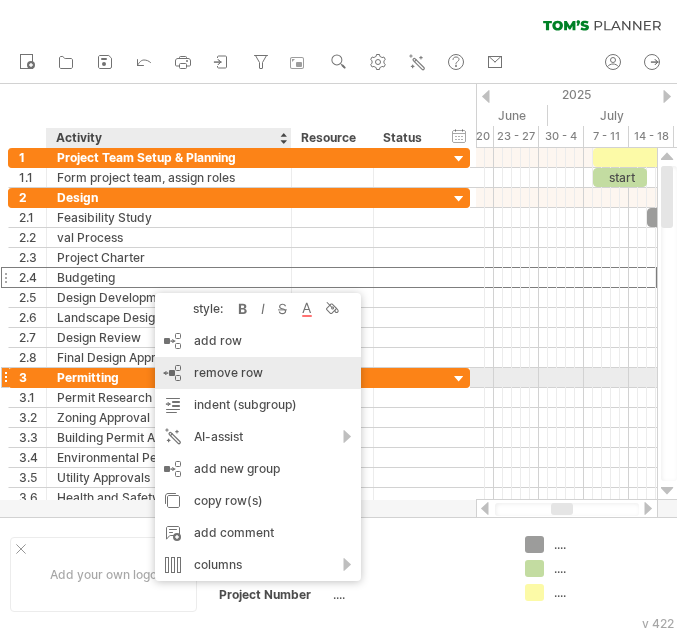 click on "remove row remove selected rows" at bounding box center [258, 373] 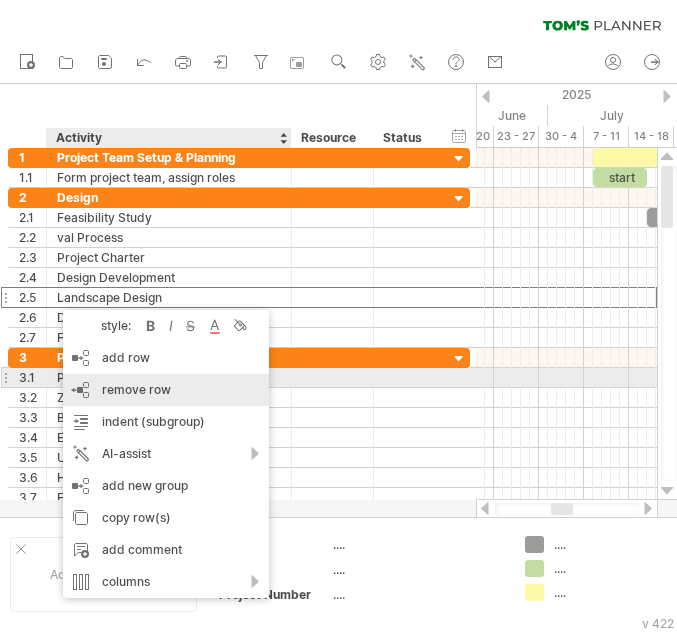 click on "remove row remove selected rows" at bounding box center [166, 390] 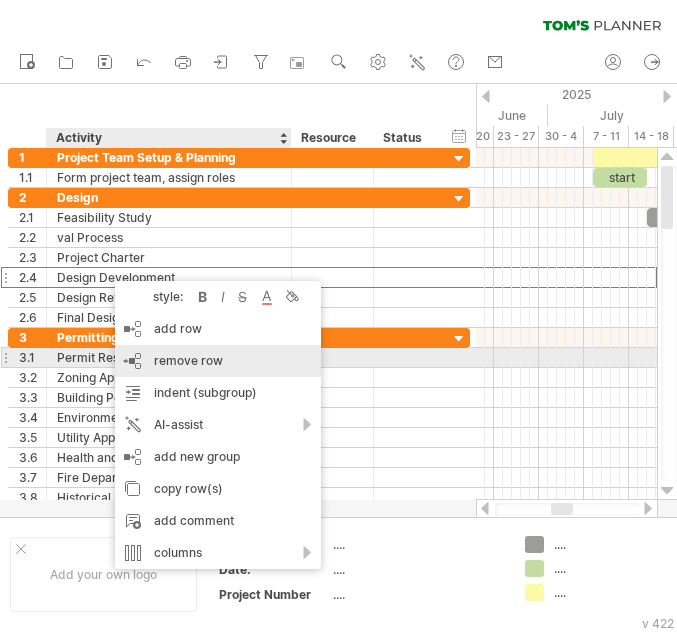 click on "remove row" at bounding box center (188, 360) 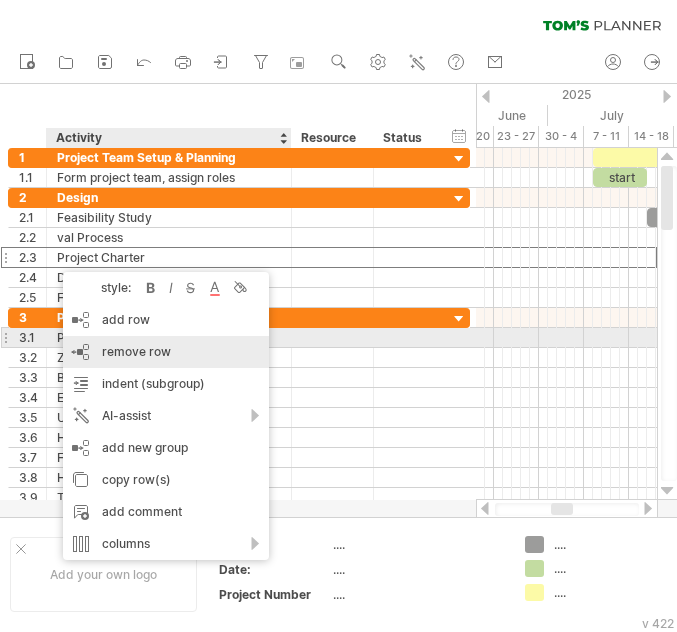 click on "remove row" at bounding box center [136, 351] 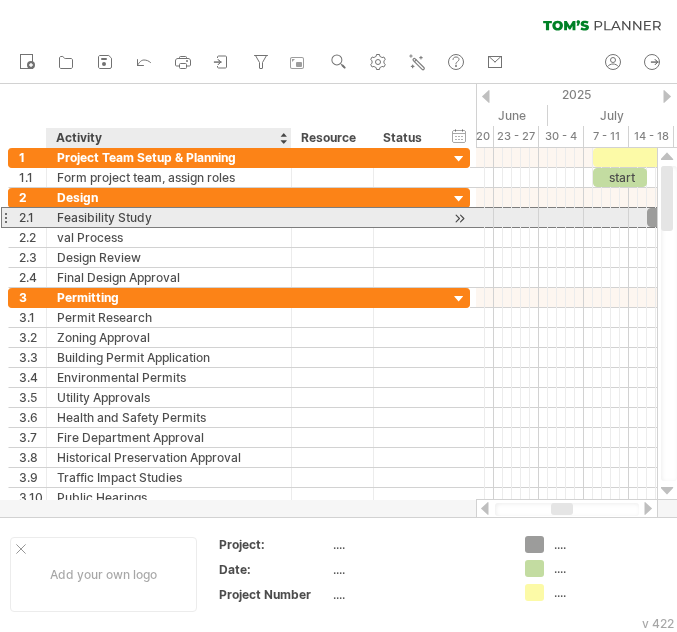 click on "Feasibility Study" at bounding box center (169, 217) 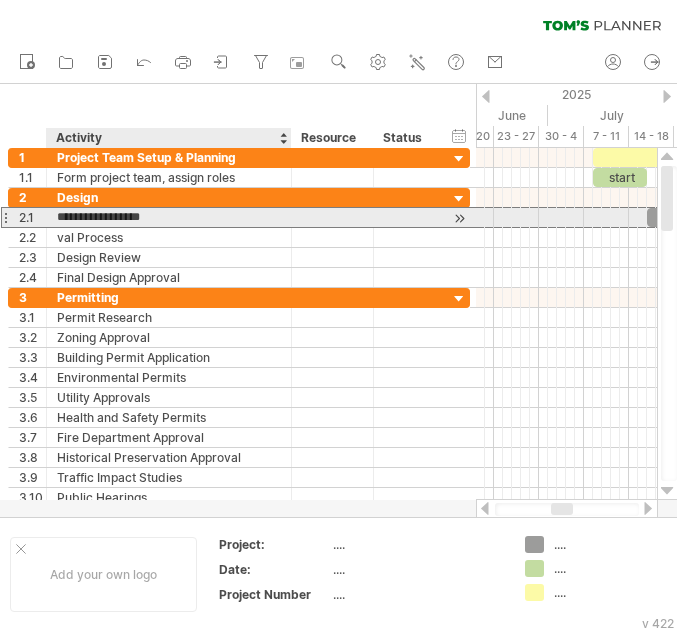 click on "**********" at bounding box center (169, 217) 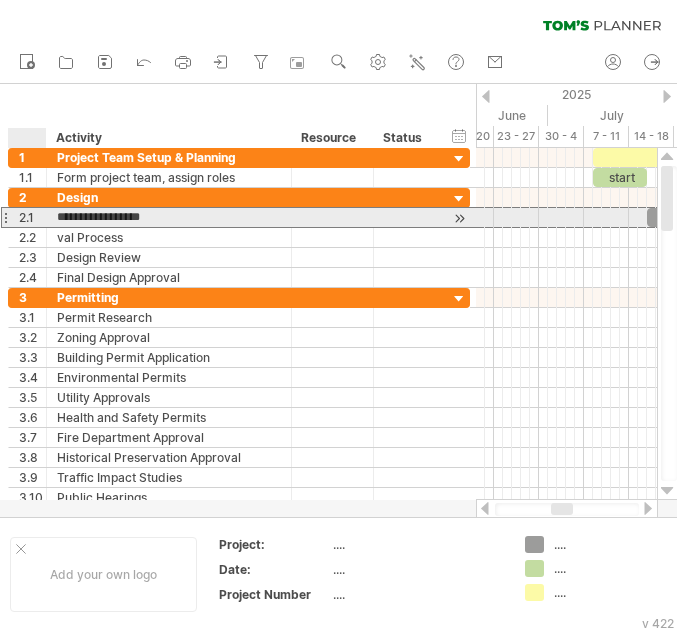 drag, startPoint x: 153, startPoint y: 219, endPoint x: 38, endPoint y: 221, distance: 115.01739 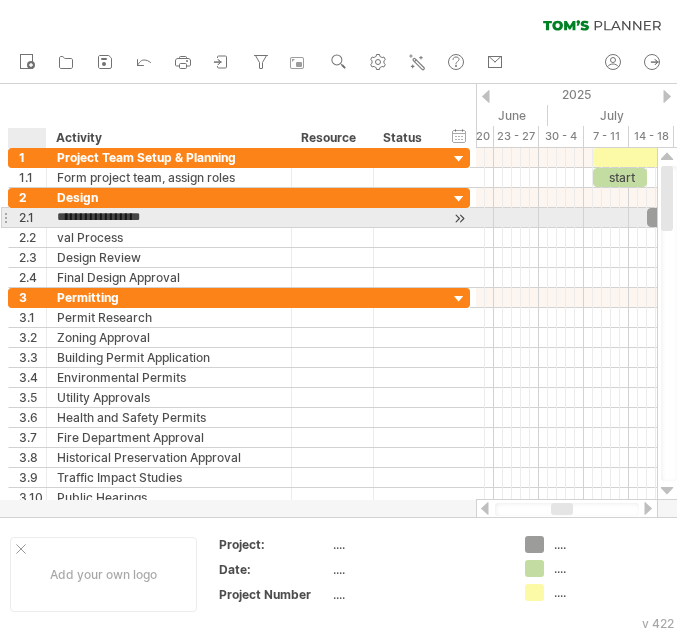 paste on "**********" 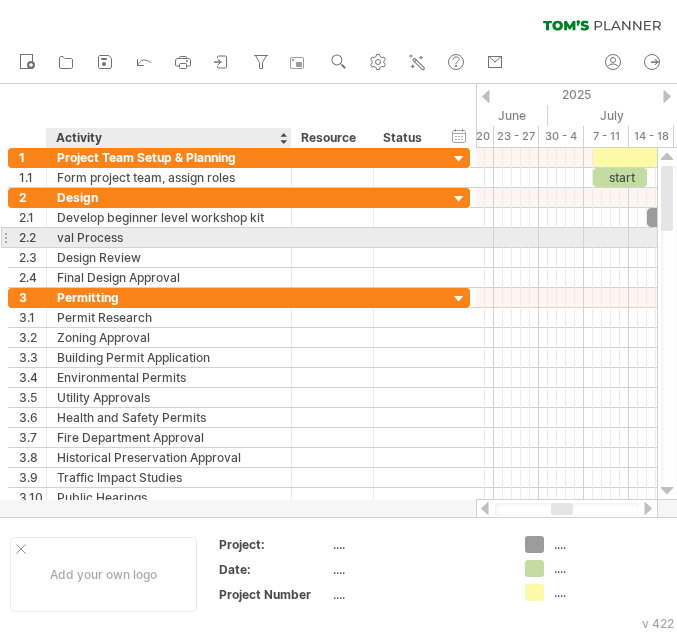 click on "val Process" at bounding box center (169, 237) 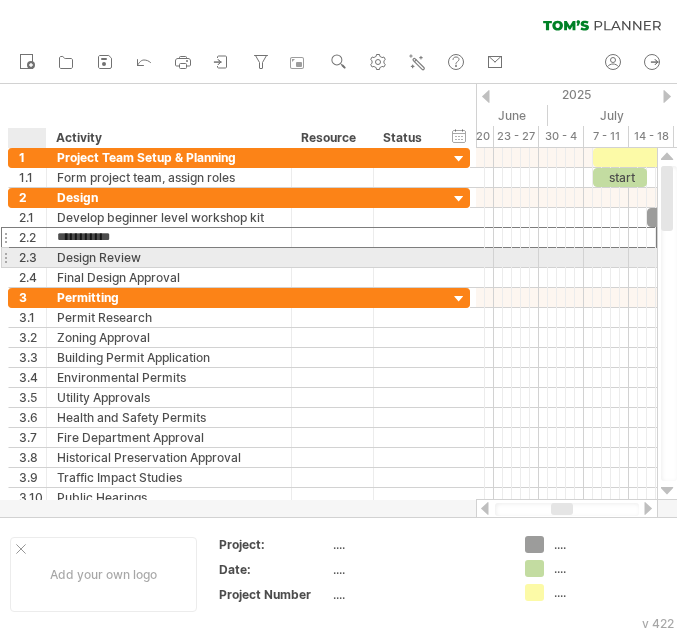 drag, startPoint x: 149, startPoint y: 235, endPoint x: 49, endPoint y: 252, distance: 101.43471 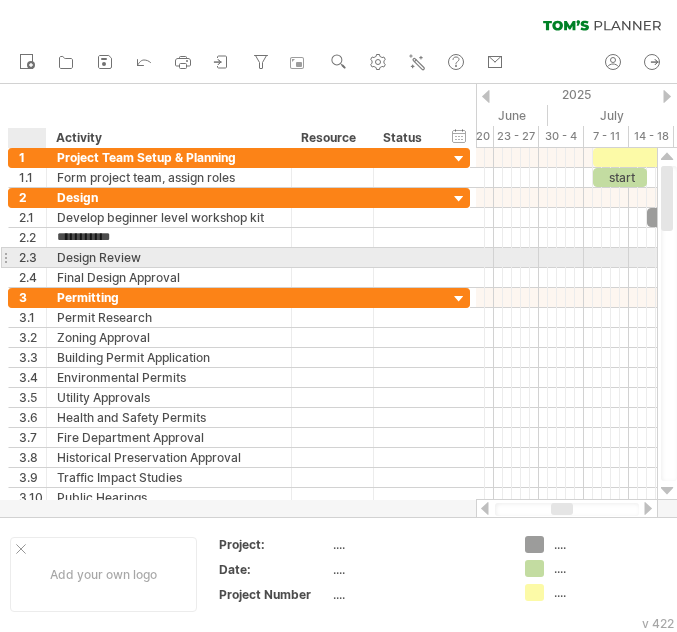 paste on "**********" 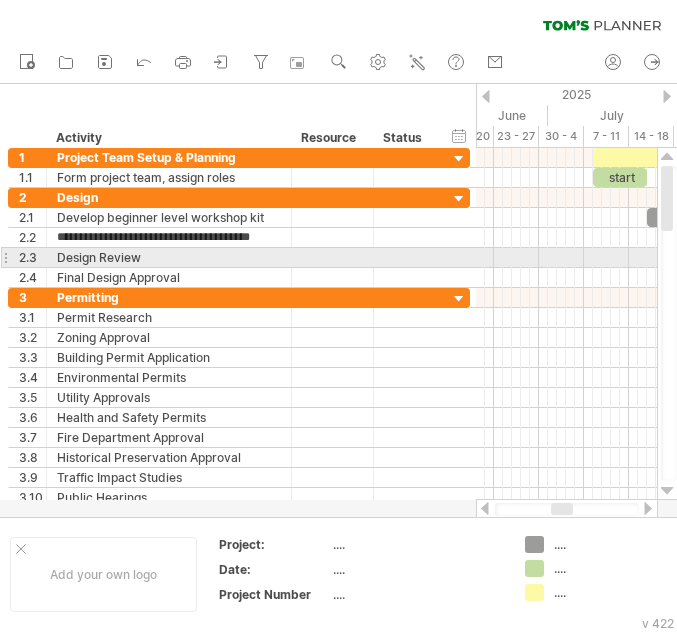 scroll, scrollTop: 0, scrollLeft: 0, axis: both 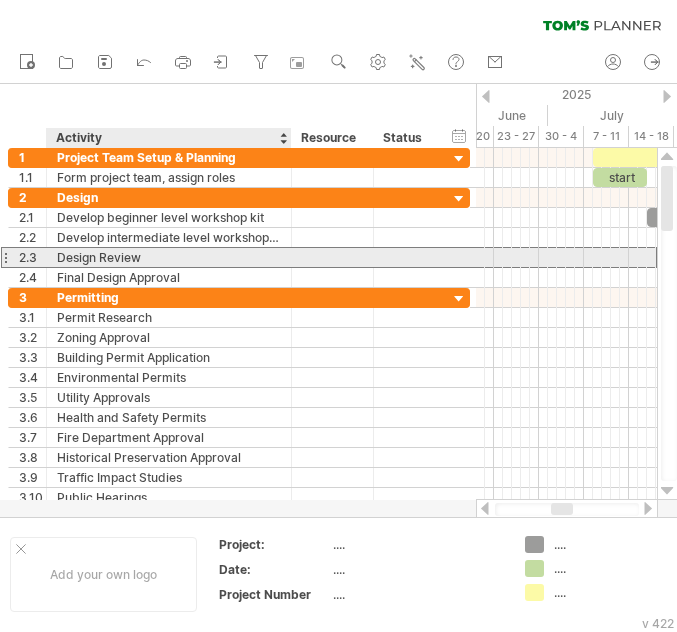 click on "Design Review" at bounding box center (169, 257) 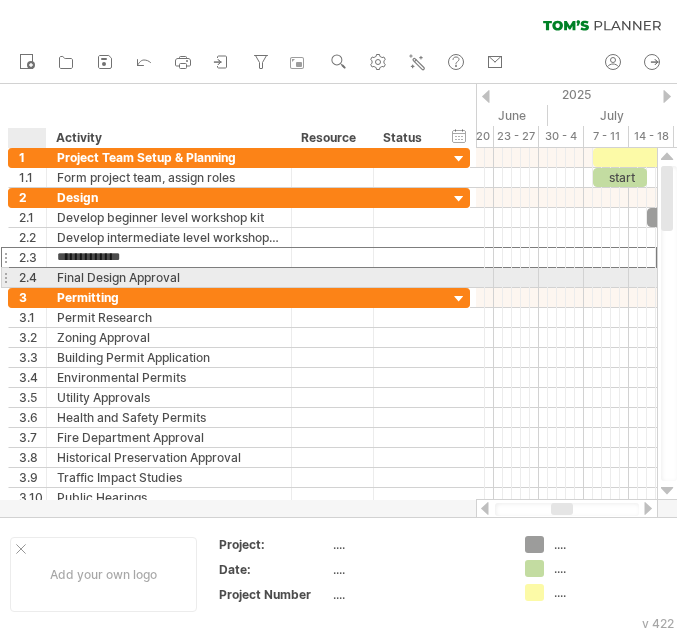 drag, startPoint x: 167, startPoint y: 255, endPoint x: 39, endPoint y: 272, distance: 129.12398 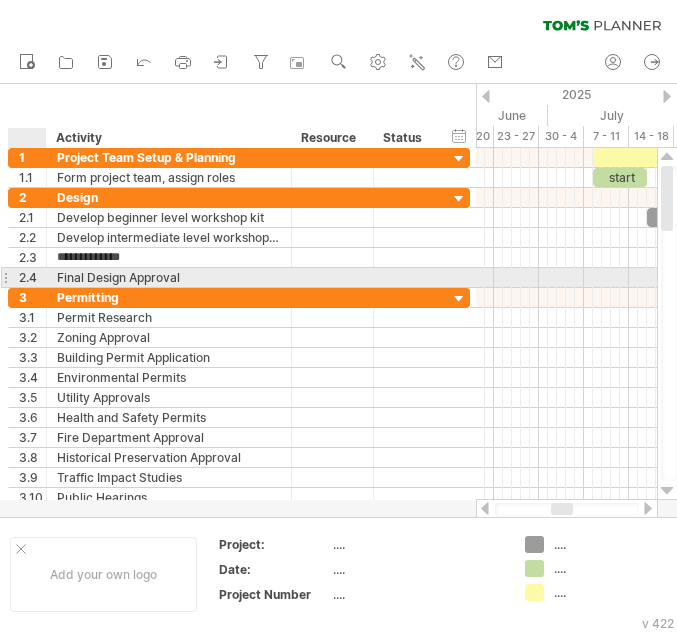 paste on "**********" 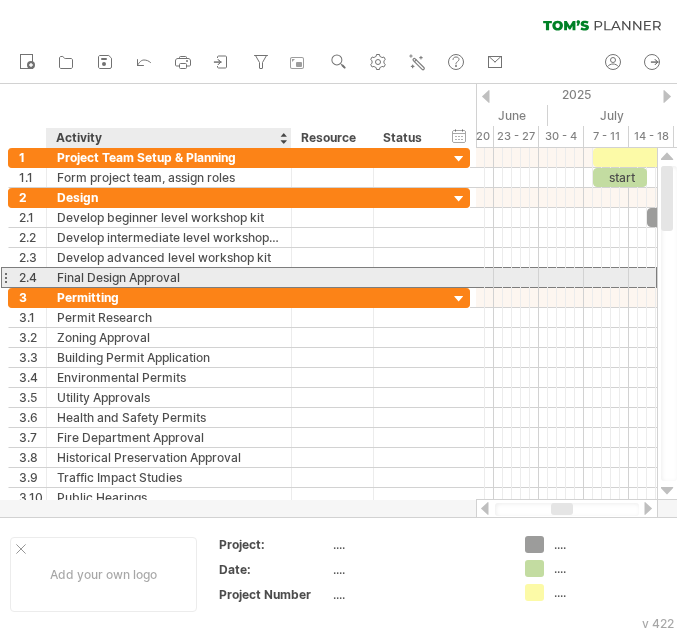 click on "Final Design Approval" at bounding box center (169, 277) 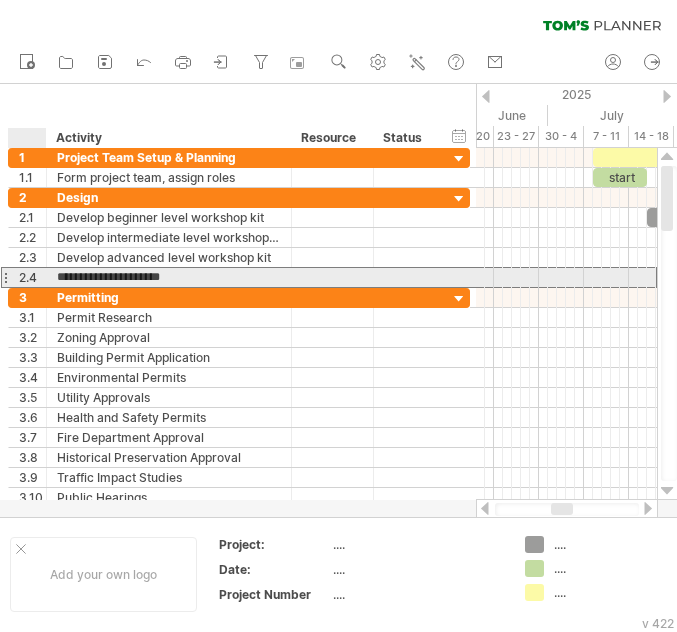 drag, startPoint x: 188, startPoint y: 272, endPoint x: 44, endPoint y: 287, distance: 144.77914 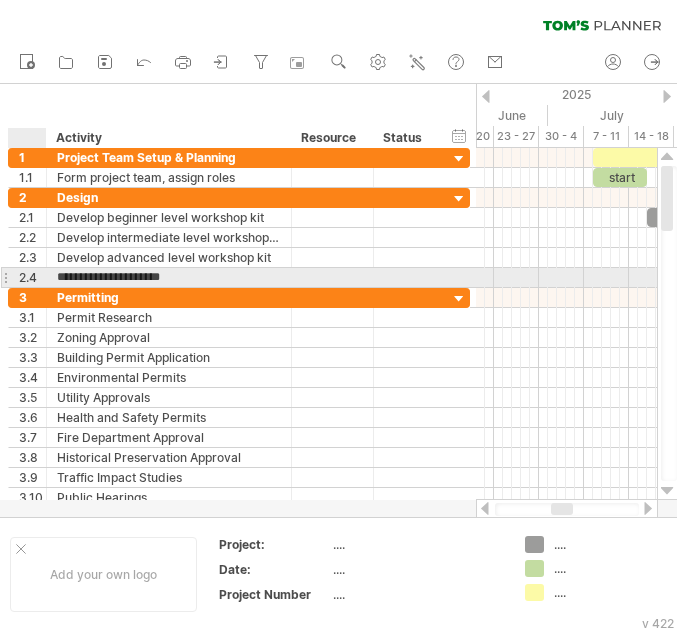 paste on "**********" 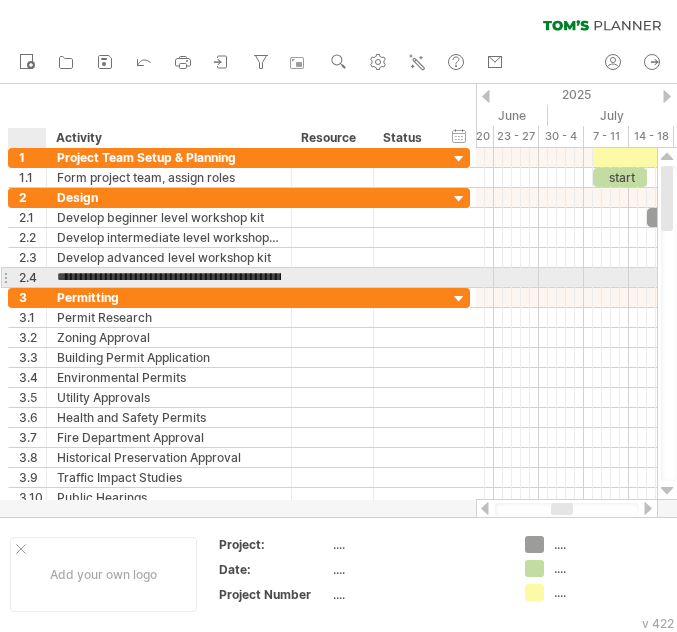 scroll, scrollTop: 0, scrollLeft: 48, axis: horizontal 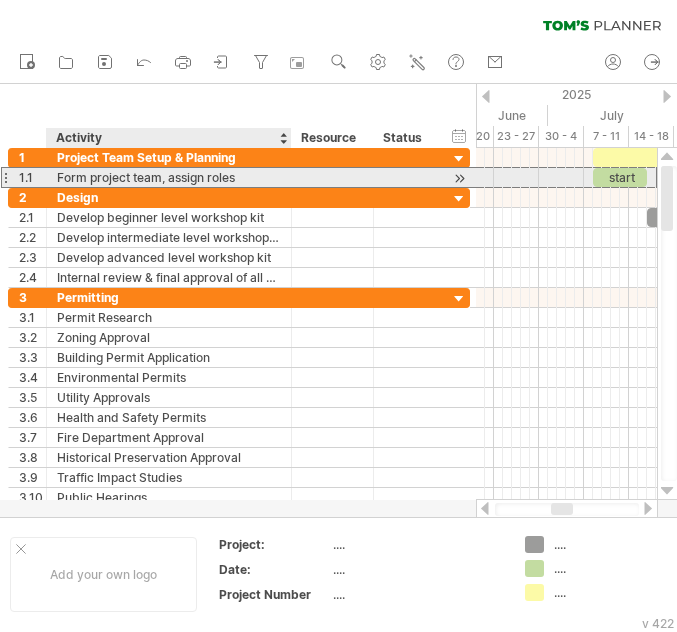 click on "**********" at bounding box center [169, 177] 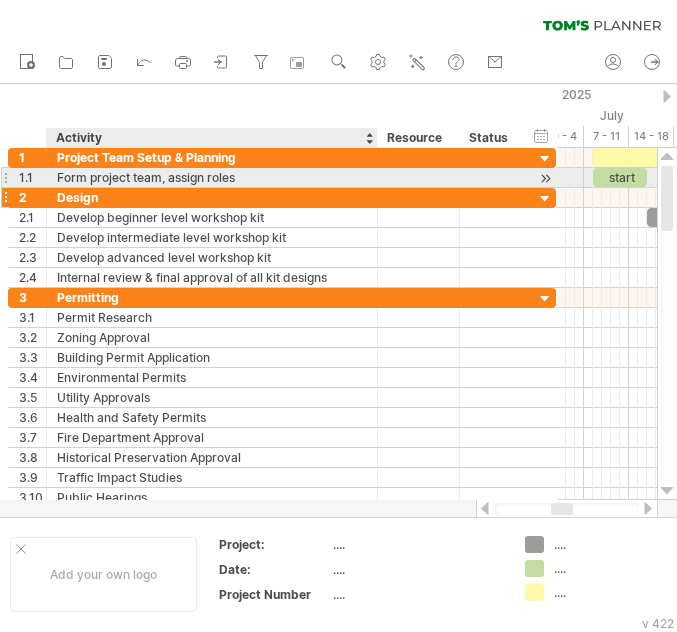 drag, startPoint x: 289, startPoint y: 173, endPoint x: 374, endPoint y: 190, distance: 86.683334 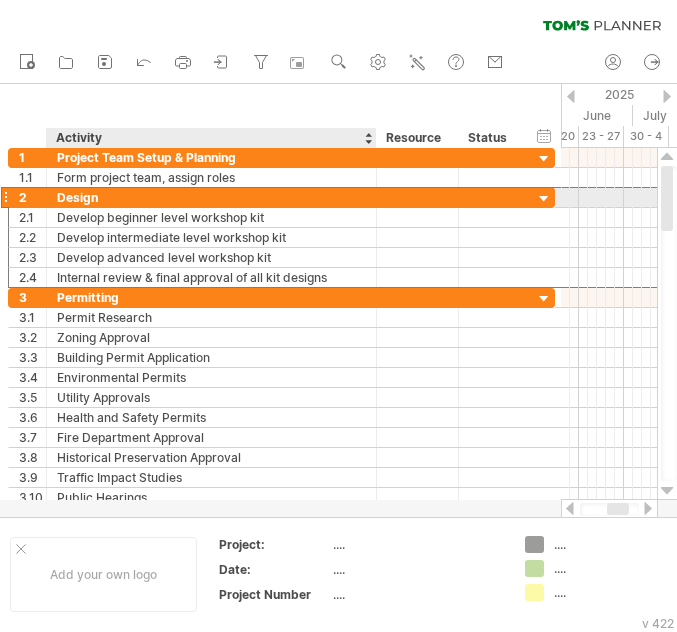 click on "Design" at bounding box center [211, 197] 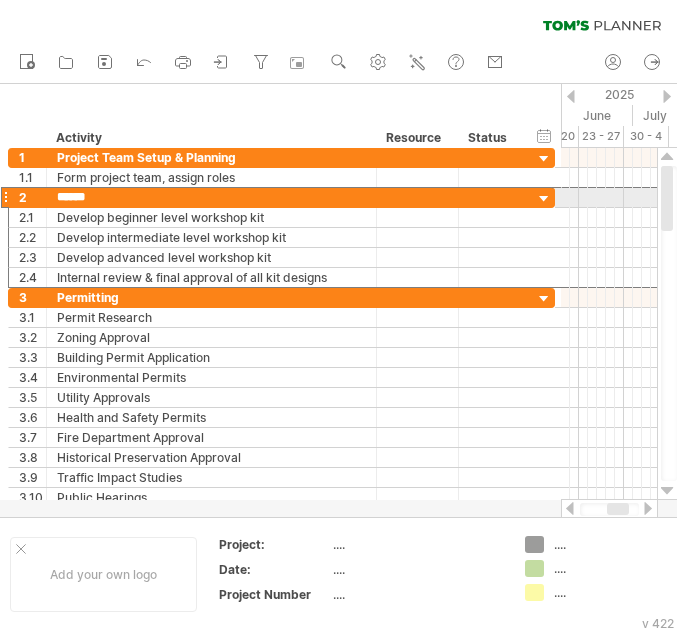 drag, startPoint x: 116, startPoint y: 198, endPoint x: 6, endPoint y: 198, distance: 110 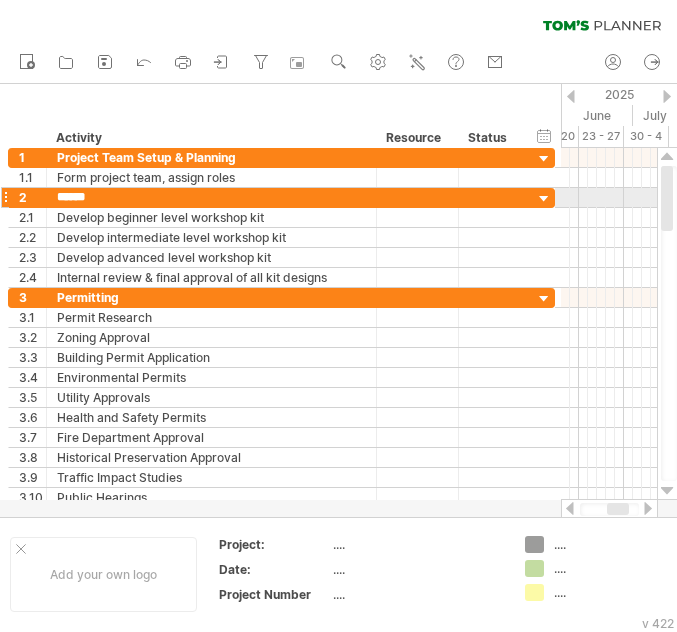 paste on "**********" 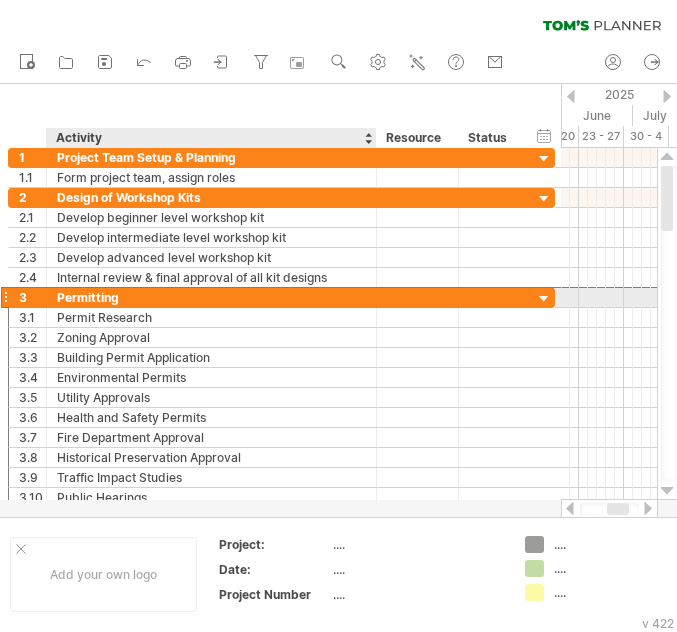 click on "Permitting" at bounding box center [211, 297] 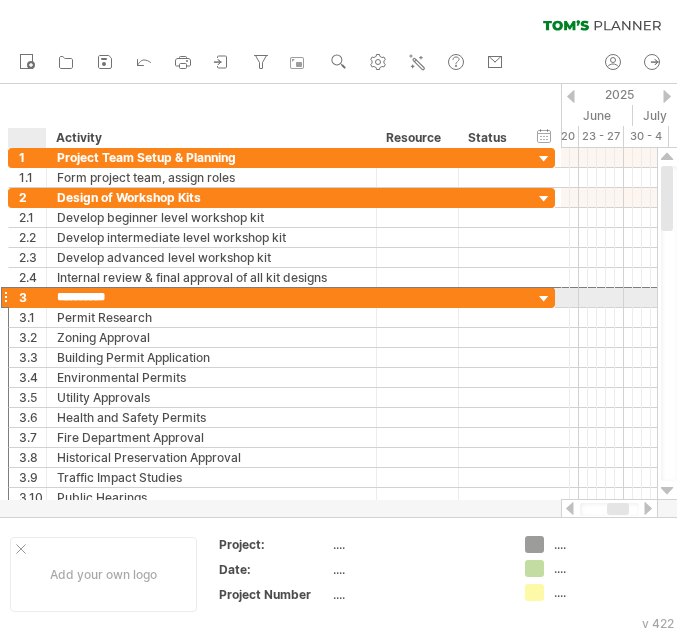 drag, startPoint x: 131, startPoint y: 296, endPoint x: 16, endPoint y: 304, distance: 115.27792 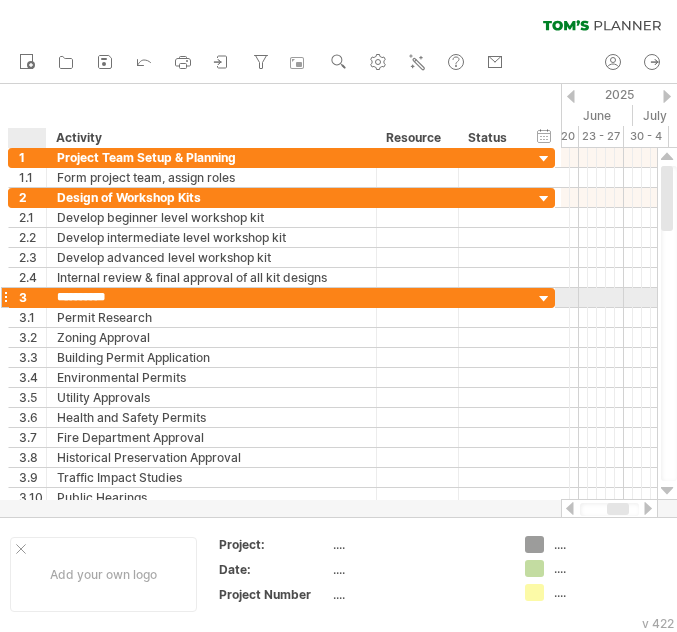 paste on "**********" 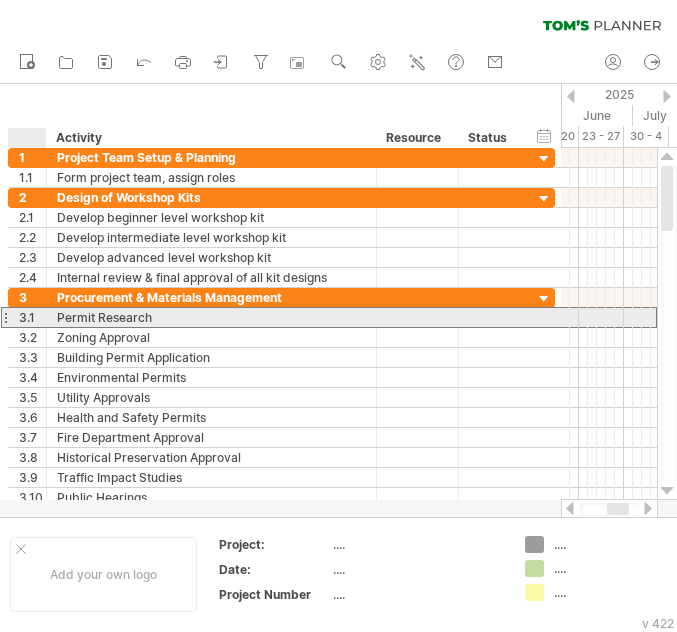 drag, startPoint x: 154, startPoint y: 316, endPoint x: 38, endPoint y: 320, distance: 116.06895 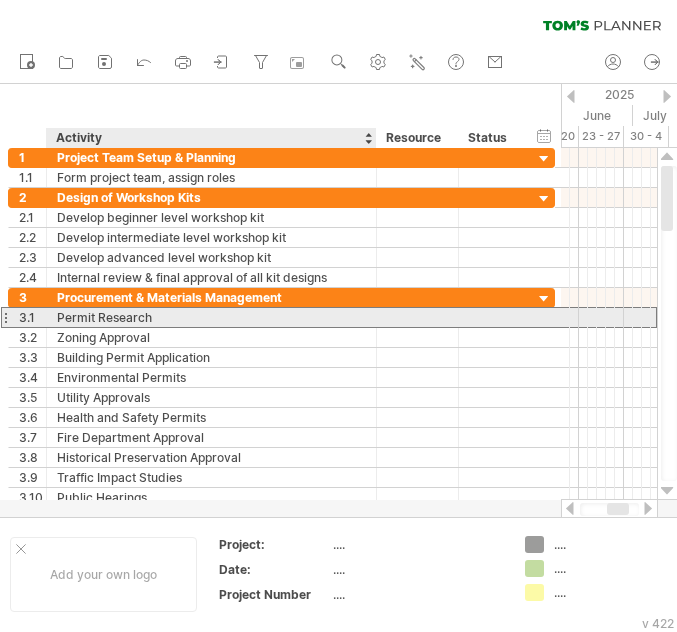 click on "Permit Research" at bounding box center (211, 317) 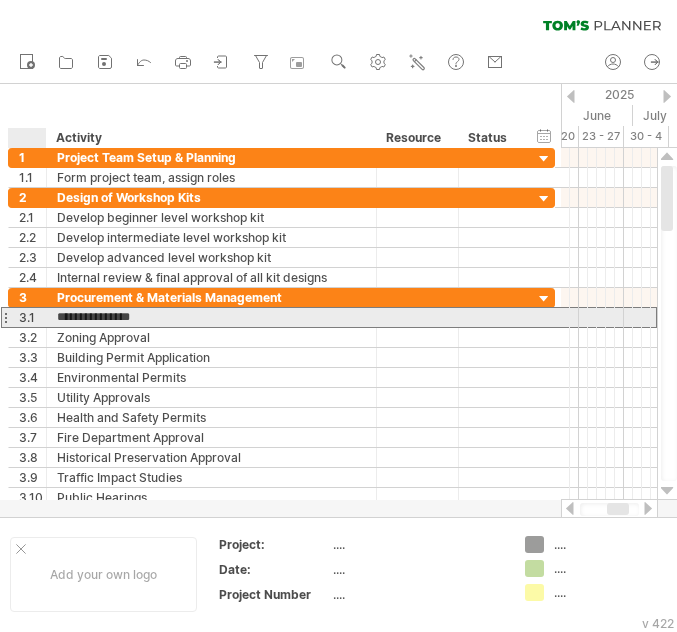 drag, startPoint x: 153, startPoint y: 318, endPoint x: 55, endPoint y: 312, distance: 98.1835 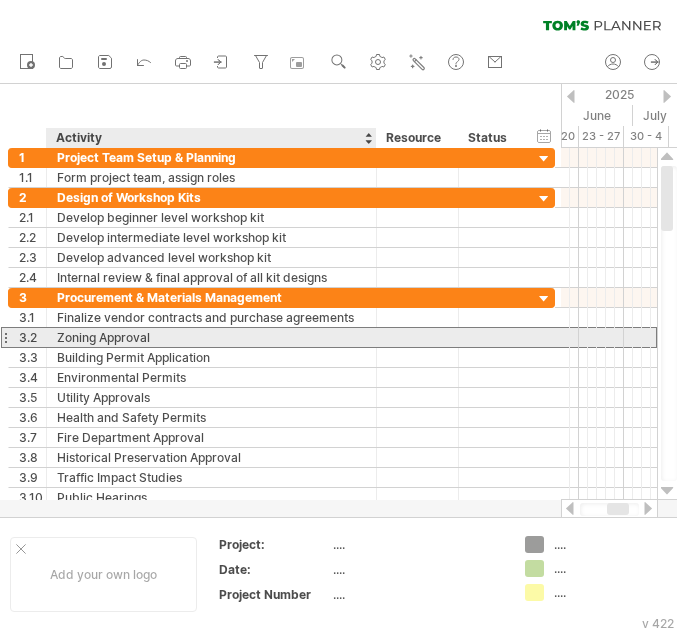click on "Zoning Approval" at bounding box center (211, 337) 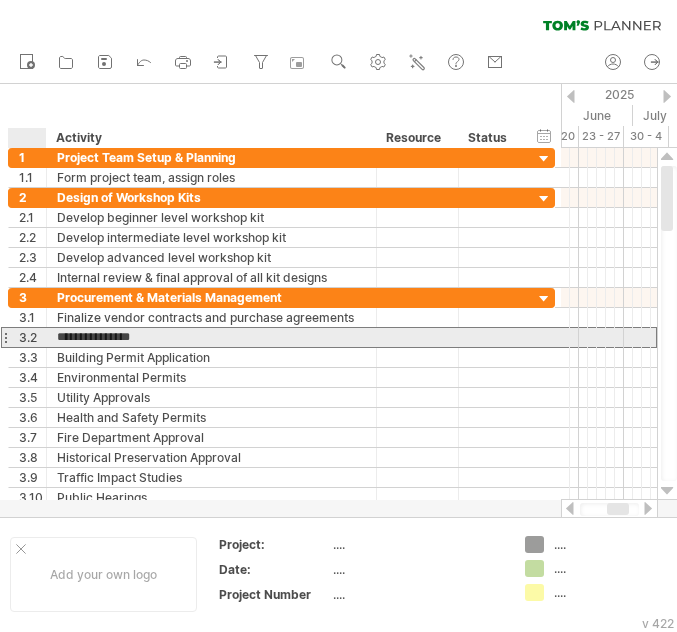 drag, startPoint x: 158, startPoint y: 335, endPoint x: 58, endPoint y: 333, distance: 100.02 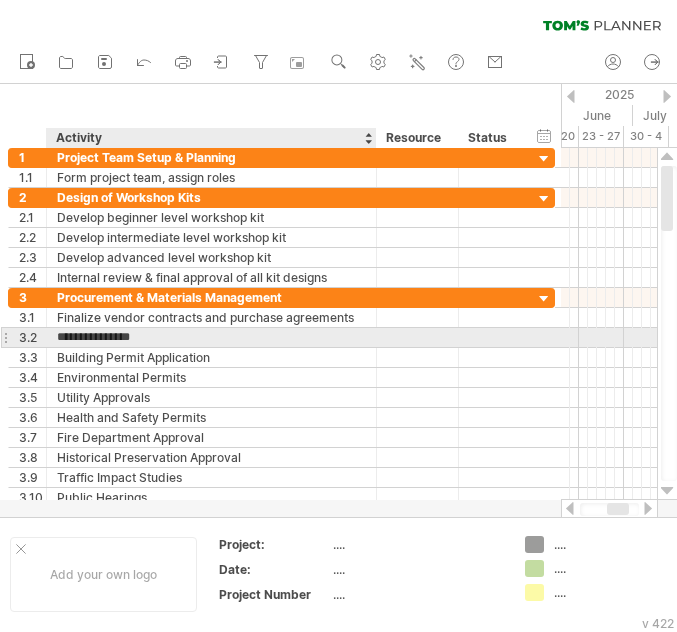 paste on "**********" 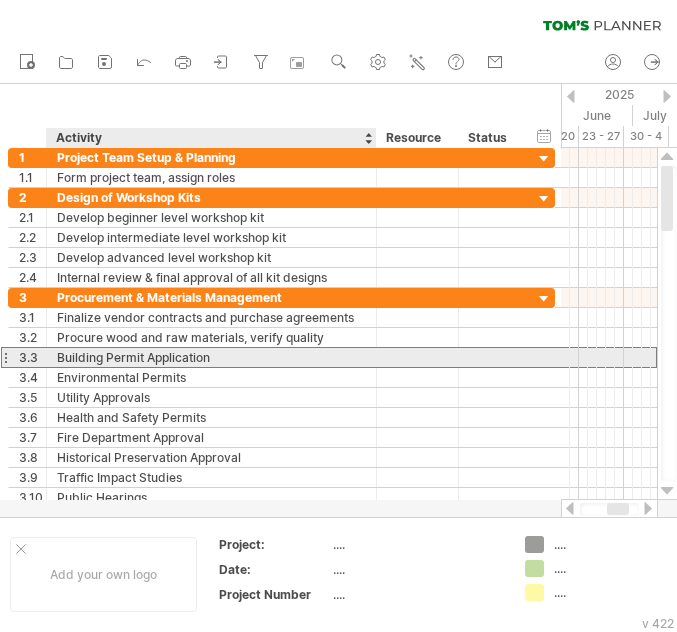 click on "Building Permit Application" at bounding box center (211, 357) 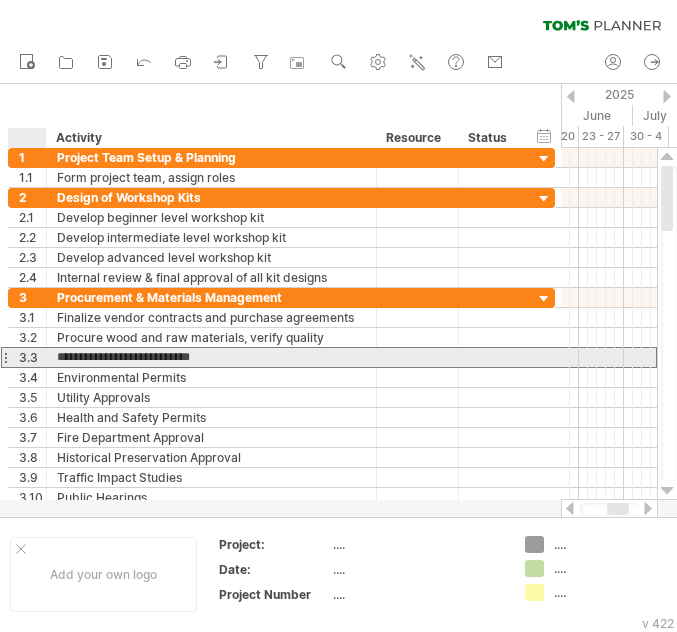 drag, startPoint x: 236, startPoint y: 358, endPoint x: 50, endPoint y: 355, distance: 186.02419 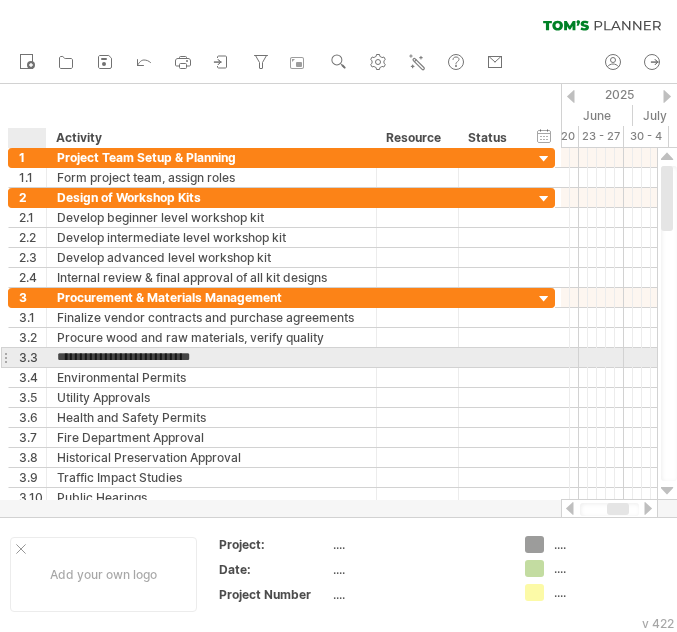 paste on "**********" 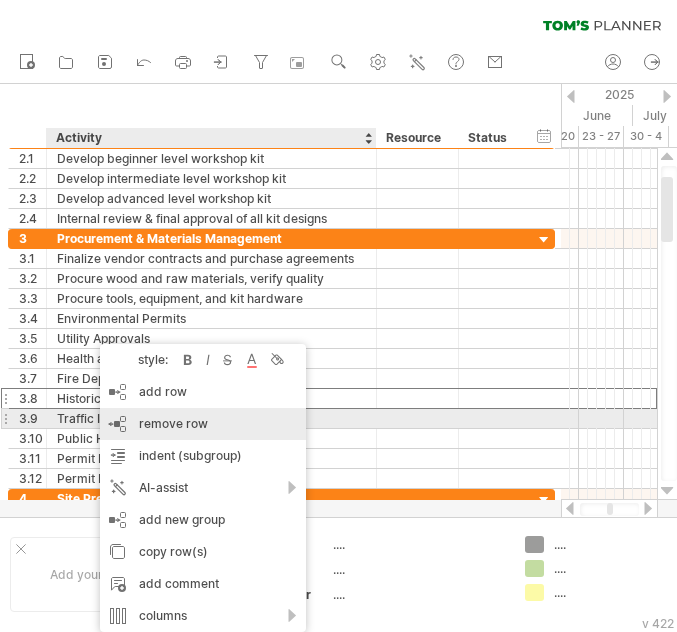 click on "remove row remove selected rows" at bounding box center (203, 424) 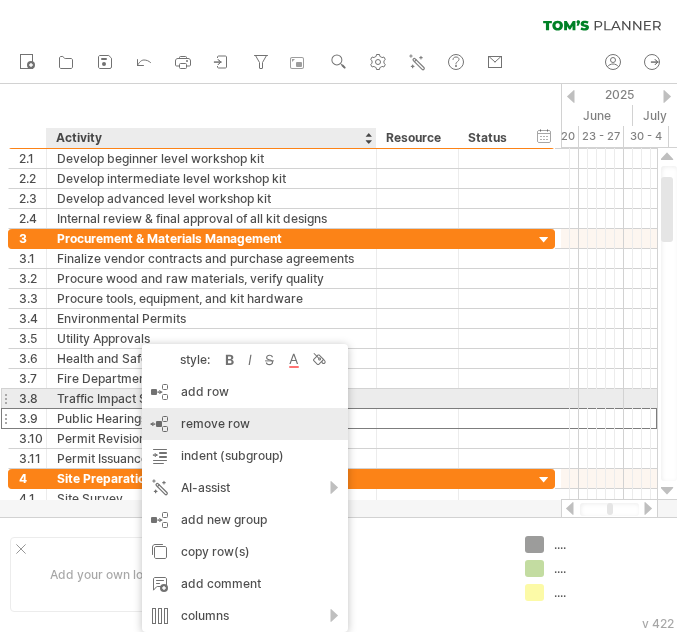 click on "remove row remove selected rows" at bounding box center [245, 424] 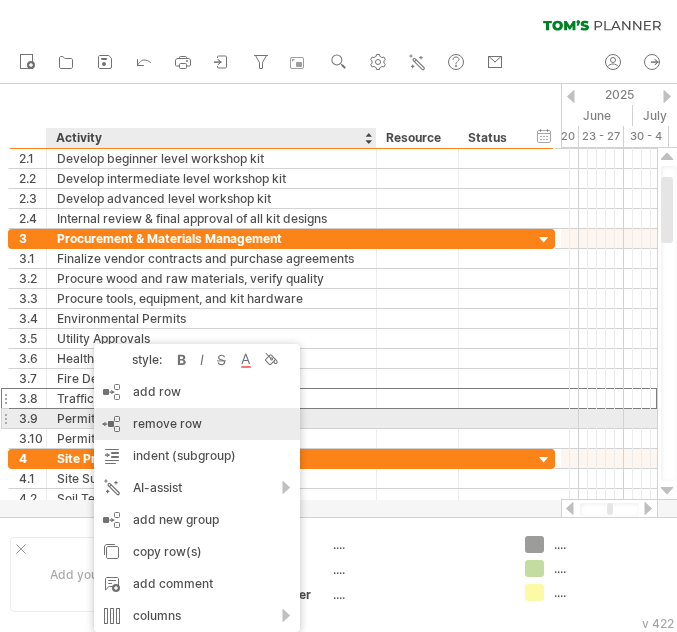 click on "remove row remove selected rows" at bounding box center [197, 424] 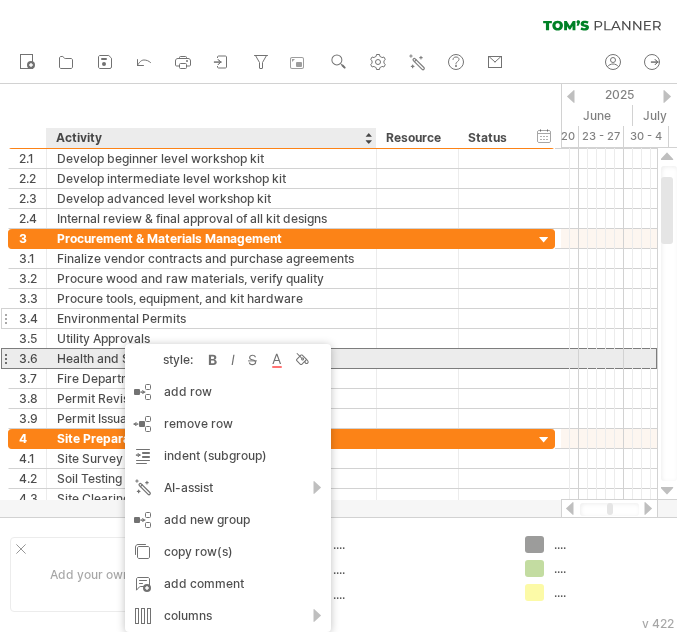 drag, startPoint x: 166, startPoint y: 410, endPoint x: 95, endPoint y: 315, distance: 118.60017 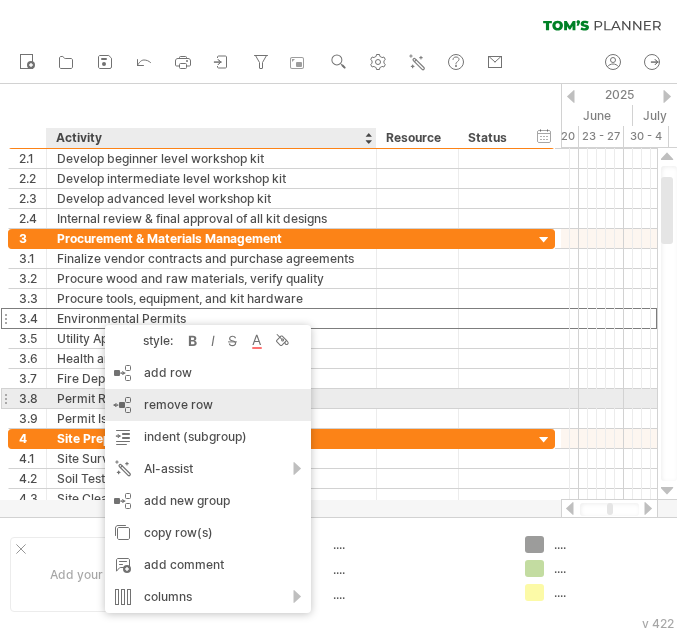 click on "remove row remove selected rows" at bounding box center (208, 405) 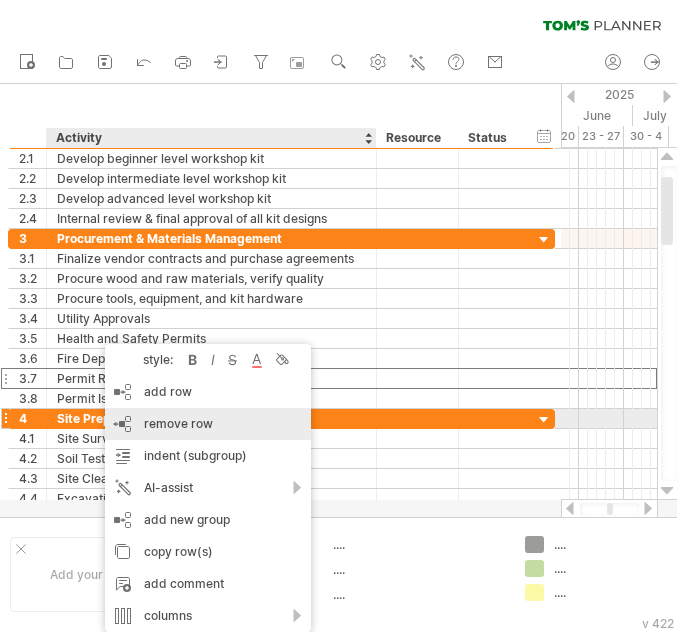 click on "remove row" at bounding box center [178, 423] 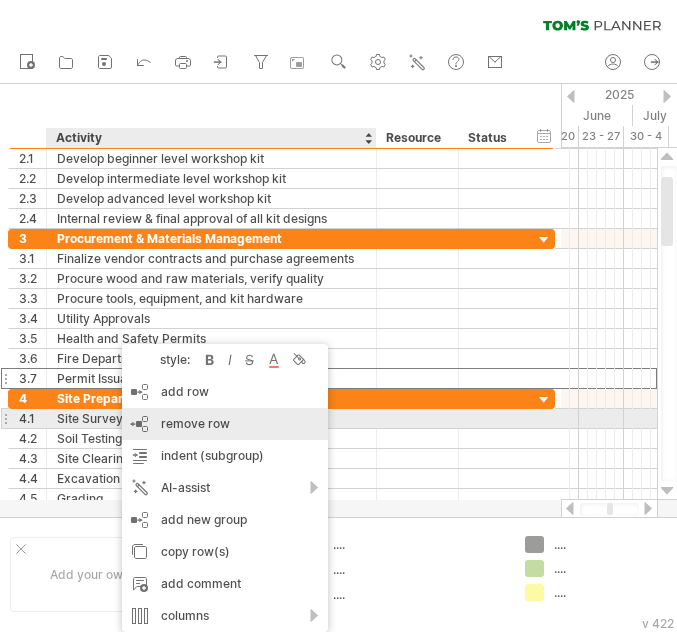 click on "remove row remove selected rows" at bounding box center (225, 424) 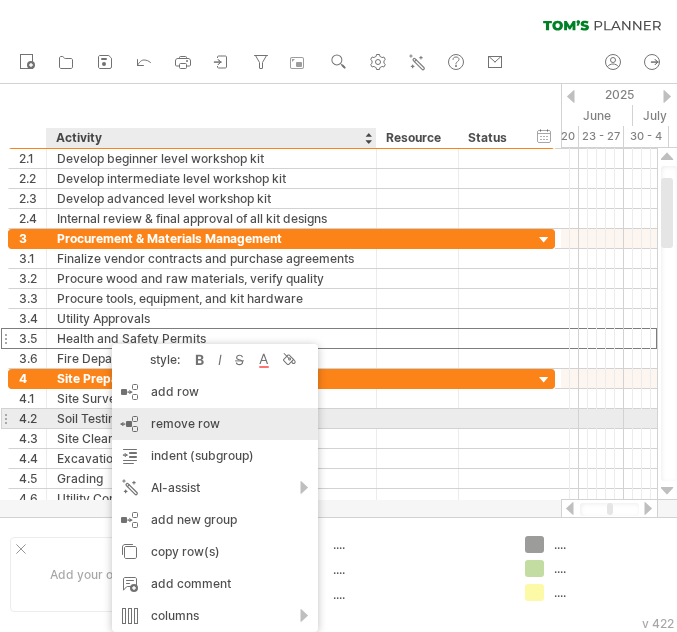 click on "remove row" at bounding box center (185, 423) 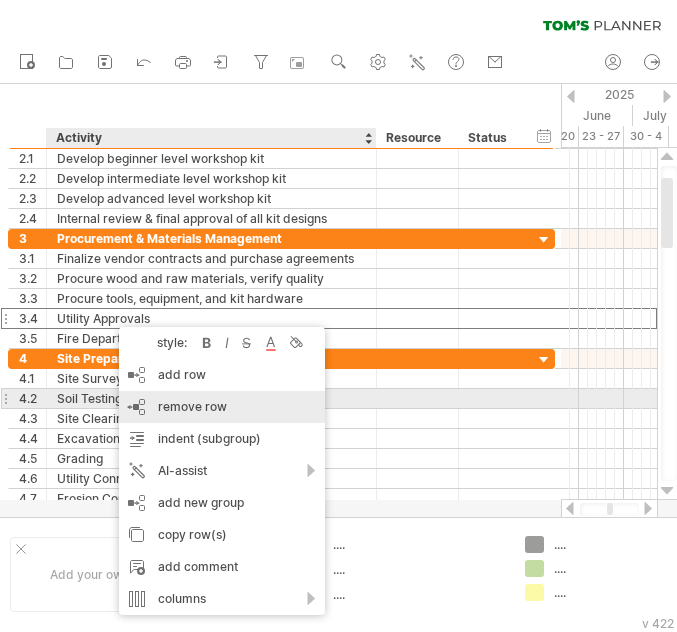 click on "remove row remove selected rows" at bounding box center (222, 407) 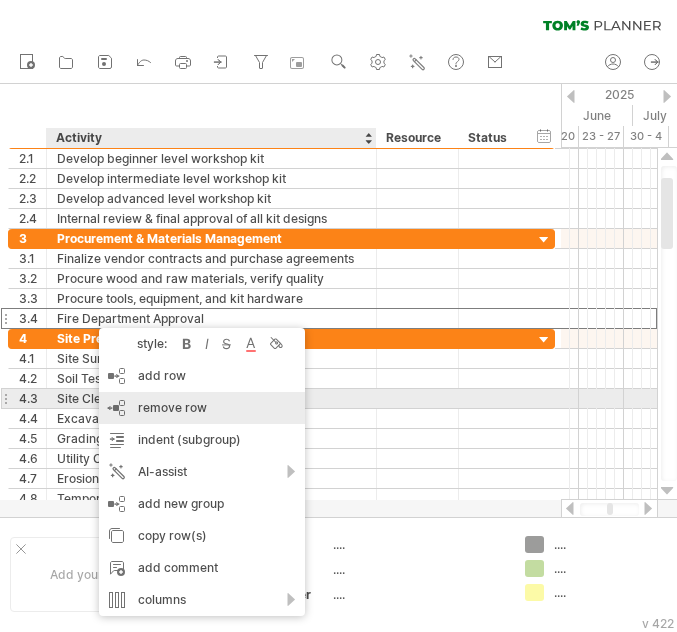 click on "remove row" at bounding box center (172, 407) 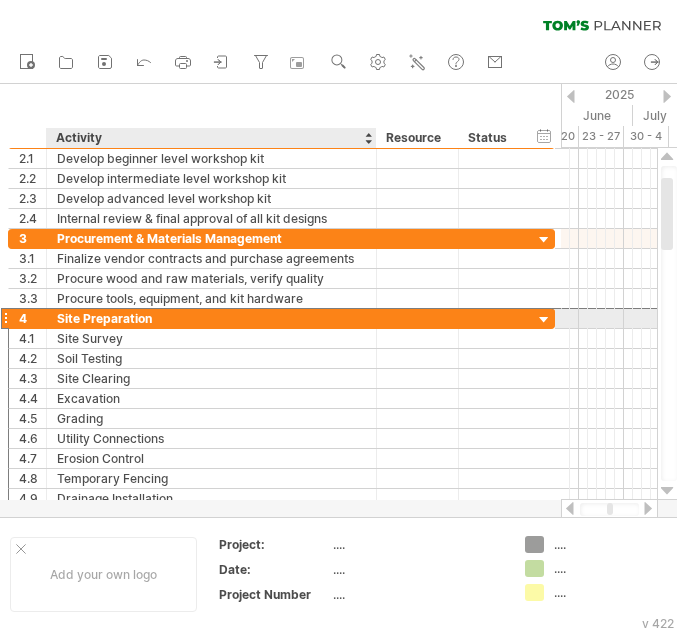 click on "Site Preparation" at bounding box center (211, 318) 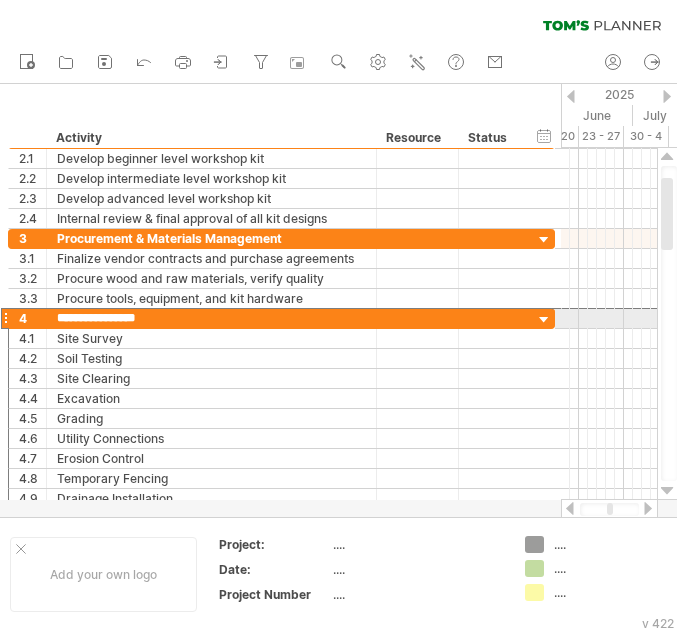 drag, startPoint x: 168, startPoint y: 320, endPoint x: 4, endPoint y: 312, distance: 164.195 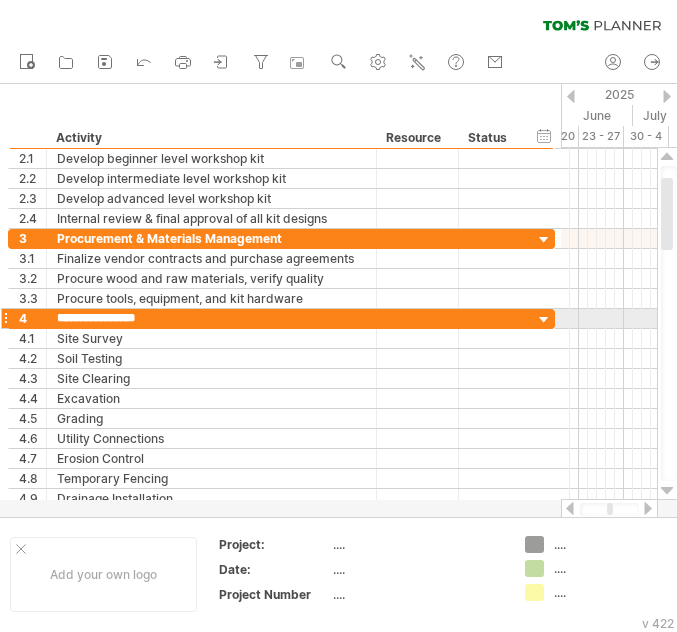 paste on "**********" 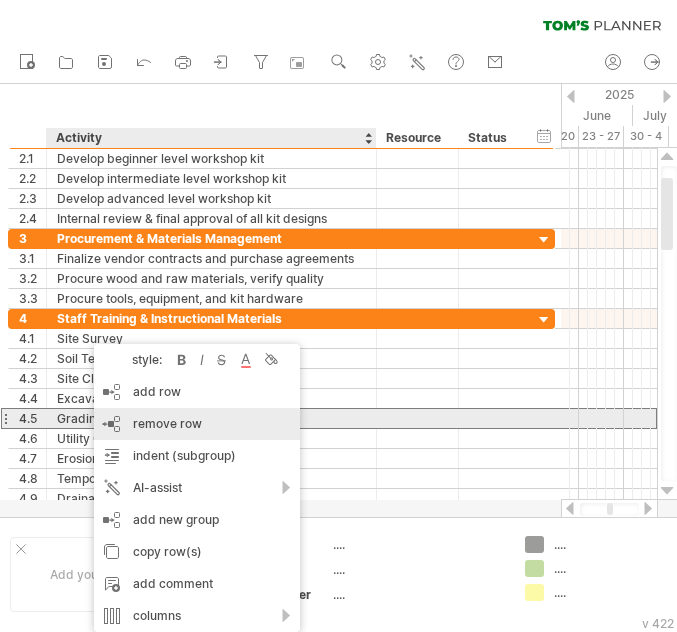 click on "remove row" at bounding box center (167, 423) 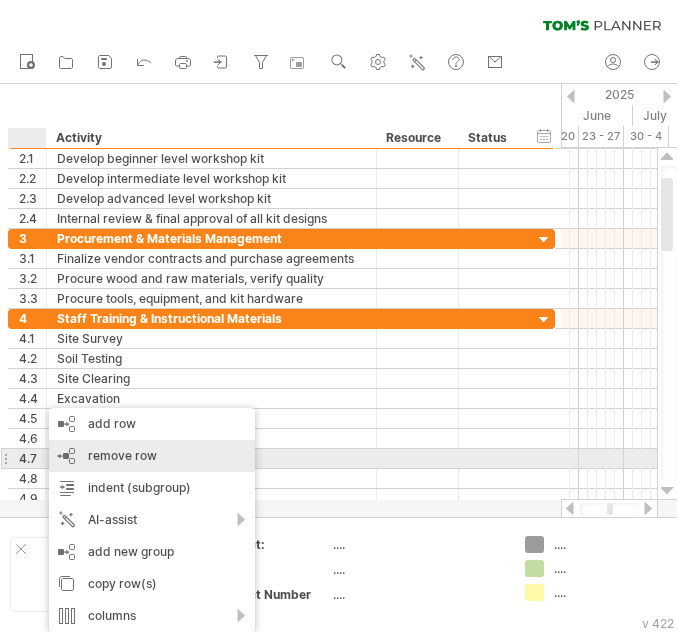 click on "remove row" at bounding box center [122, 455] 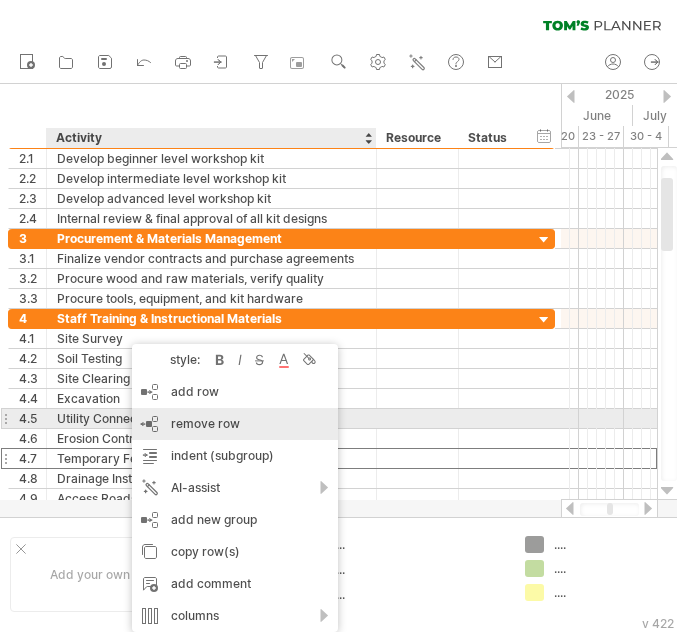 click on "remove row" at bounding box center (205, 423) 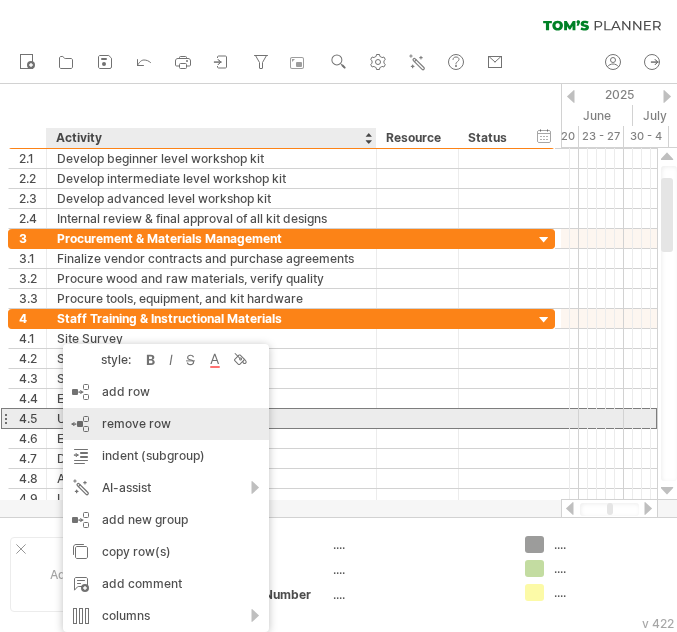 click on "remove row" at bounding box center [136, 423] 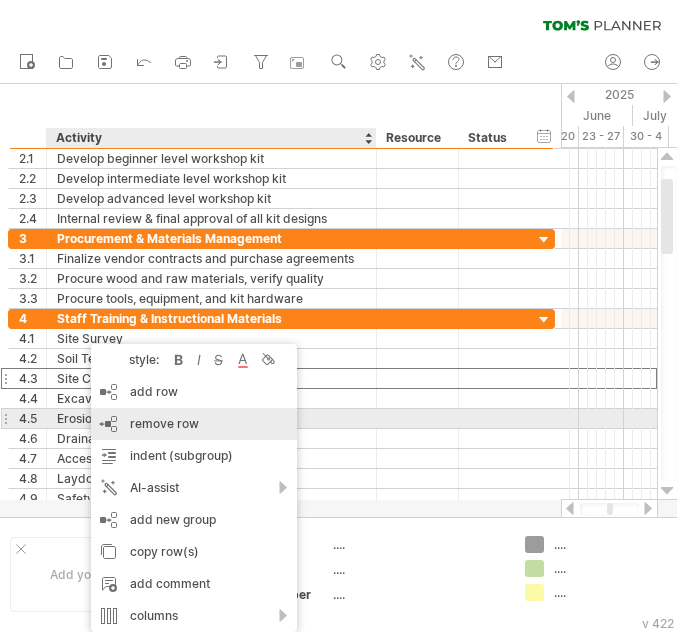 click on "remove row" at bounding box center [164, 423] 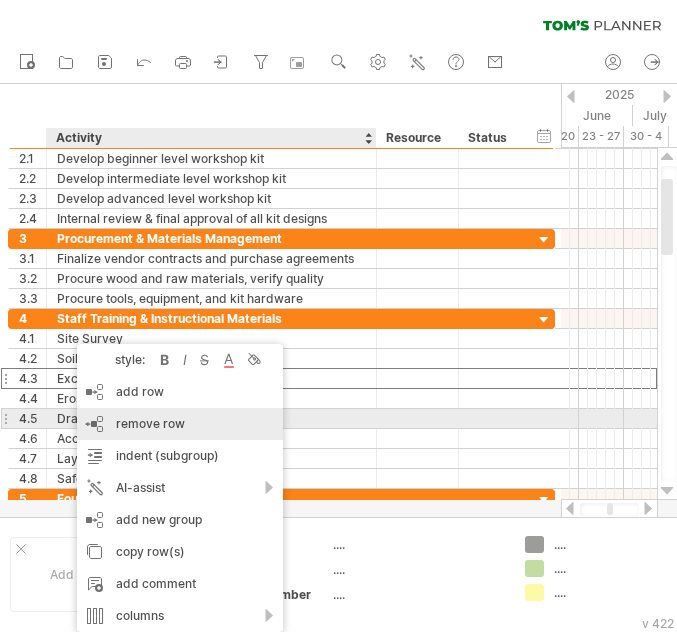 click on "remove row" at bounding box center (150, 423) 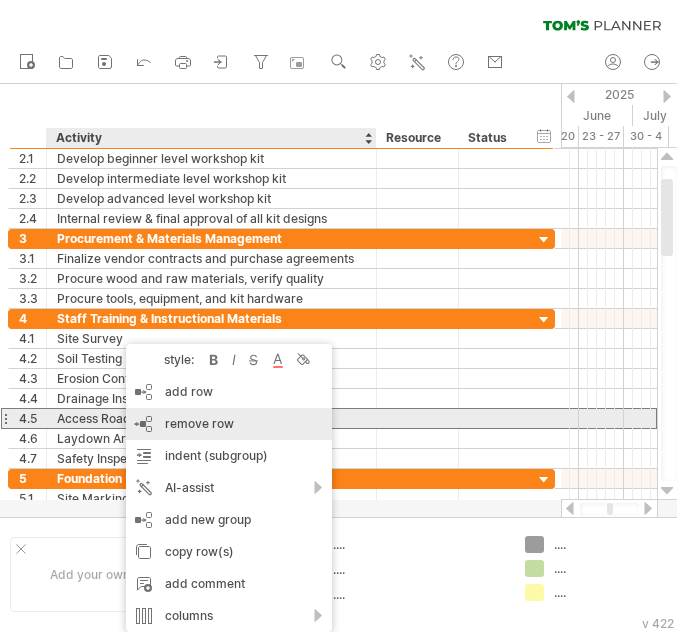 click on "remove row remove selected rows" at bounding box center (229, 424) 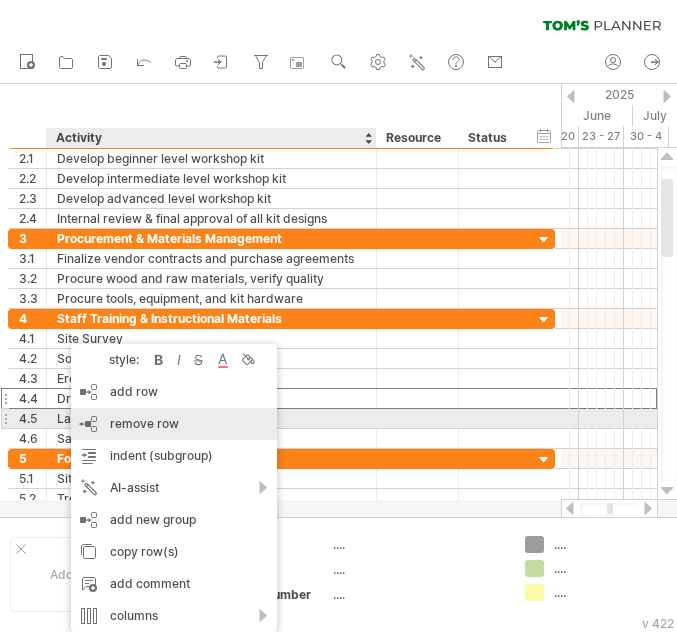 click on "remove row remove selected rows" at bounding box center [174, 424] 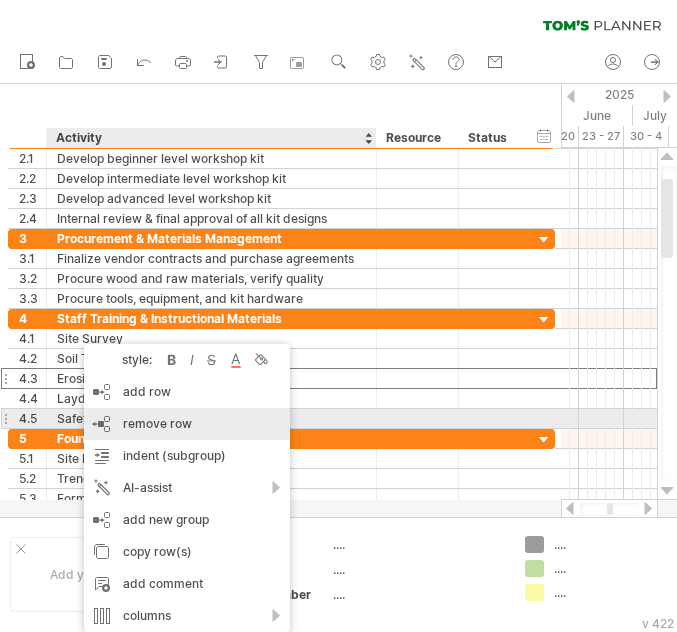 click on "remove row" at bounding box center (157, 423) 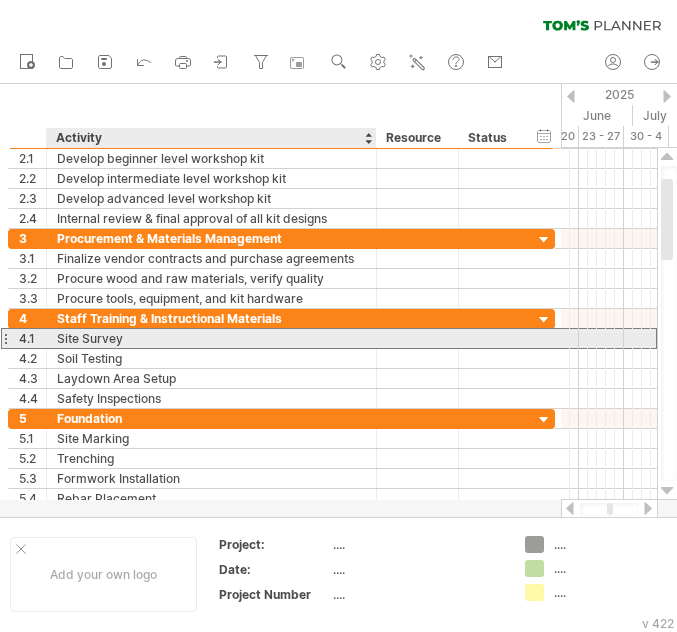 click on "Site Survey" at bounding box center (211, 338) 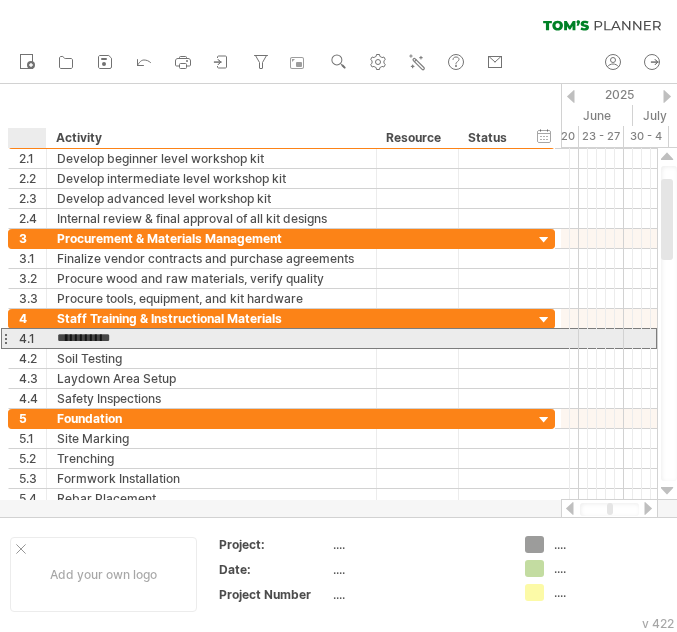 drag, startPoint x: 133, startPoint y: 336, endPoint x: 46, endPoint y: 336, distance: 87 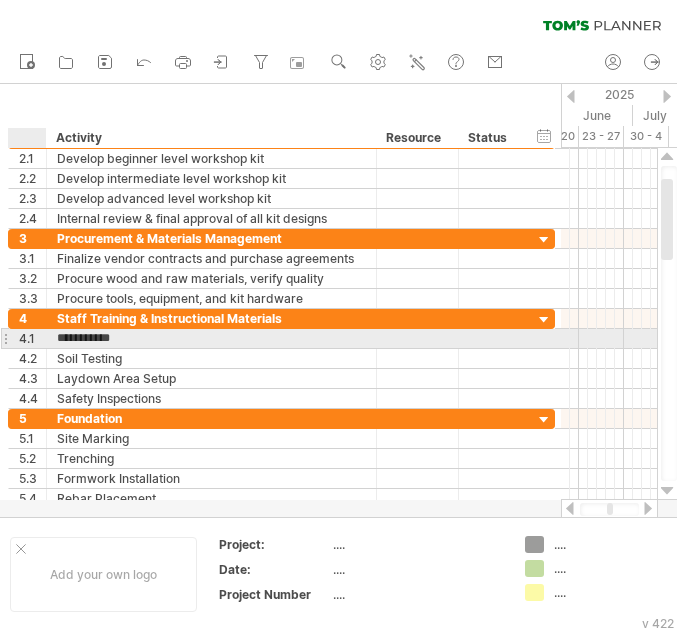 paste on "**********" 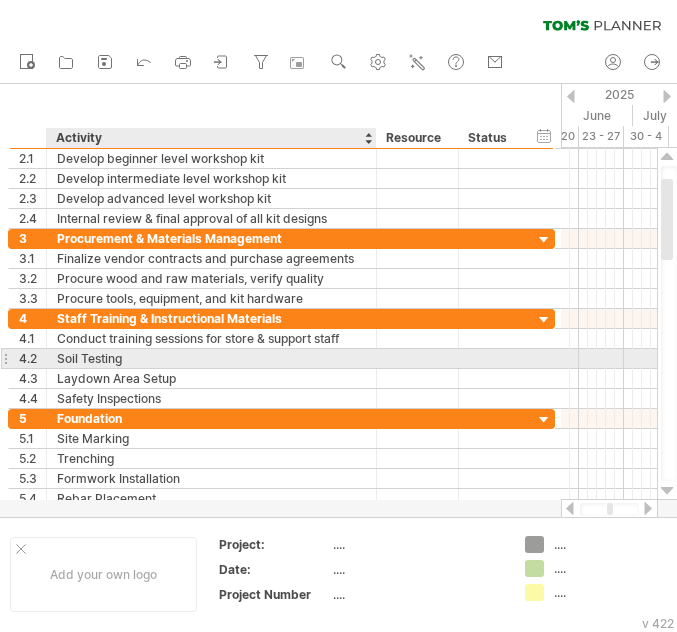 click on "Soil Testing" at bounding box center (211, 358) 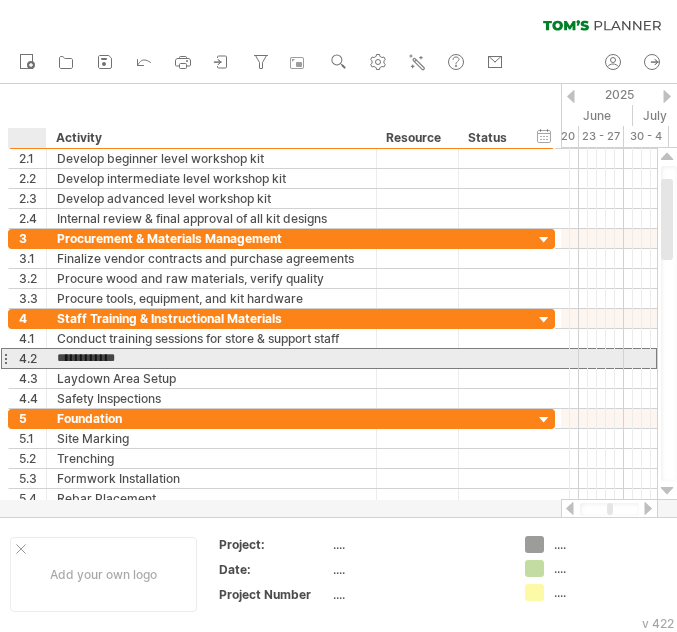 drag, startPoint x: 126, startPoint y: 355, endPoint x: 33, endPoint y: 363, distance: 93.34345 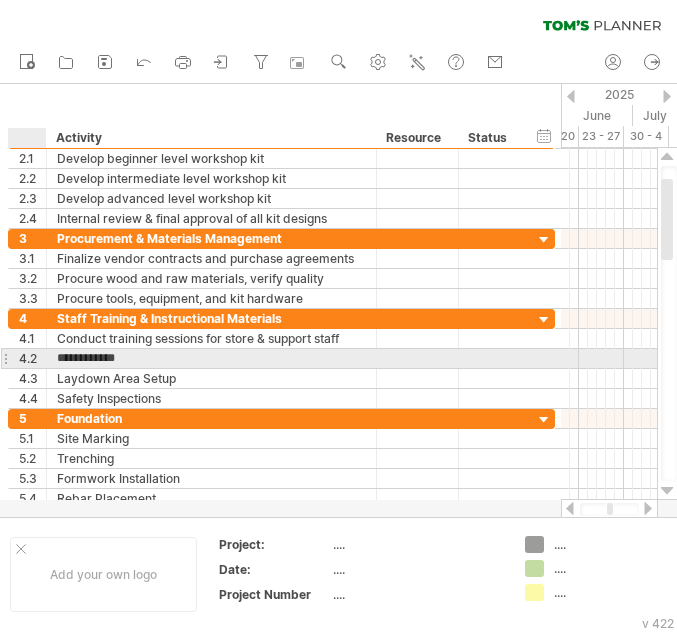 paste on "**********" 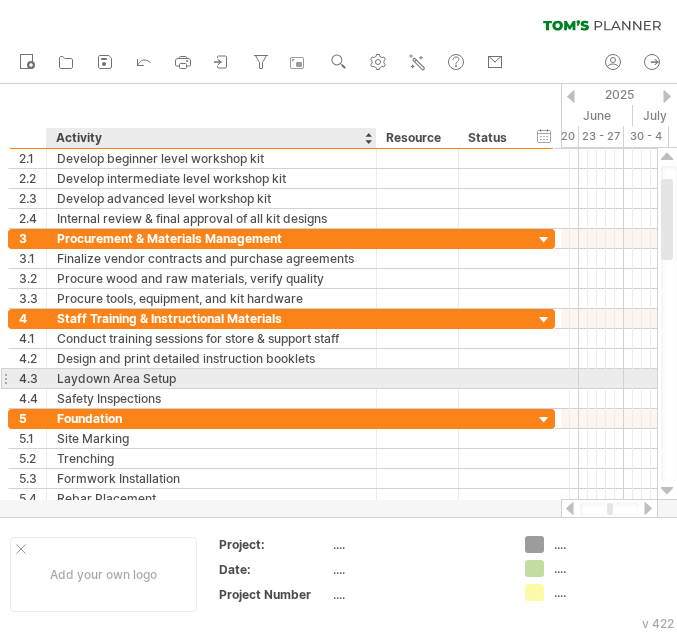 click on "Laydown Area Setup" at bounding box center (211, 378) 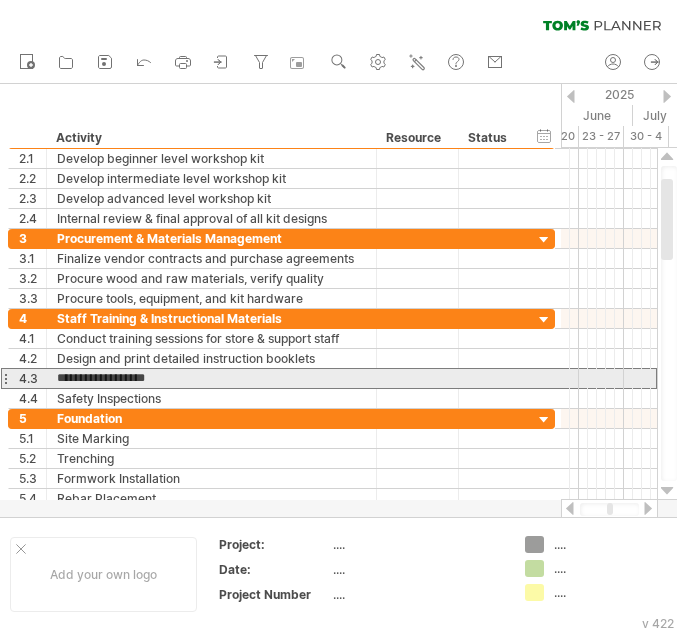 drag, startPoint x: 176, startPoint y: 380, endPoint x: -5, endPoint y: 382, distance: 181.01105 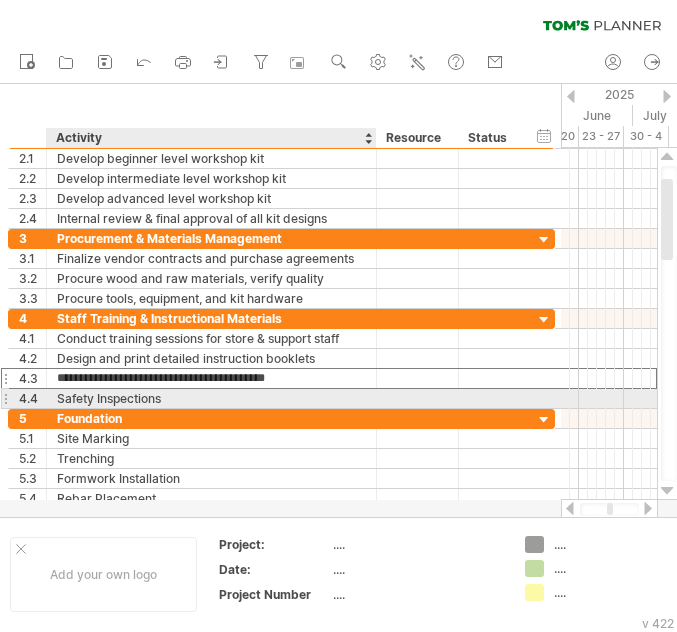 click on "Safety Inspections" at bounding box center [211, 398] 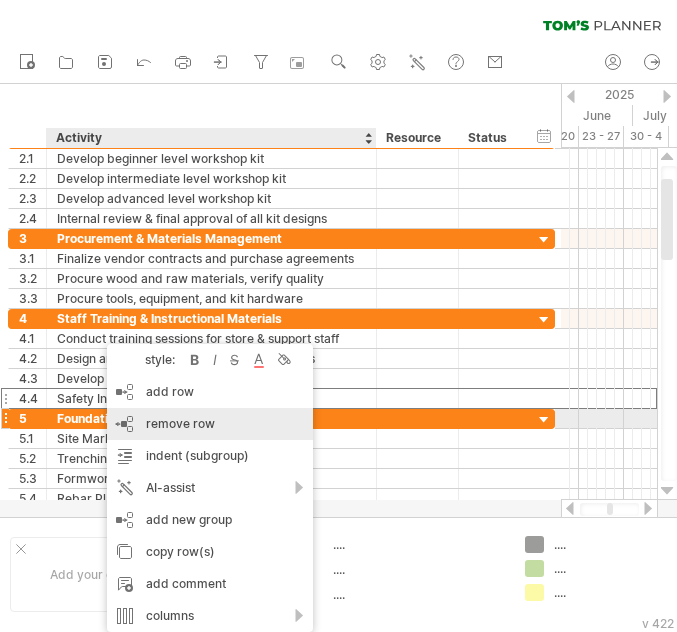 click on "remove row remove selected rows" at bounding box center [210, 424] 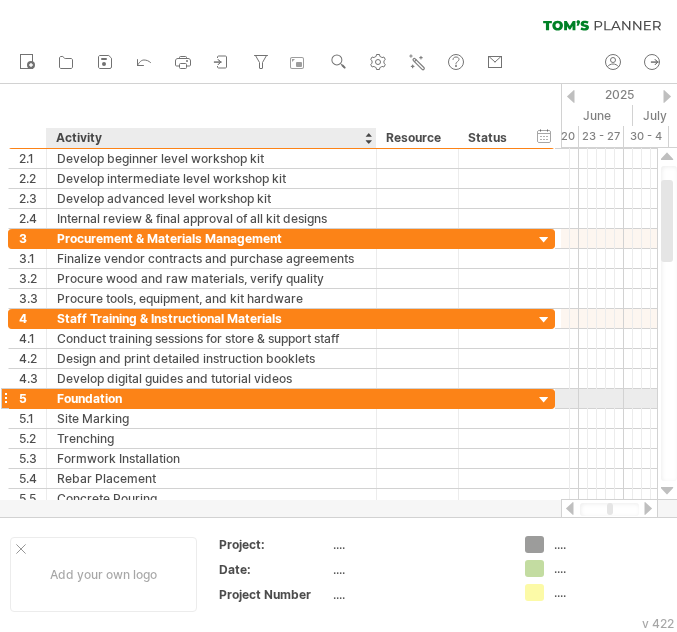 click on "Foundation" at bounding box center [211, 398] 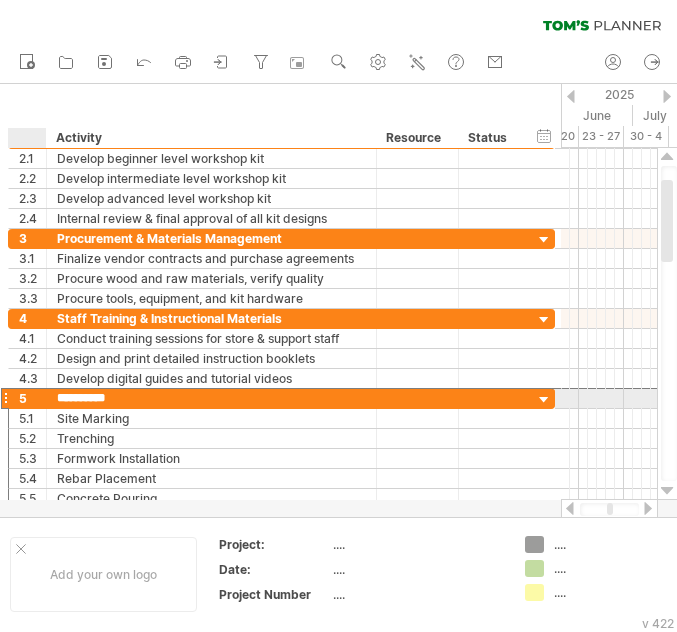 drag, startPoint x: 125, startPoint y: 396, endPoint x: 15, endPoint y: 396, distance: 110 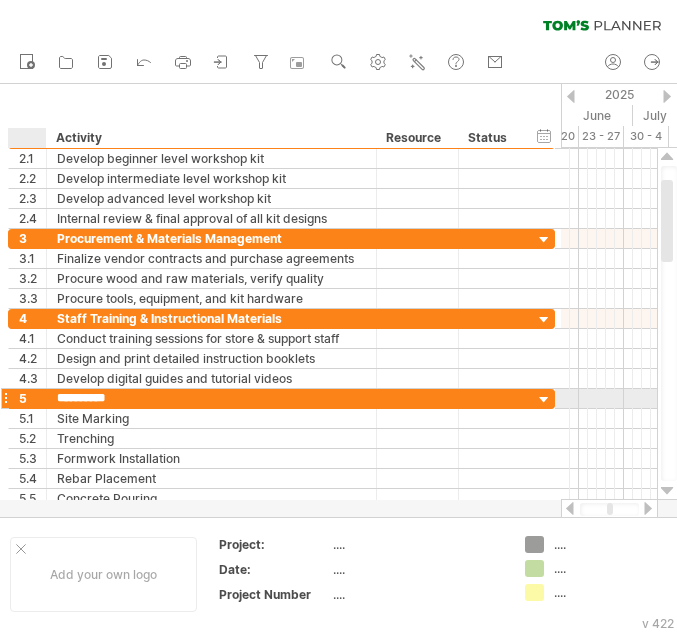 paste on "**********" 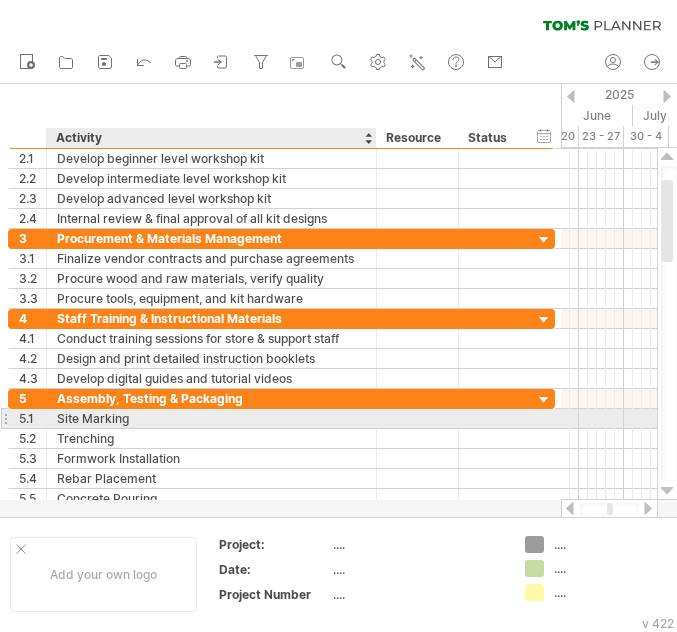 click on "Site Marking" at bounding box center (211, 418) 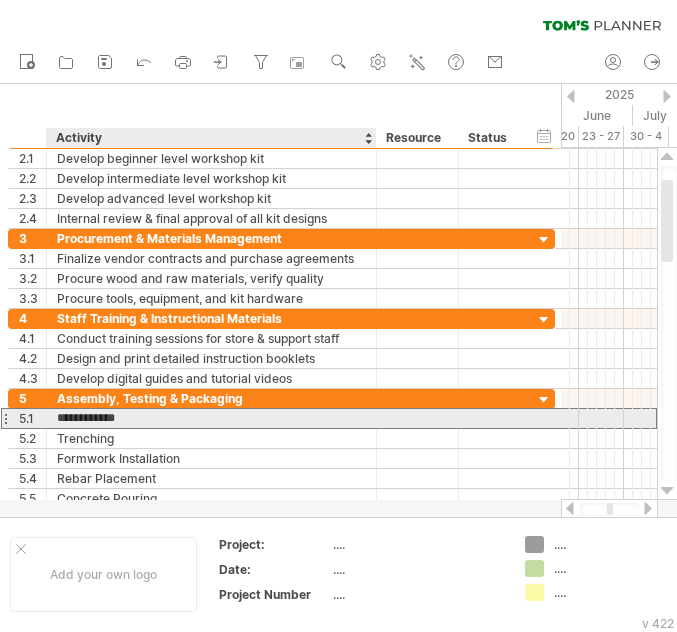click on "**********" at bounding box center (211, 418) 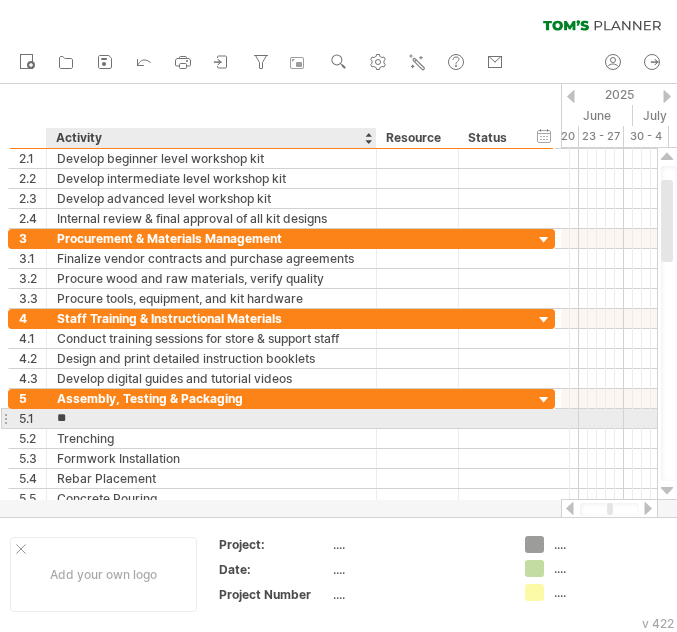 type on "*" 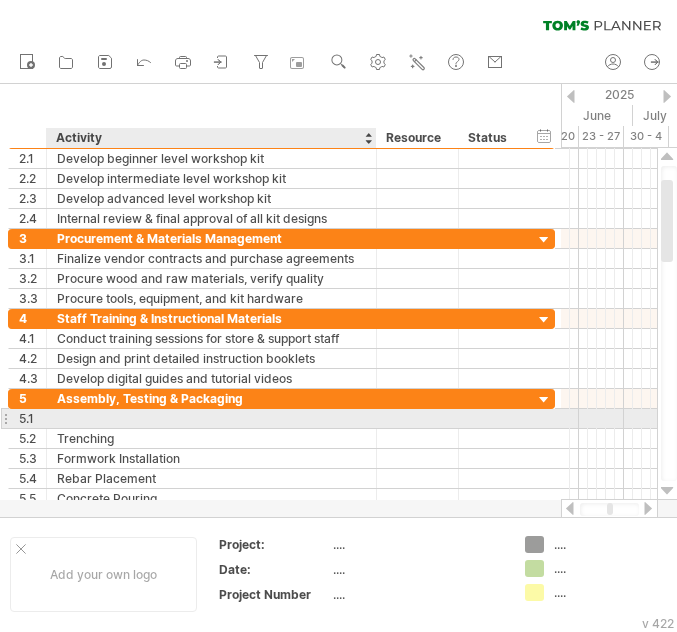 paste on "**********" 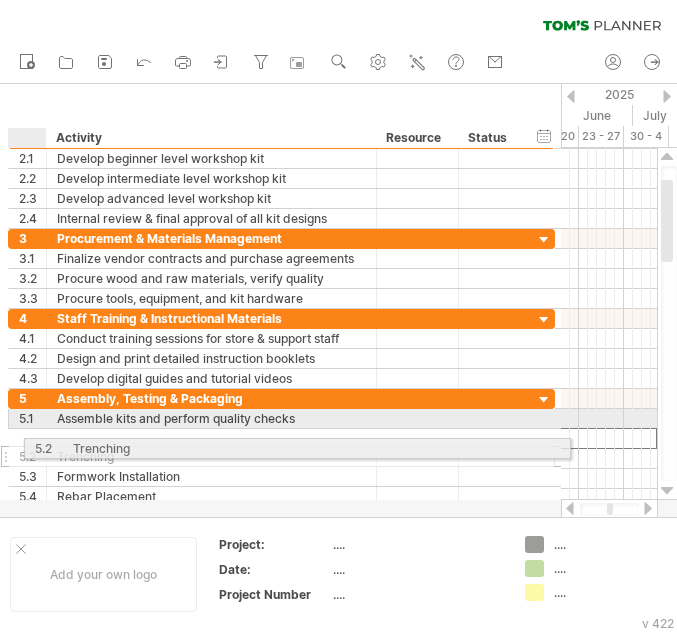 drag, startPoint x: 116, startPoint y: 439, endPoint x: 40, endPoint y: 445, distance: 76.23647 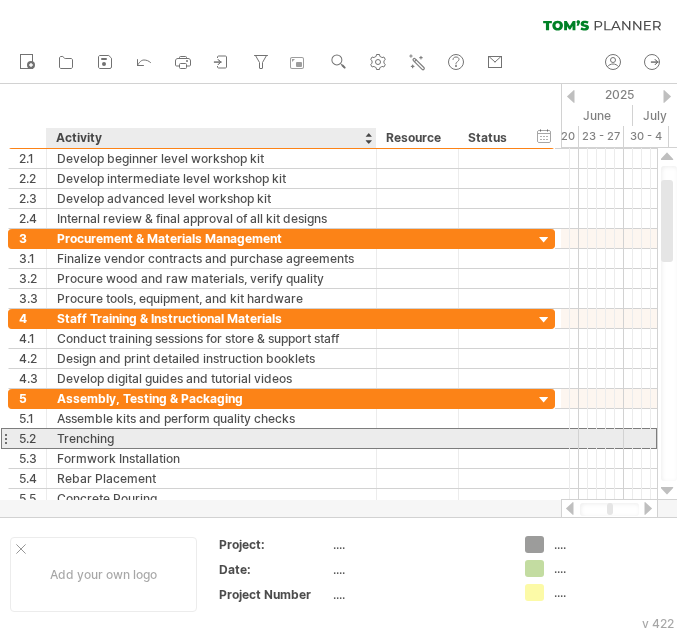 drag, startPoint x: 124, startPoint y: 443, endPoint x: 73, endPoint y: 443, distance: 51 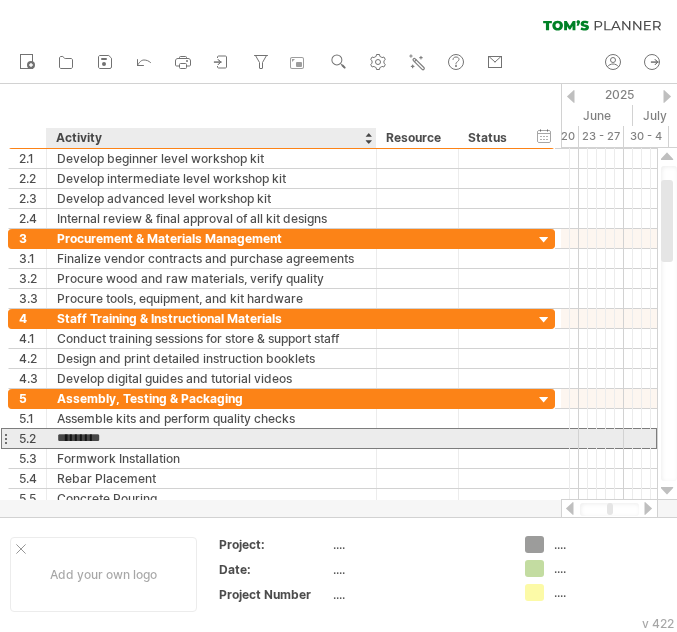click on "*********" at bounding box center [211, 438] 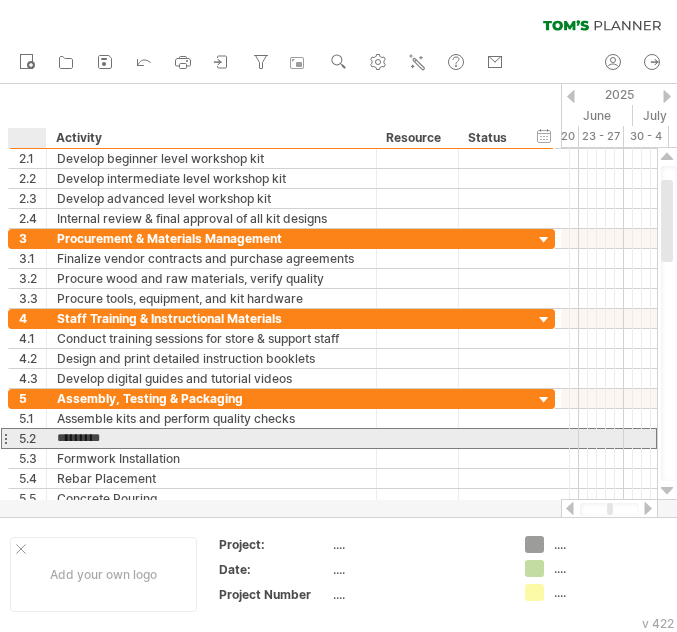 drag, startPoint x: 118, startPoint y: 437, endPoint x: 38, endPoint y: 444, distance: 80.305664 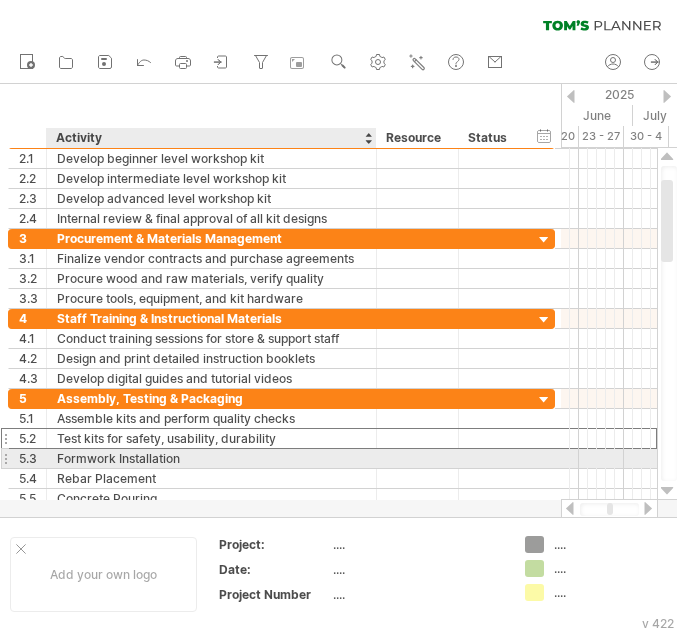 click on "Formwork Installation" at bounding box center [211, 458] 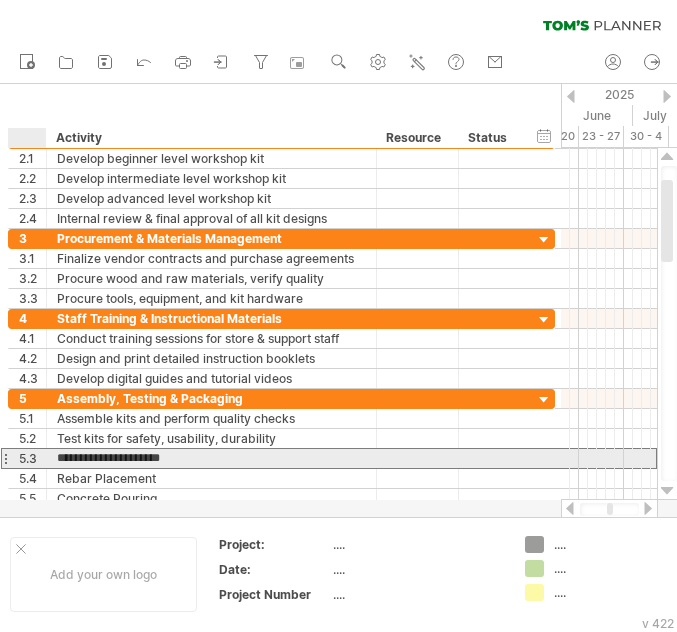 drag, startPoint x: 186, startPoint y: 458, endPoint x: 40, endPoint y: 459, distance: 146.00342 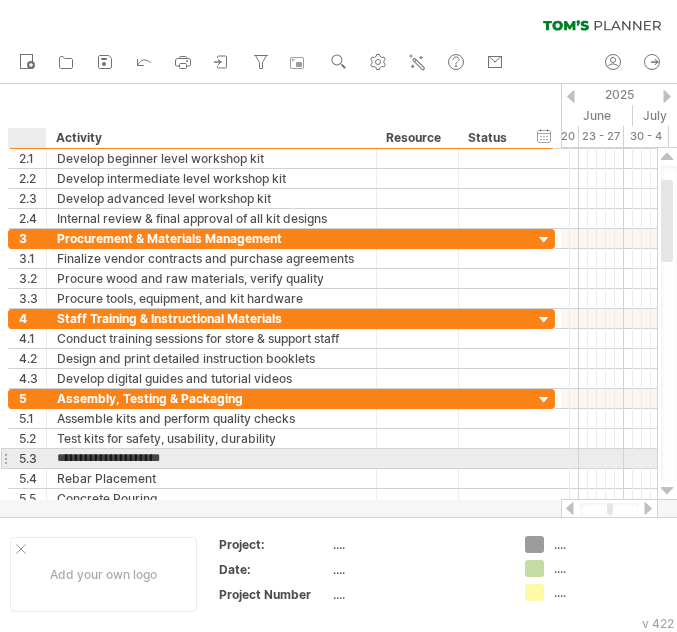 paste on "**********" 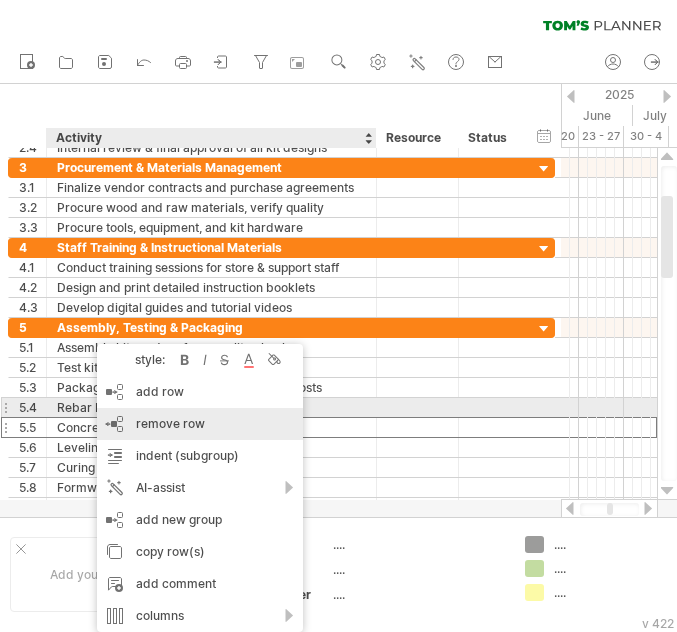 click on "remove row remove selected rows" at bounding box center (200, 424) 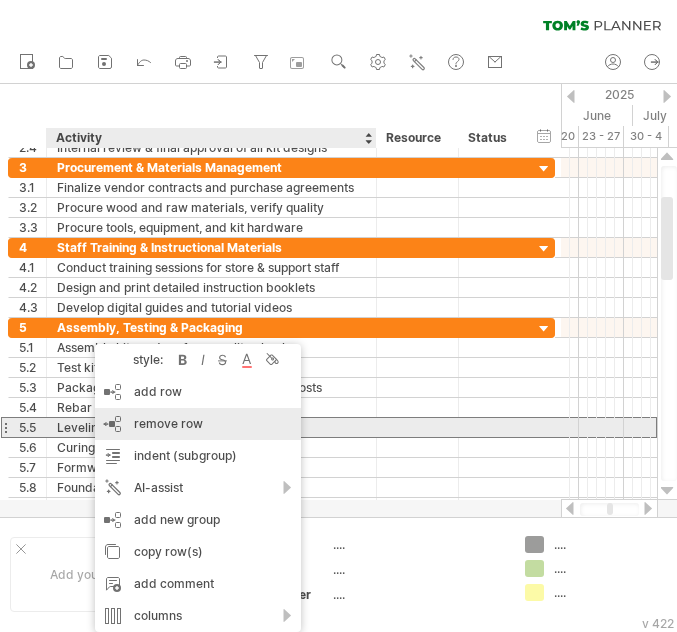 click on "remove row remove selected rows" at bounding box center [198, 424] 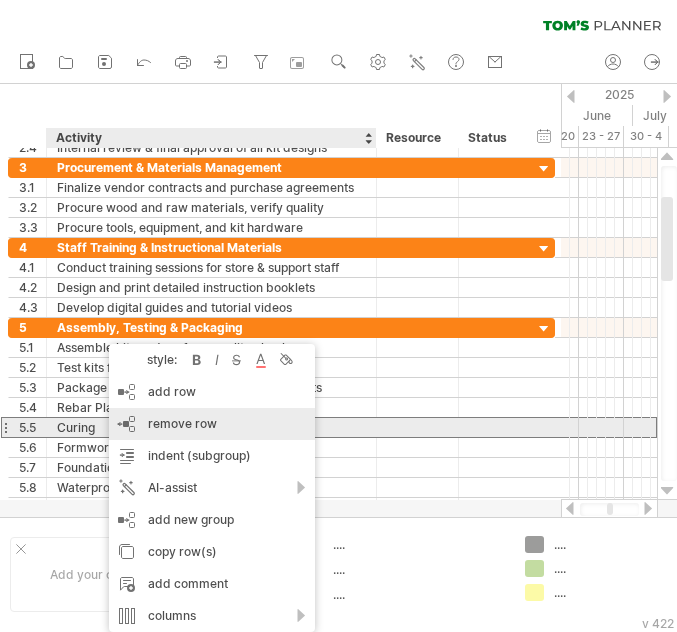 click on "remove row remove selected rows" at bounding box center (212, 424) 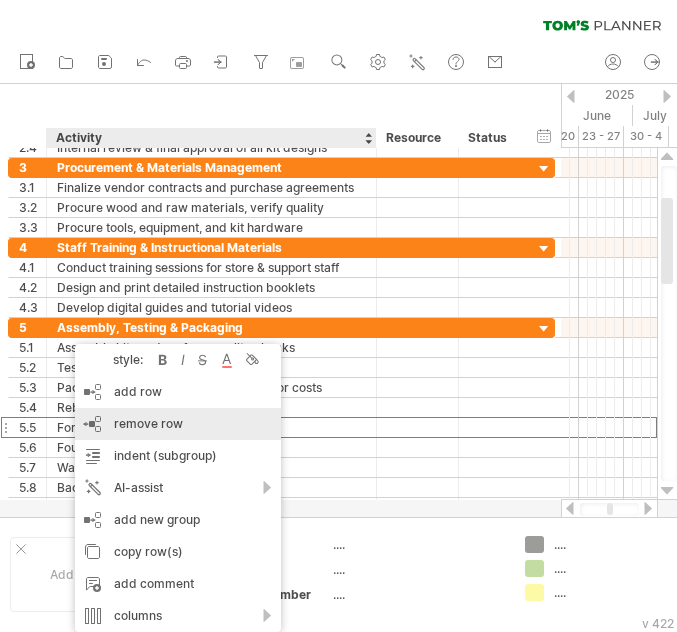 click on "remove row remove selected rows" at bounding box center [178, 424] 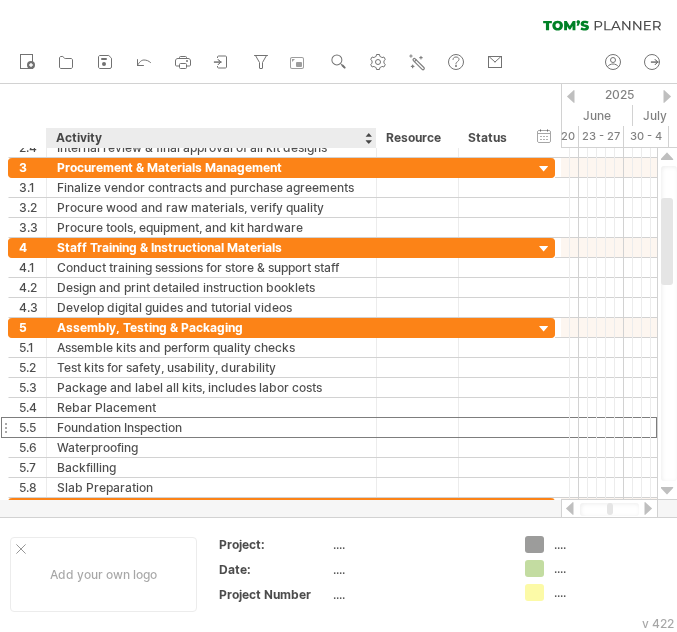 click on "**********" at bounding box center [281, 427] 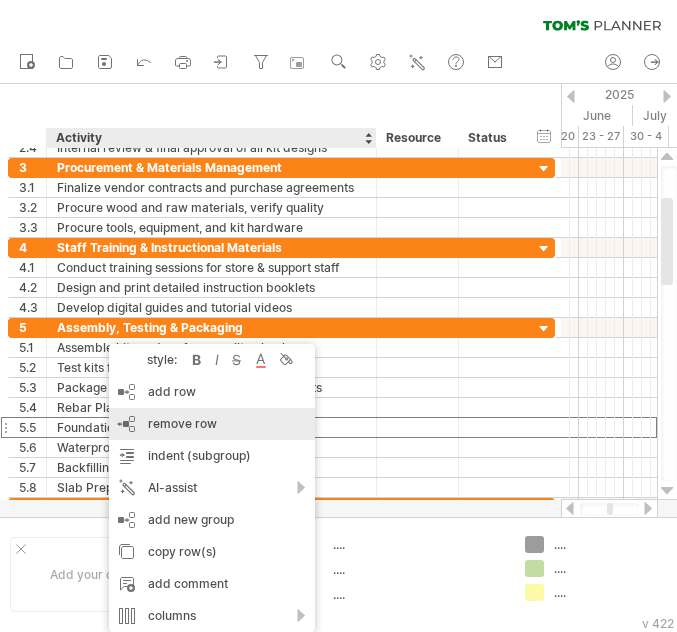 click on "remove row remove selected rows" at bounding box center [212, 424] 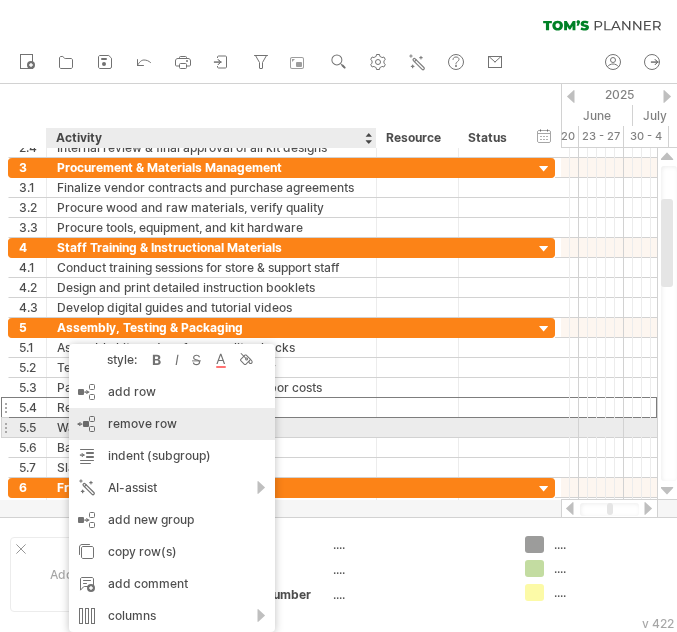 click on "remove row" at bounding box center [142, 423] 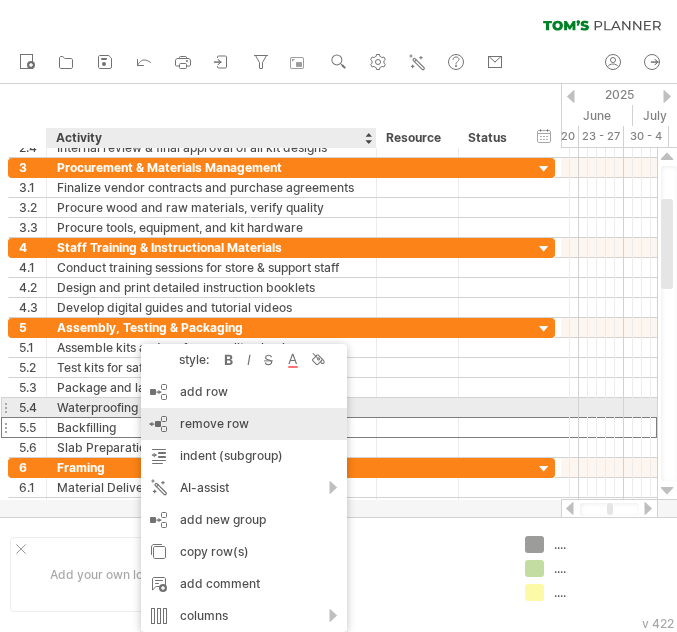 click on "remove row remove selected rows" at bounding box center (244, 424) 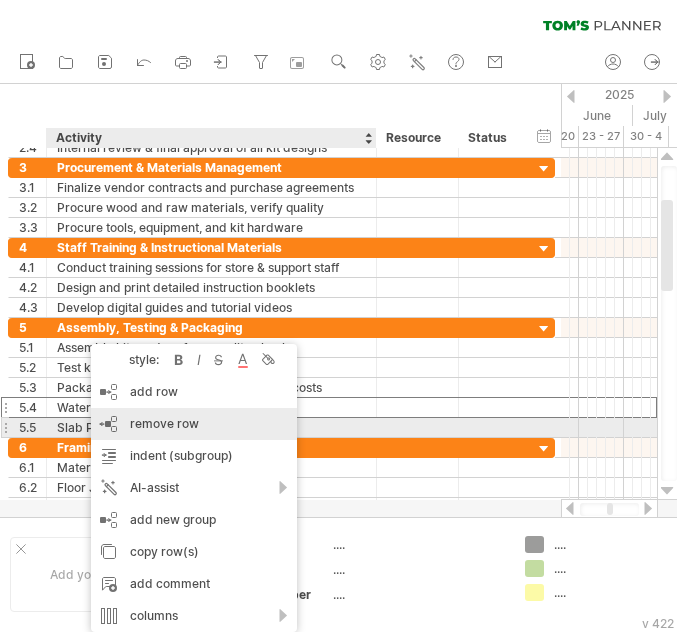 click on "remove row" at bounding box center (164, 423) 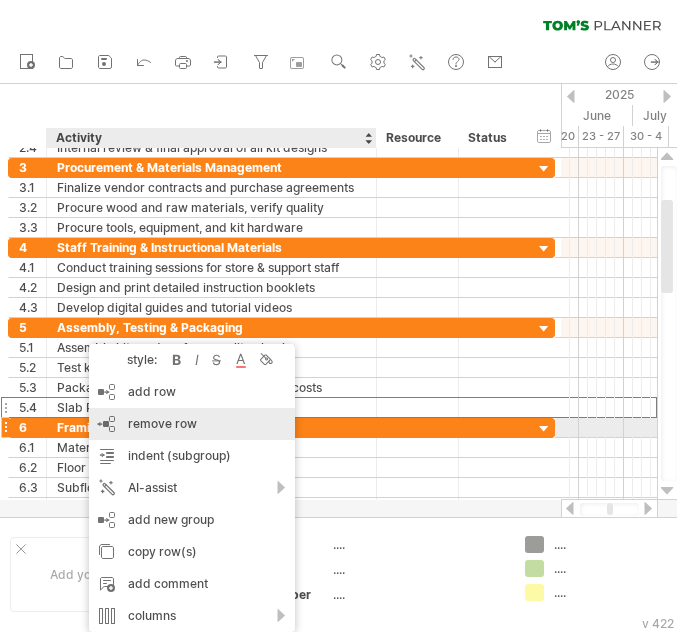 click on "remove row remove selected rows" at bounding box center (192, 424) 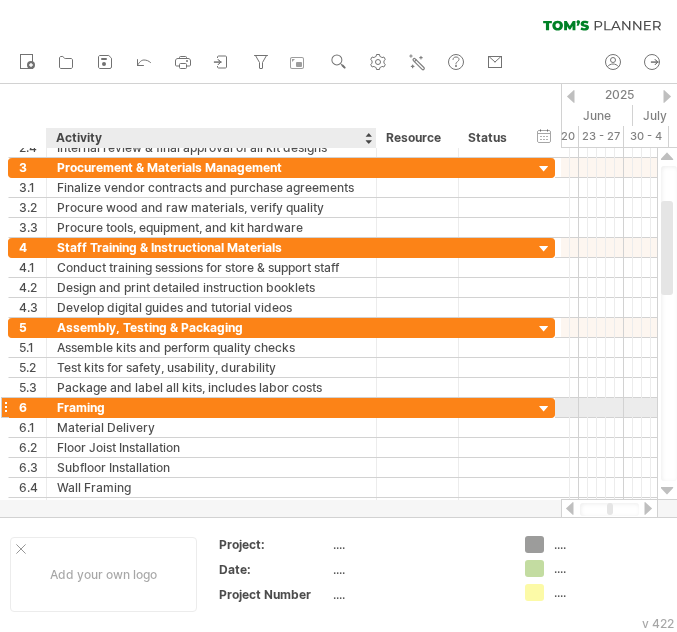 click on "Framing" at bounding box center [211, 407] 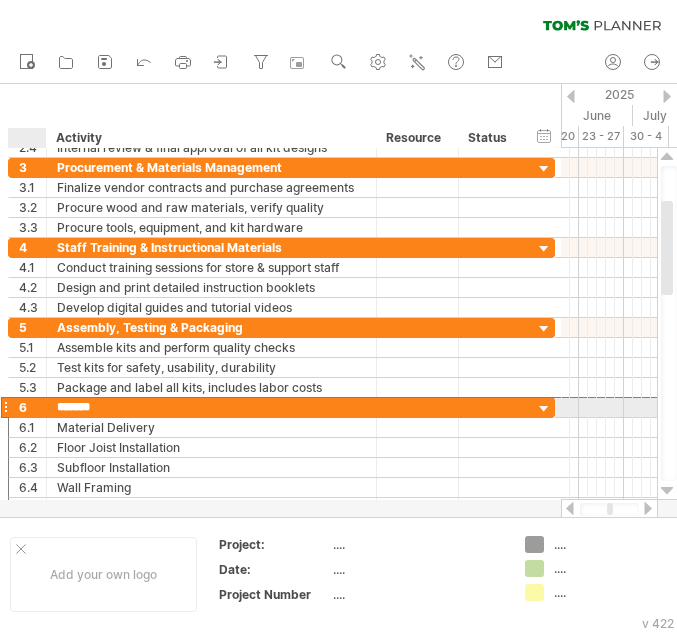 drag, startPoint x: 114, startPoint y: 403, endPoint x: 55, endPoint y: 403, distance: 59 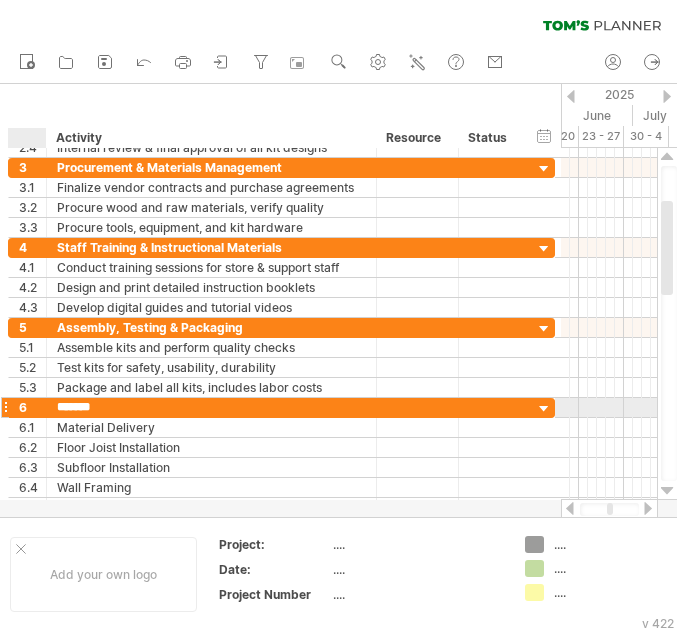 paste on "**********" 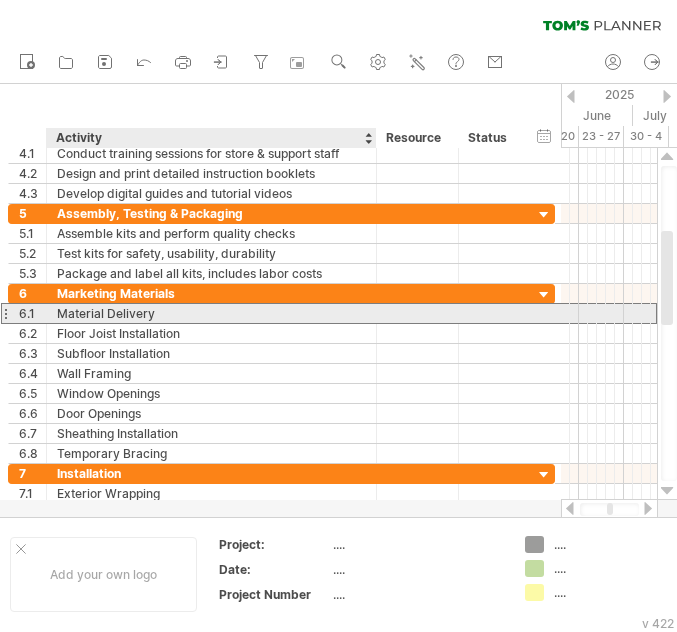 drag, startPoint x: 153, startPoint y: 312, endPoint x: 72, endPoint y: 313, distance: 81.00617 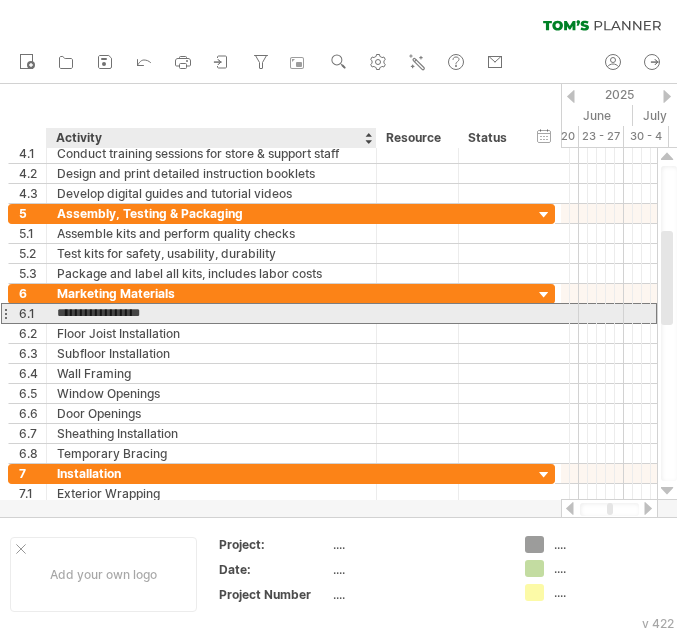click on "**********" at bounding box center [211, 313] 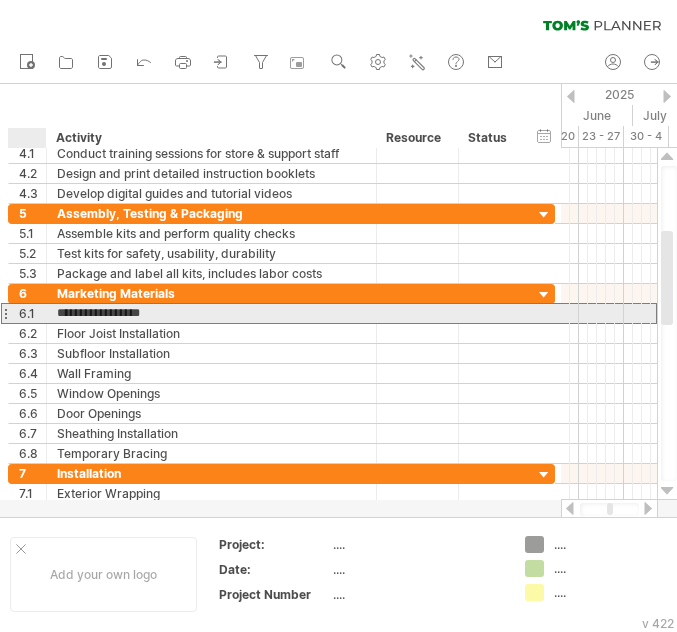 paste on "**********" 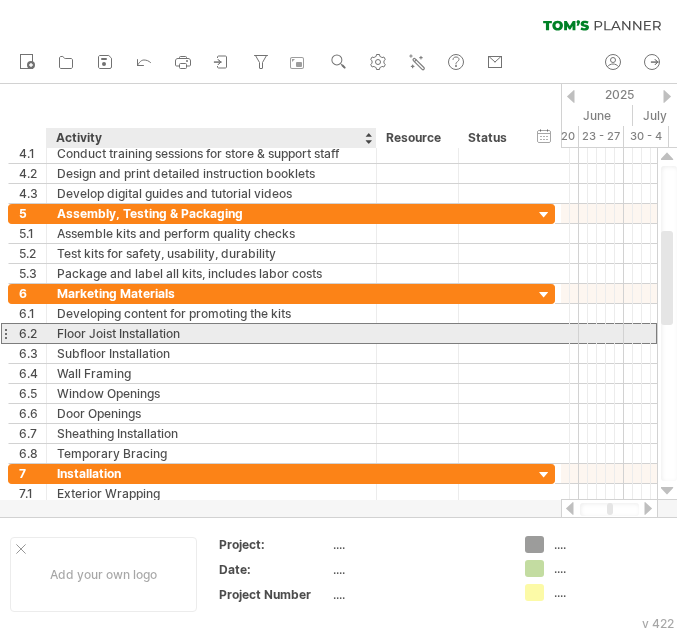 click on "Floor Joist Installation" at bounding box center [211, 333] 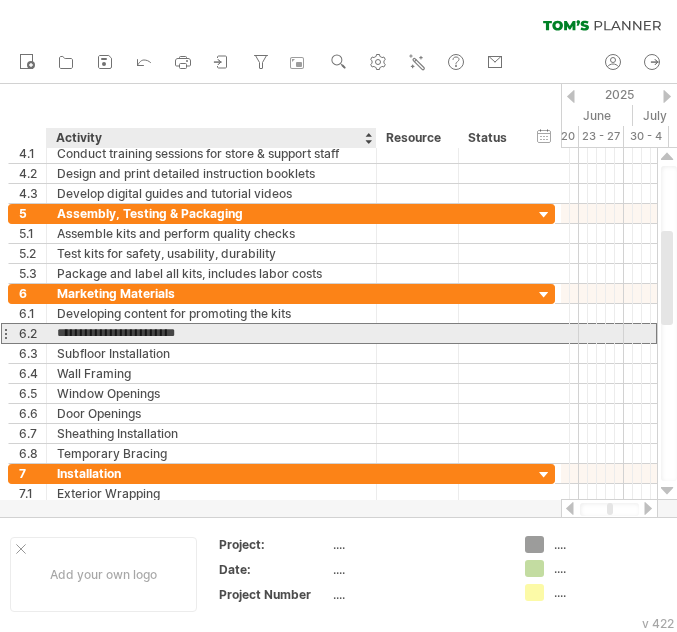 drag, startPoint x: 186, startPoint y: 334, endPoint x: 58, endPoint y: 331, distance: 128.03516 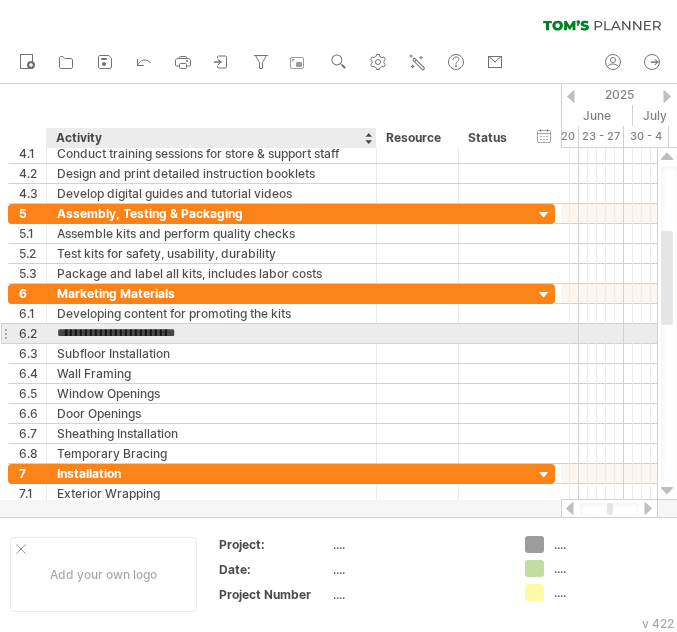 paste on "**********" 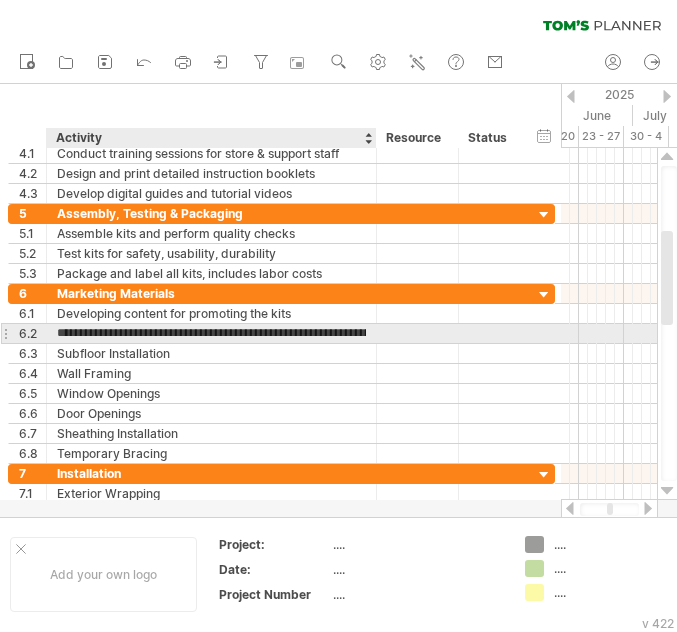 scroll, scrollTop: 0, scrollLeft: 146, axis: horizontal 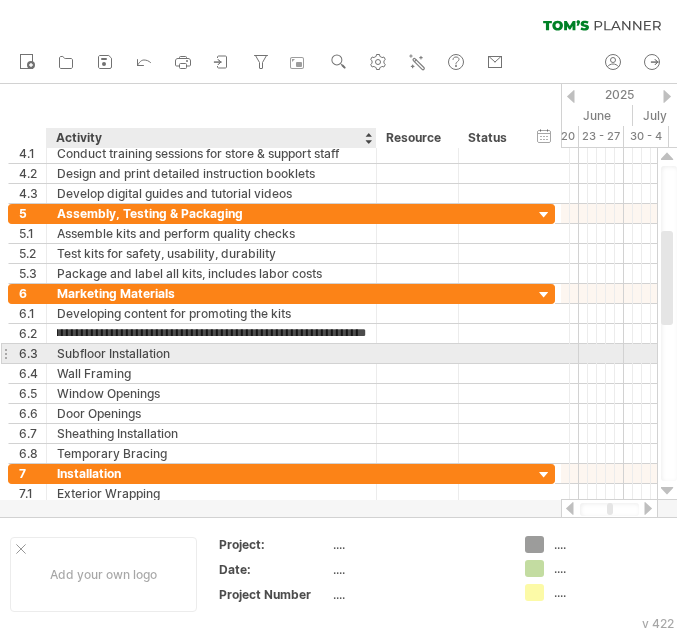 click on "Subfloor Installation" at bounding box center (211, 353) 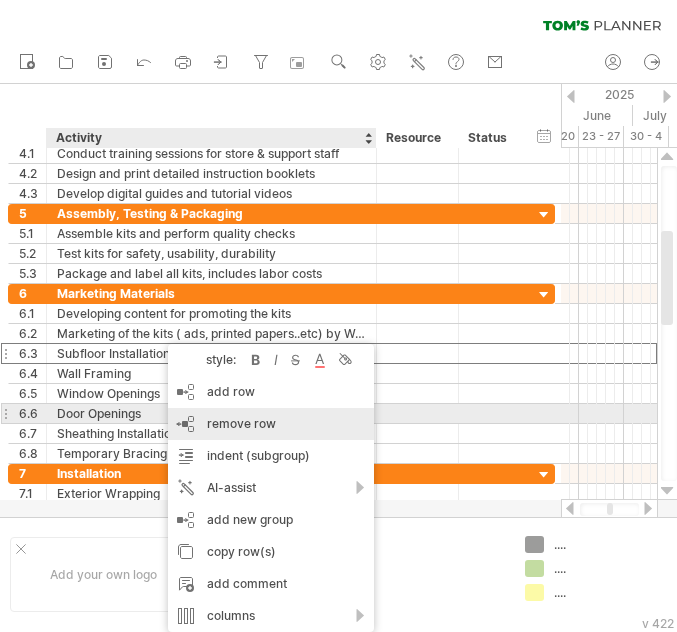 click on "remove row remove selected rows" at bounding box center [271, 424] 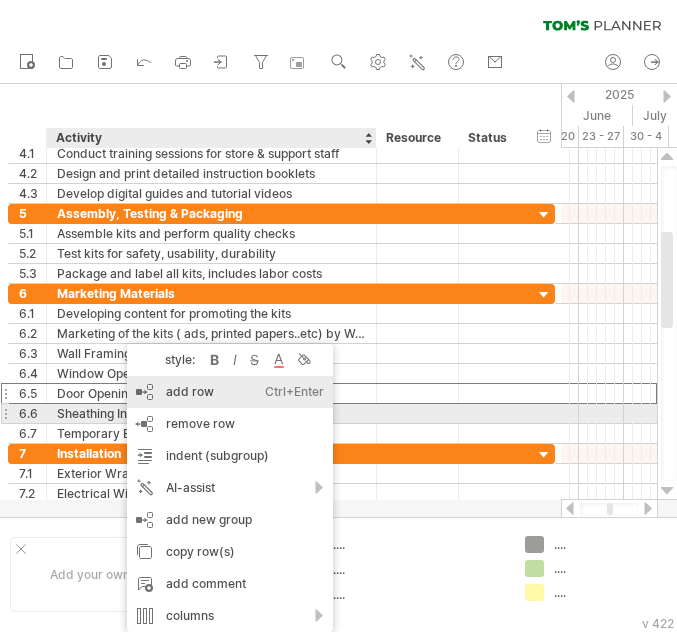click on "add row Ctrl+Enter Cmd+Enter" at bounding box center [230, 392] 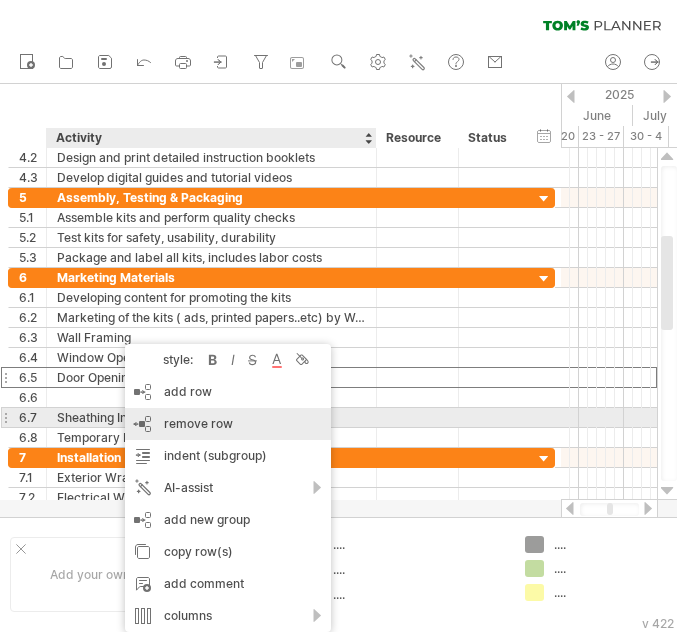 click on "remove row remove selected rows" at bounding box center [228, 424] 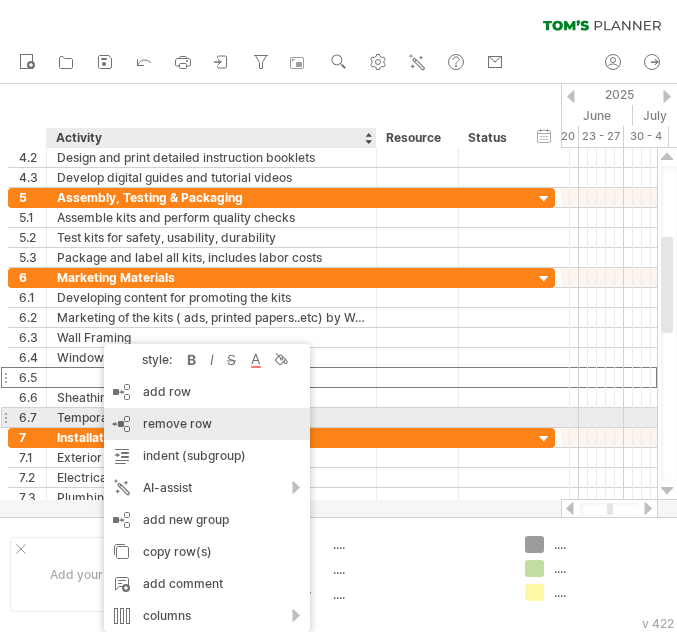 click on "remove row" at bounding box center (177, 423) 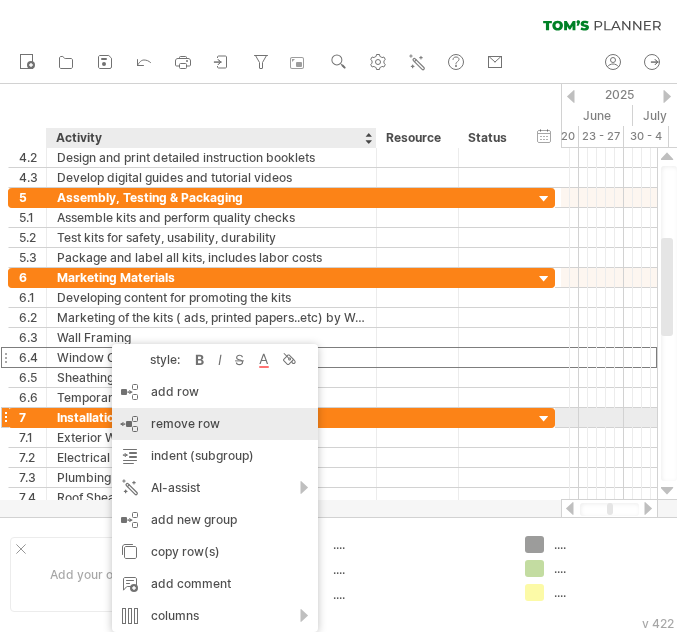 click on "remove row" at bounding box center (185, 423) 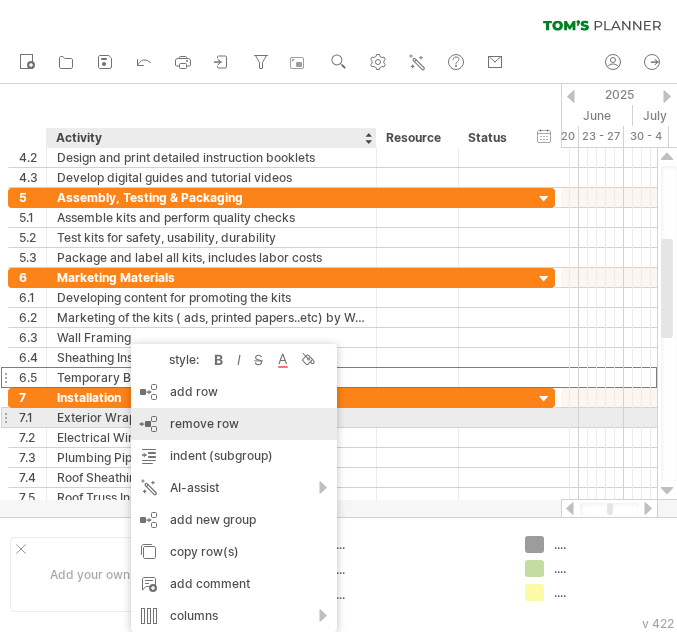 click on "remove row" at bounding box center [204, 423] 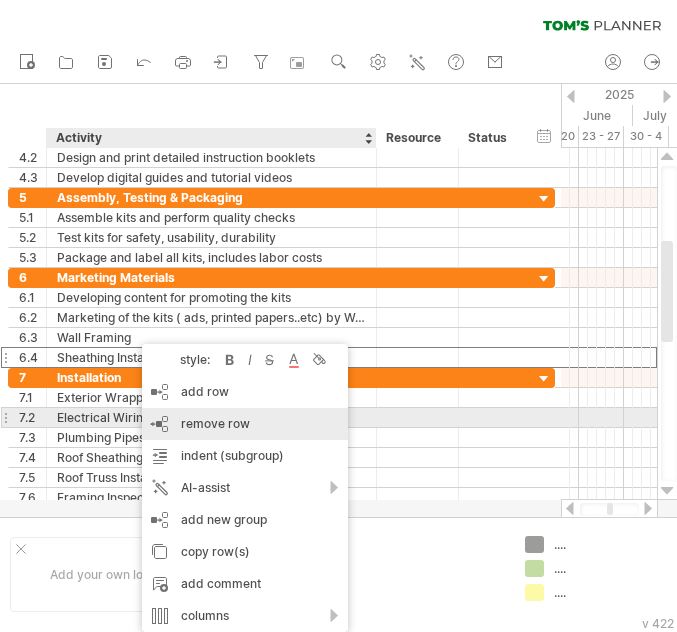 click on "remove row remove selected rows" at bounding box center (245, 424) 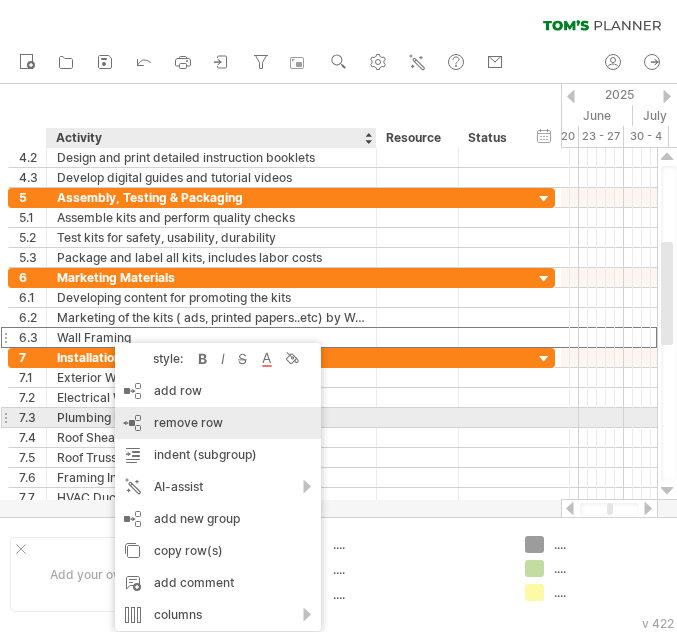 click on "remove row" at bounding box center [188, 422] 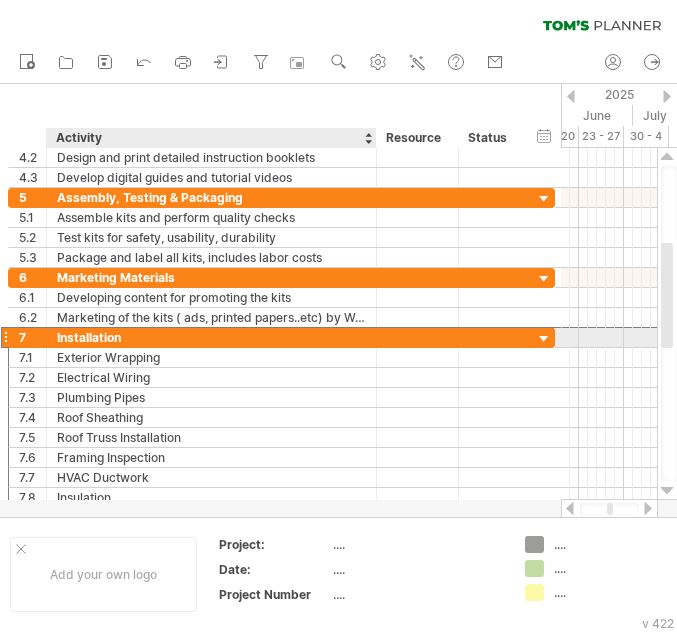 click on "Installation" at bounding box center (211, 337) 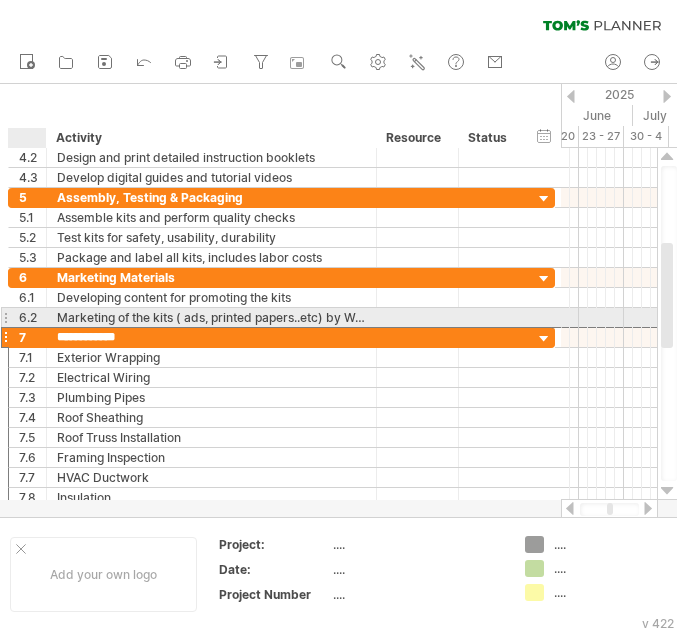 drag, startPoint x: 147, startPoint y: 339, endPoint x: 18, endPoint y: 327, distance: 129.55693 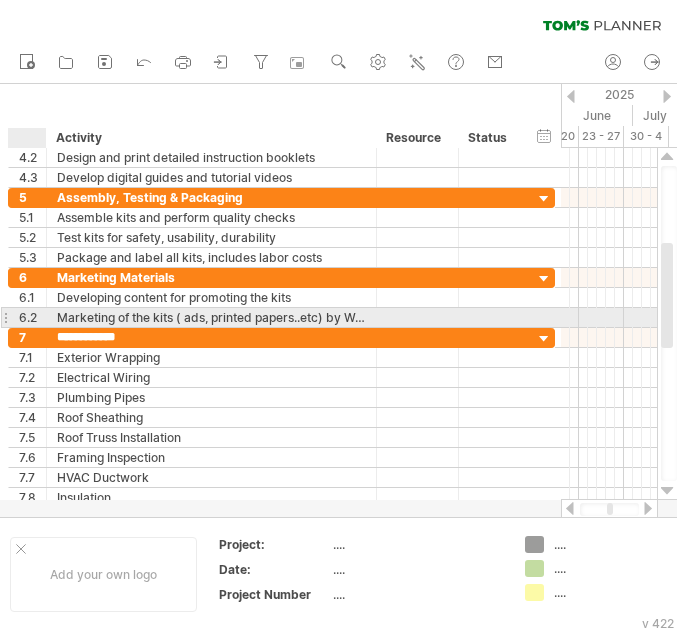 paste on "*********" 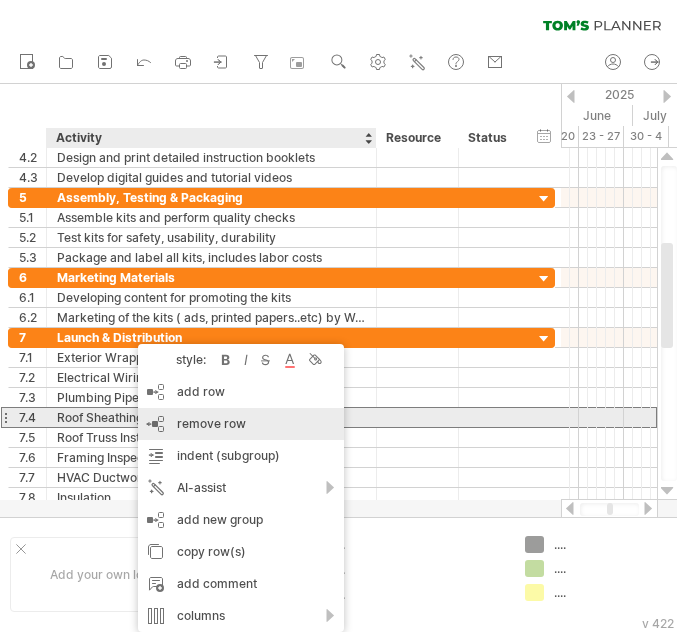click on "remove row" at bounding box center [211, 423] 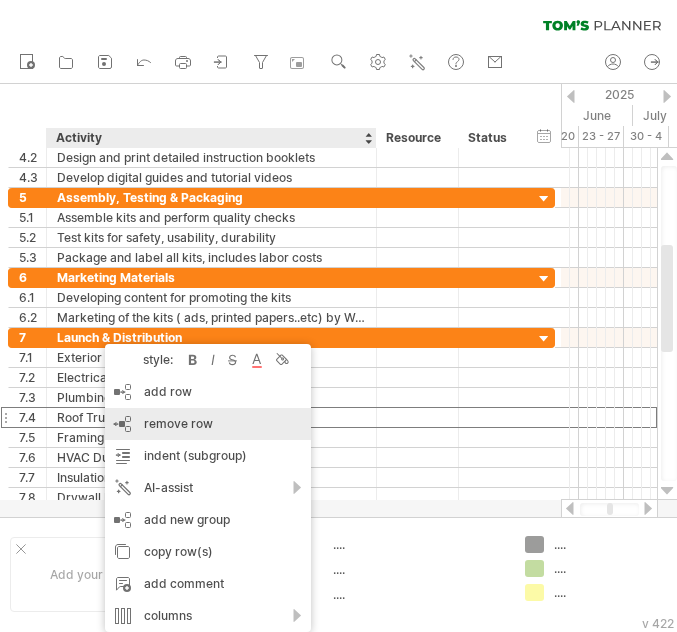 click on "remove row" at bounding box center (178, 423) 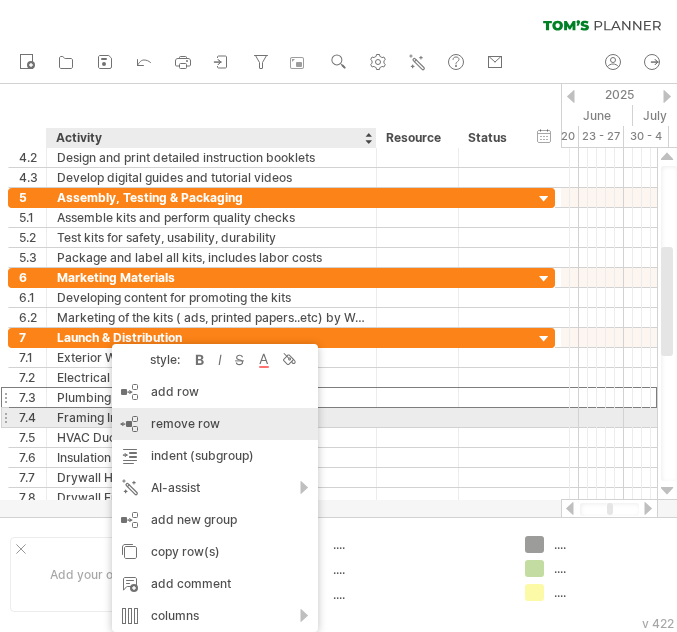 click on "remove row" at bounding box center (185, 423) 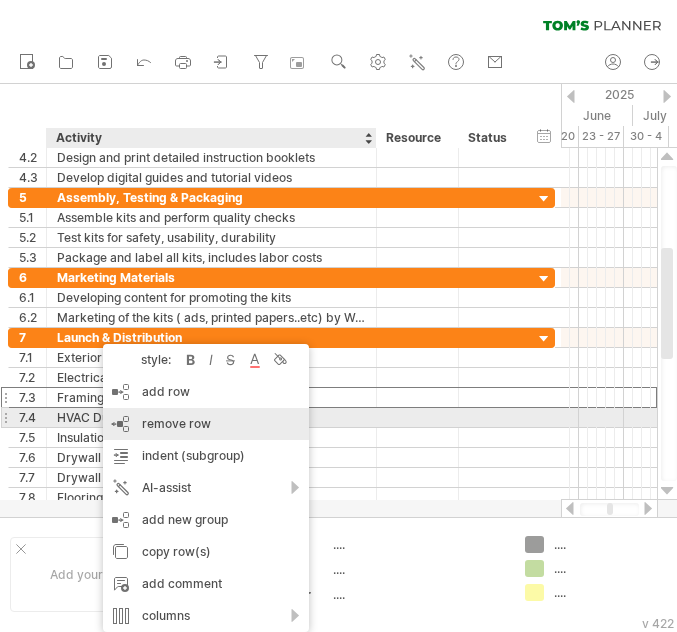 click on "remove row" at bounding box center [176, 423] 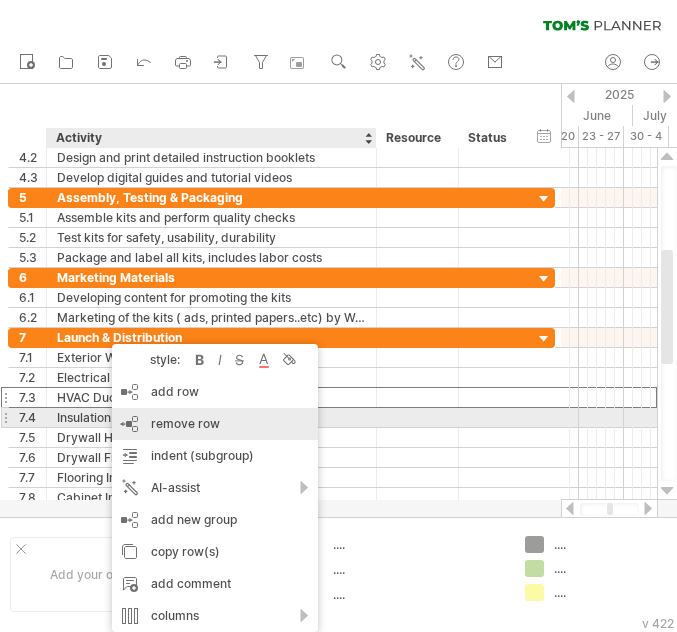 click on "remove row" at bounding box center [185, 423] 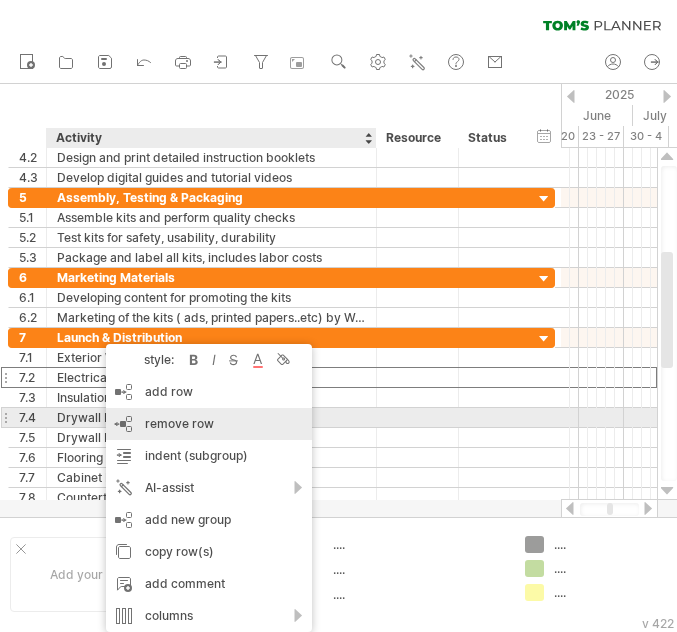 click on "remove row" at bounding box center [179, 423] 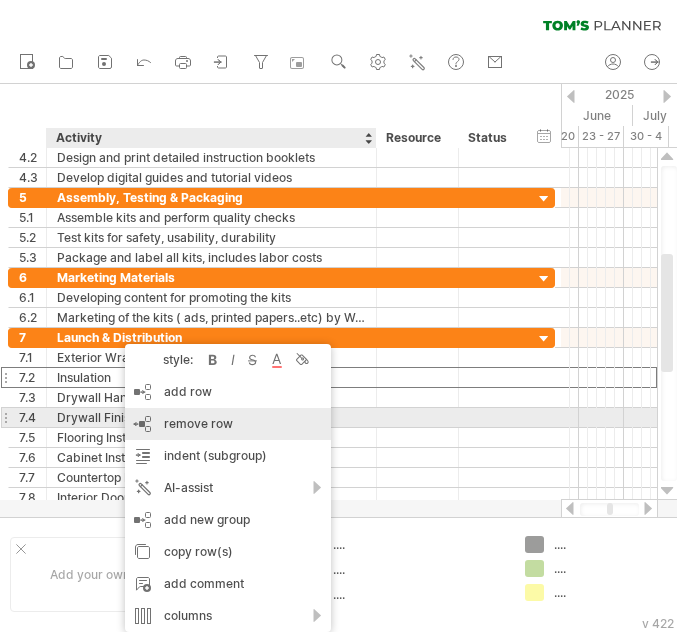 click on "remove row remove selected rows" at bounding box center [228, 424] 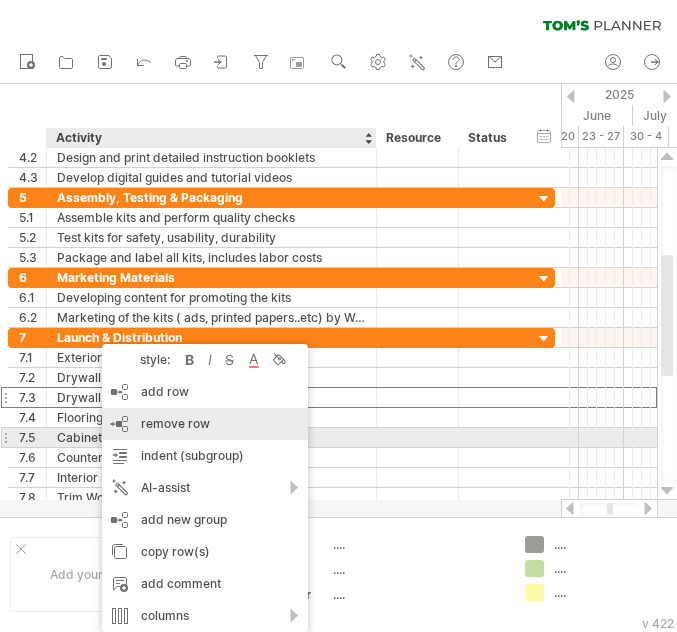 click on "remove row remove selected rows" at bounding box center (205, 424) 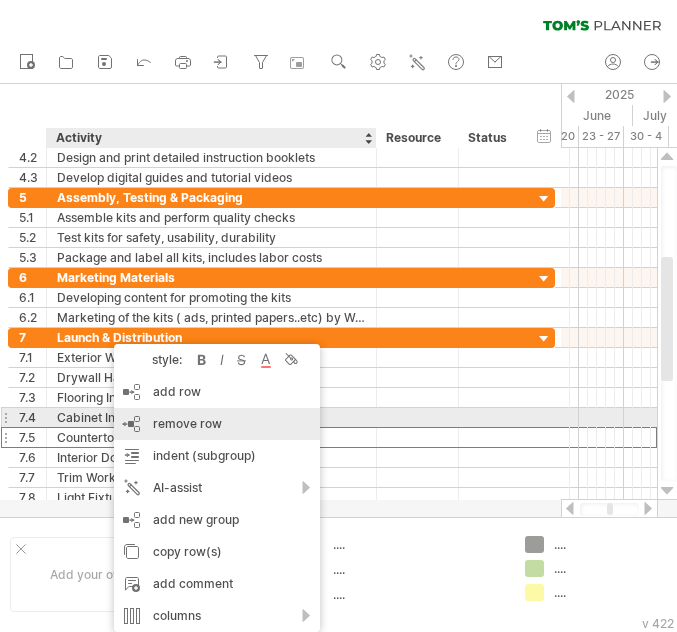 click on "remove row remove selected rows" at bounding box center (217, 424) 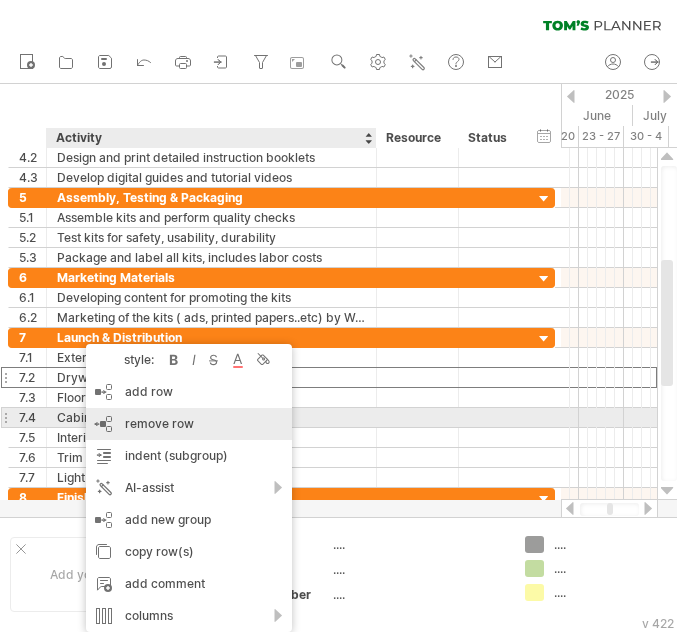 click on "remove row" at bounding box center (159, 423) 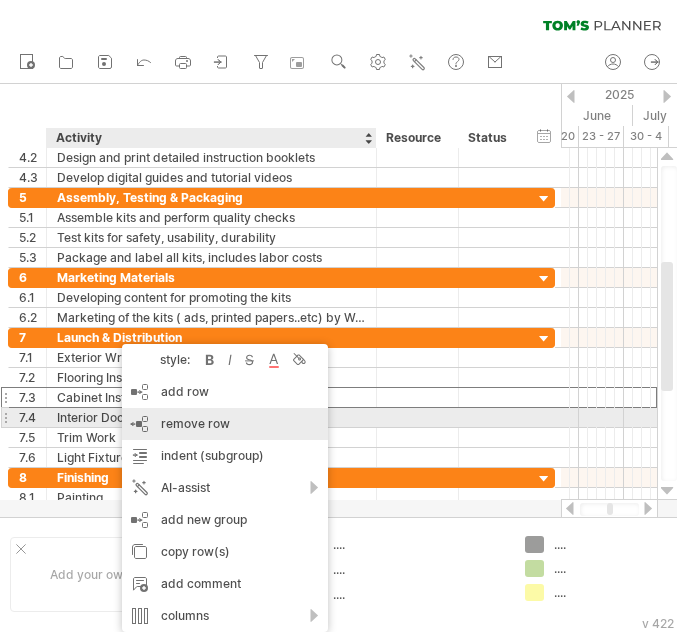 click on "remove row" at bounding box center [195, 423] 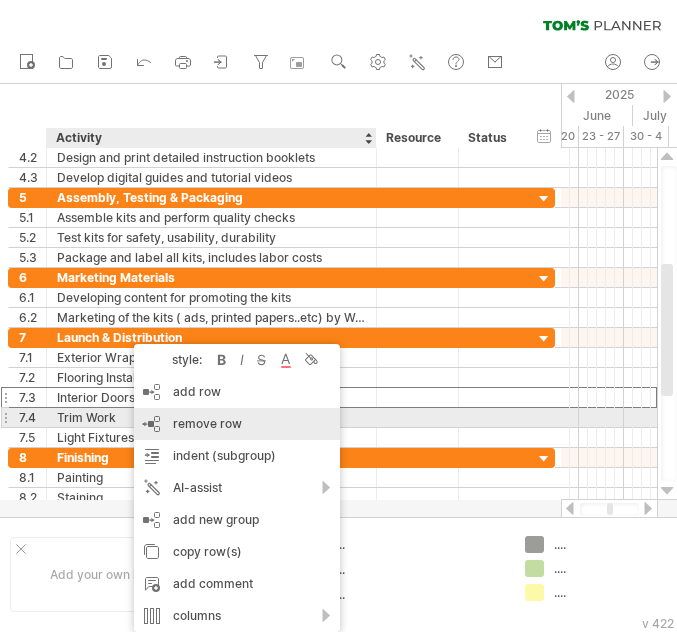 click on "remove row" at bounding box center [207, 423] 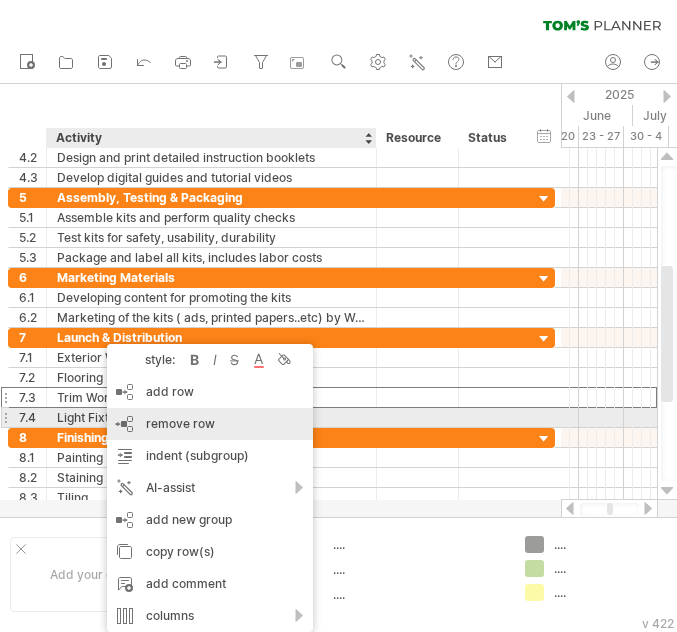 click on "remove row" at bounding box center [180, 423] 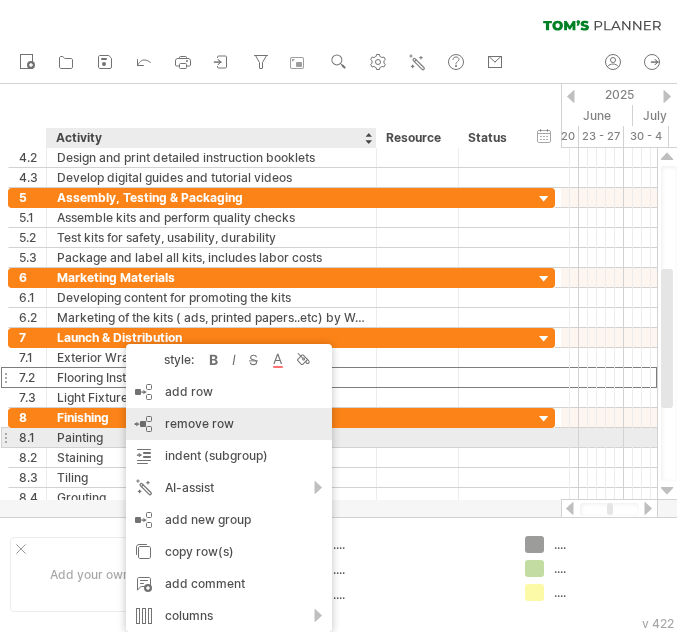 click on "remove row" at bounding box center (199, 423) 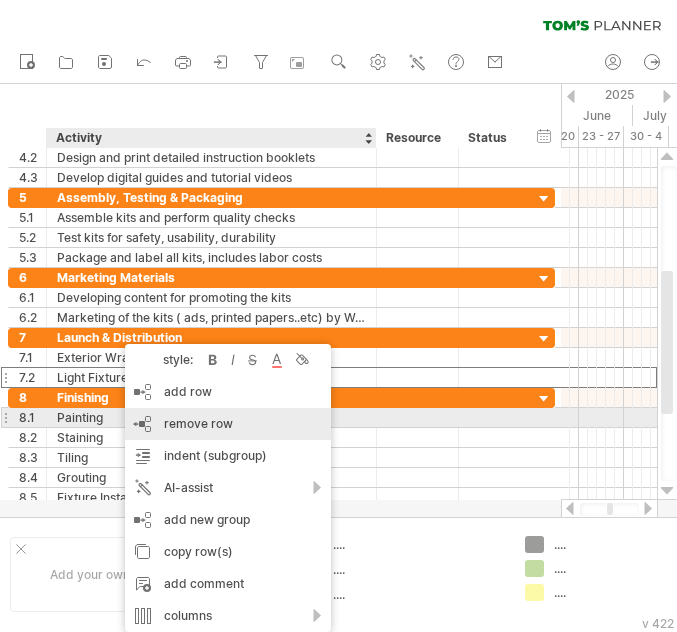 click on "remove row" at bounding box center [198, 423] 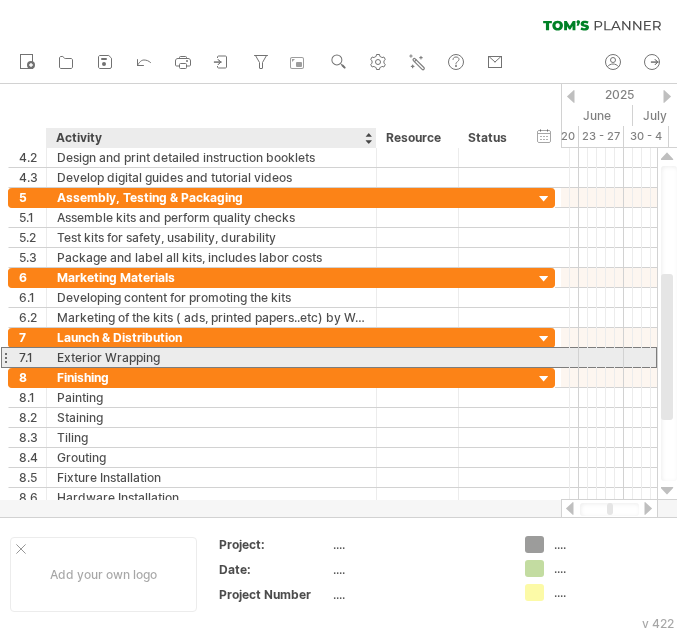 click on "Exterior Wrapping" at bounding box center [211, 357] 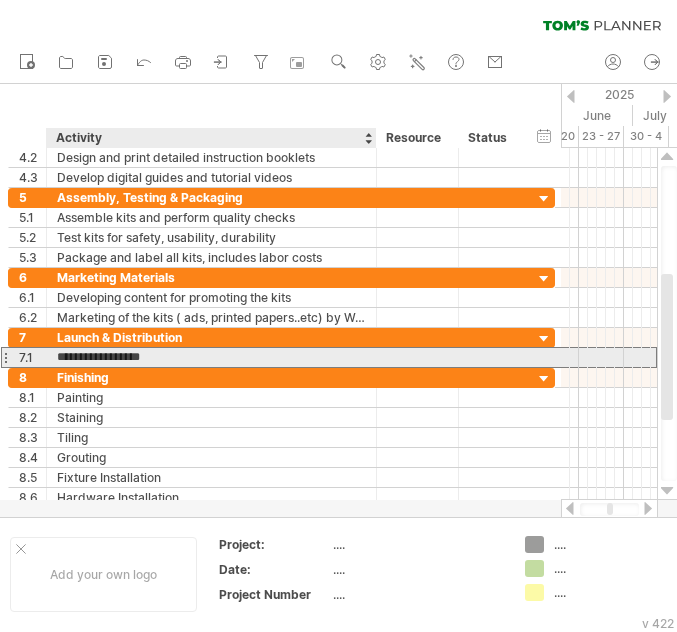 click on "**********" at bounding box center (211, 357) 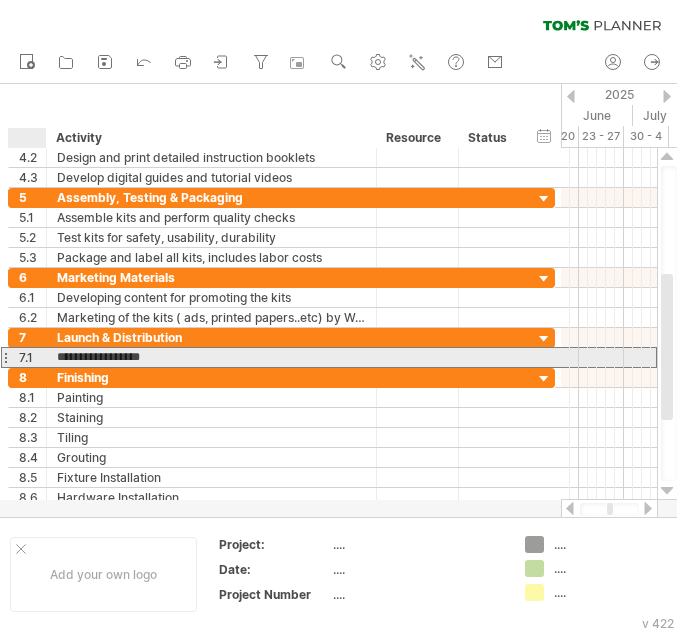 drag, startPoint x: 163, startPoint y: 356, endPoint x: 51, endPoint y: 353, distance: 112.04017 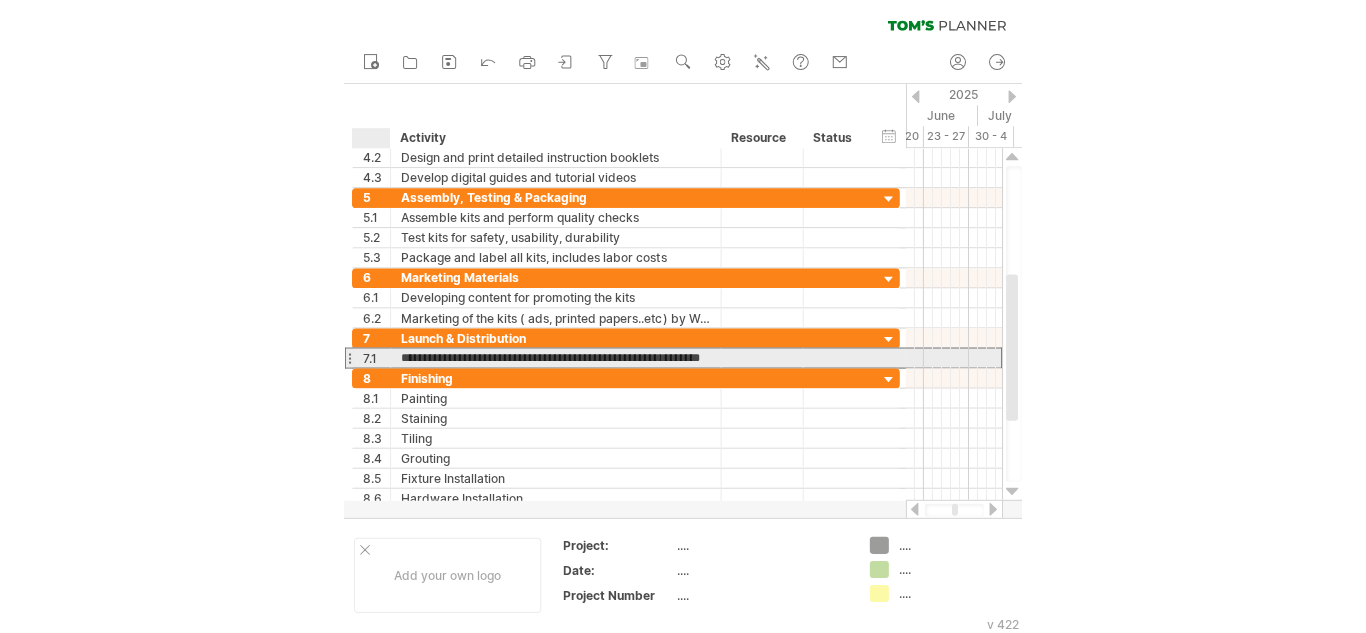scroll, scrollTop: 0, scrollLeft: 29, axis: horizontal 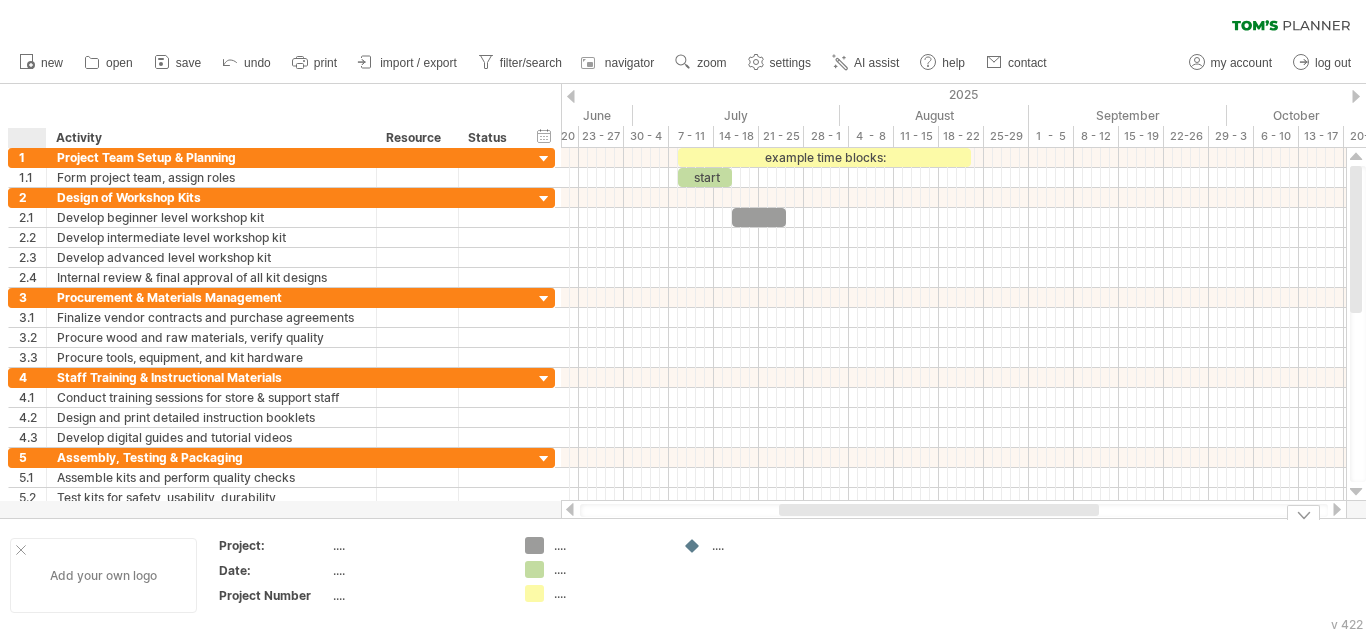 click at bounding box center (21, 550) 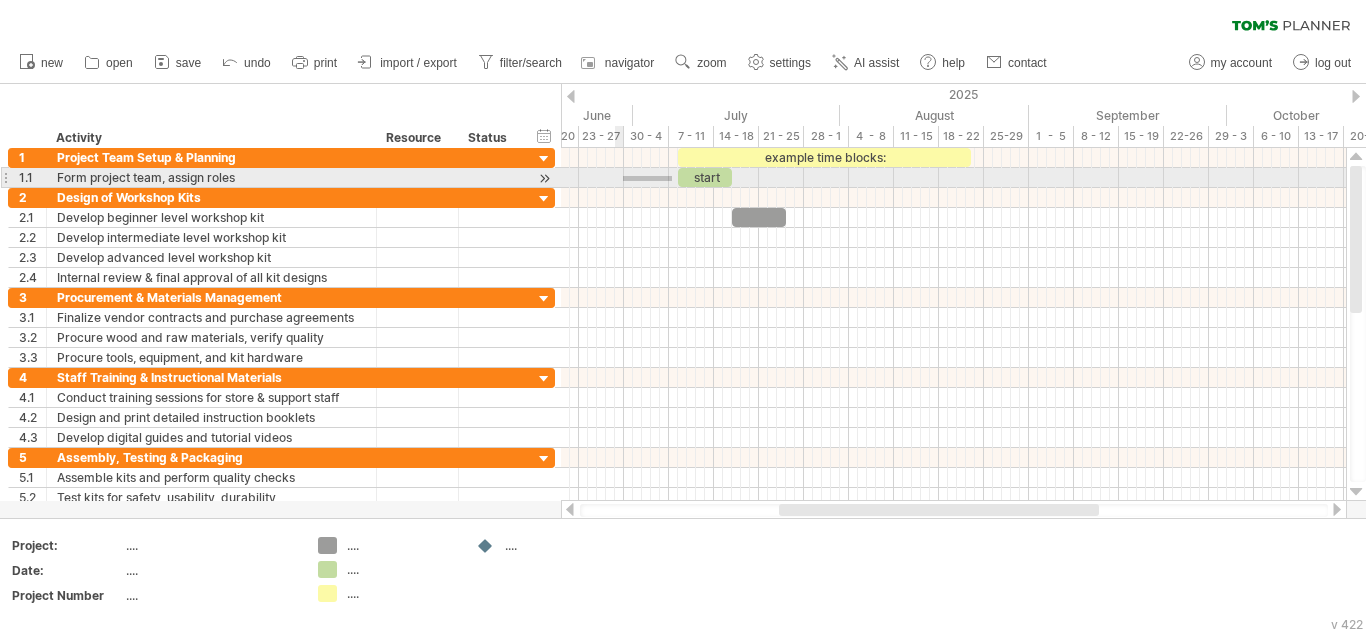 drag, startPoint x: 672, startPoint y: 176, endPoint x: 623, endPoint y: 181, distance: 49.25444 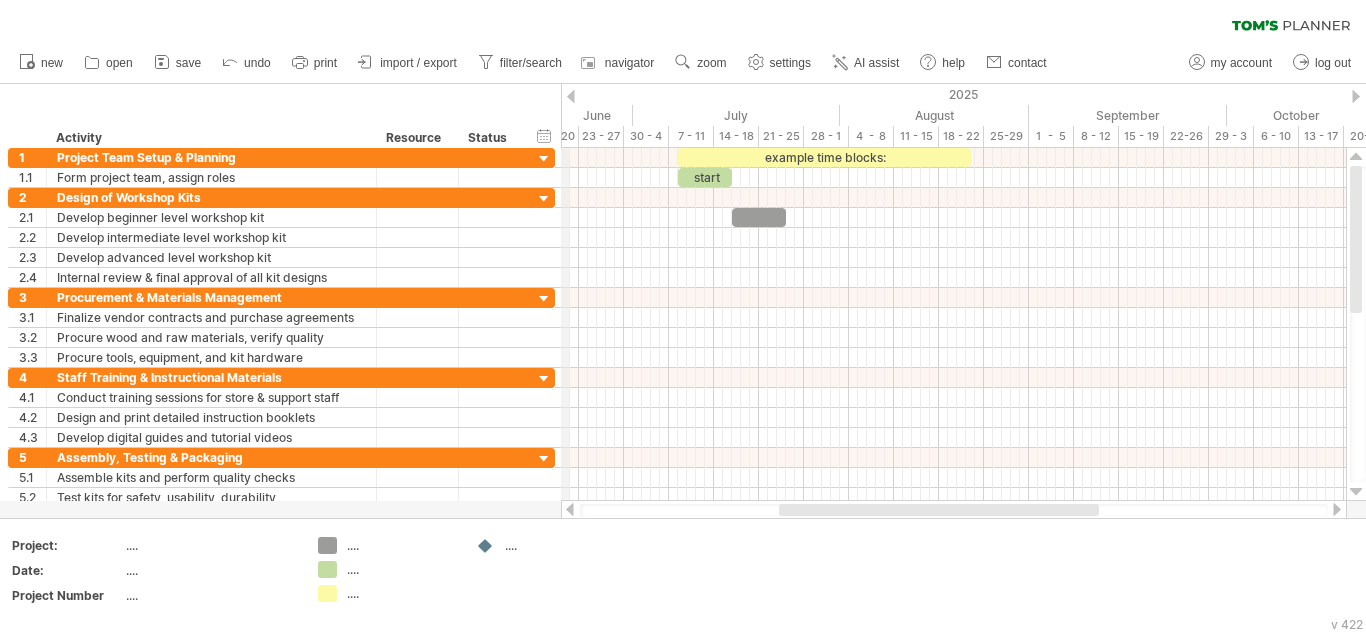 click on "2025" at bounding box center (660, 94) 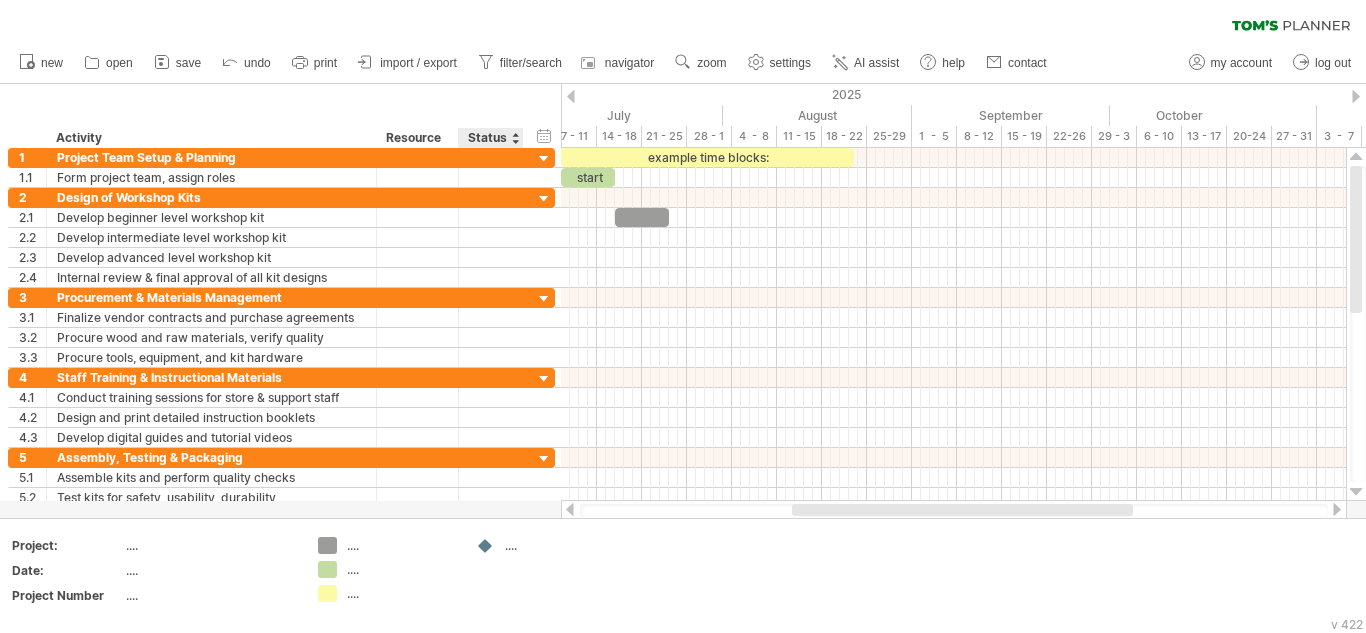 drag, startPoint x: 634, startPoint y: 114, endPoint x: 513, endPoint y: 122, distance: 121.264175 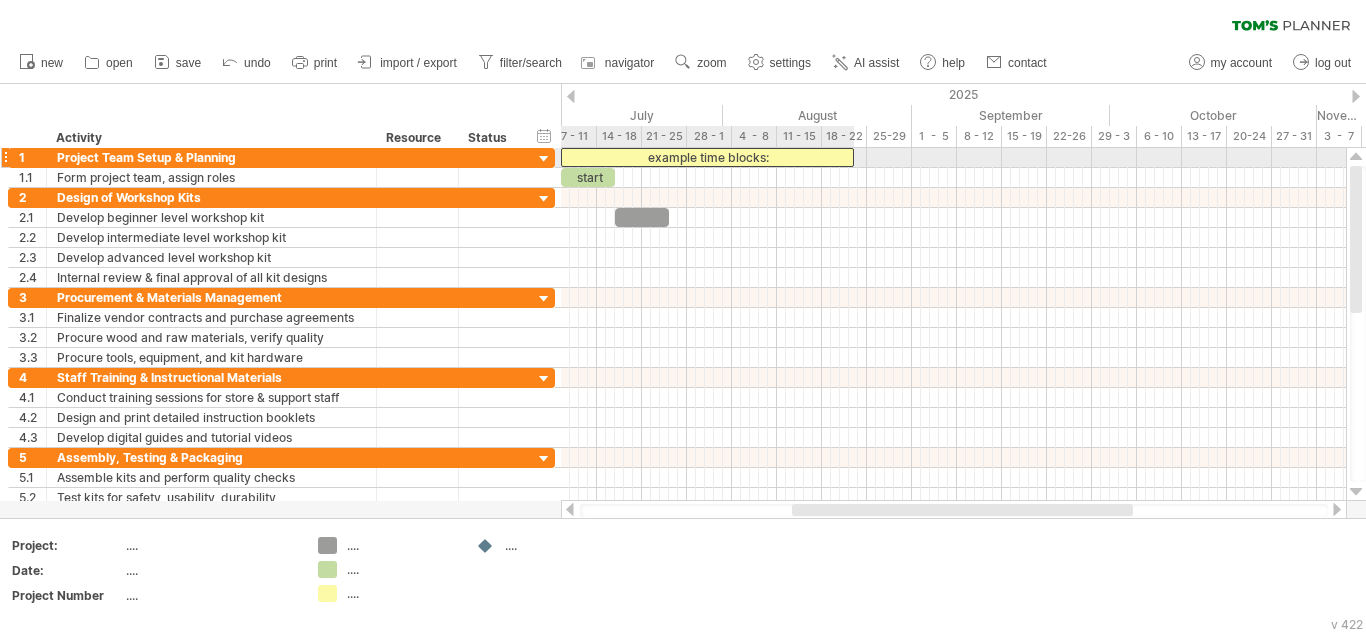click on "example time blocks:" at bounding box center (707, 157) 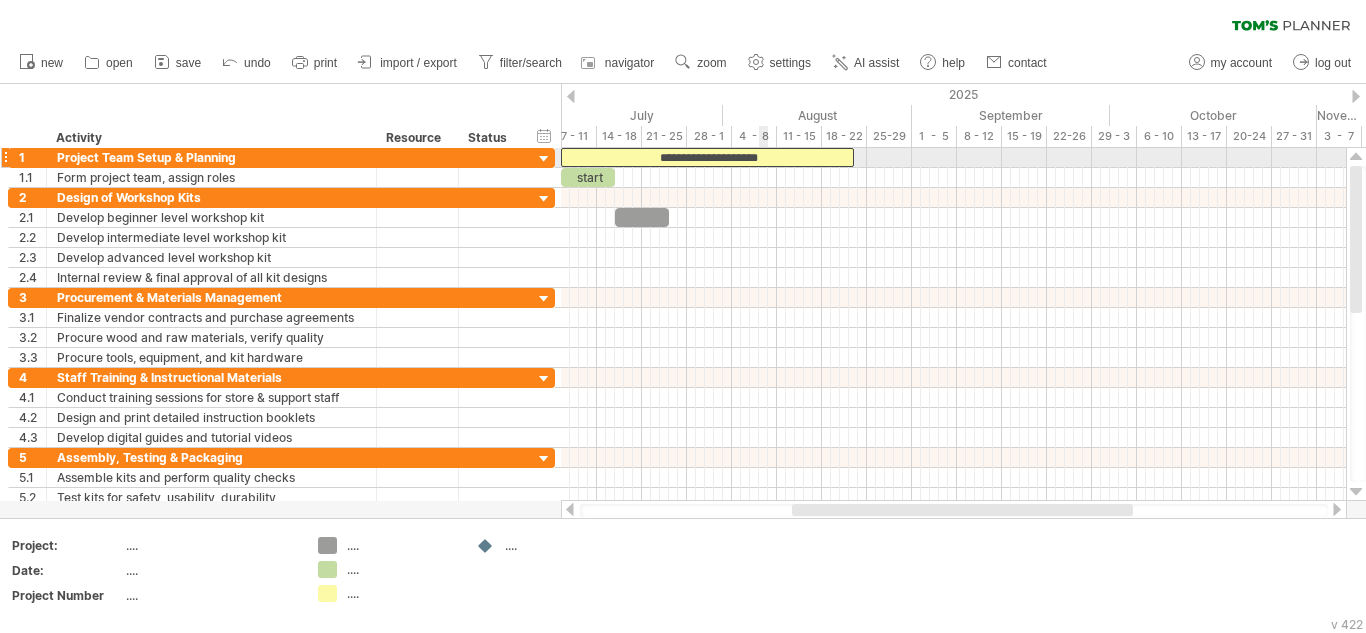 type 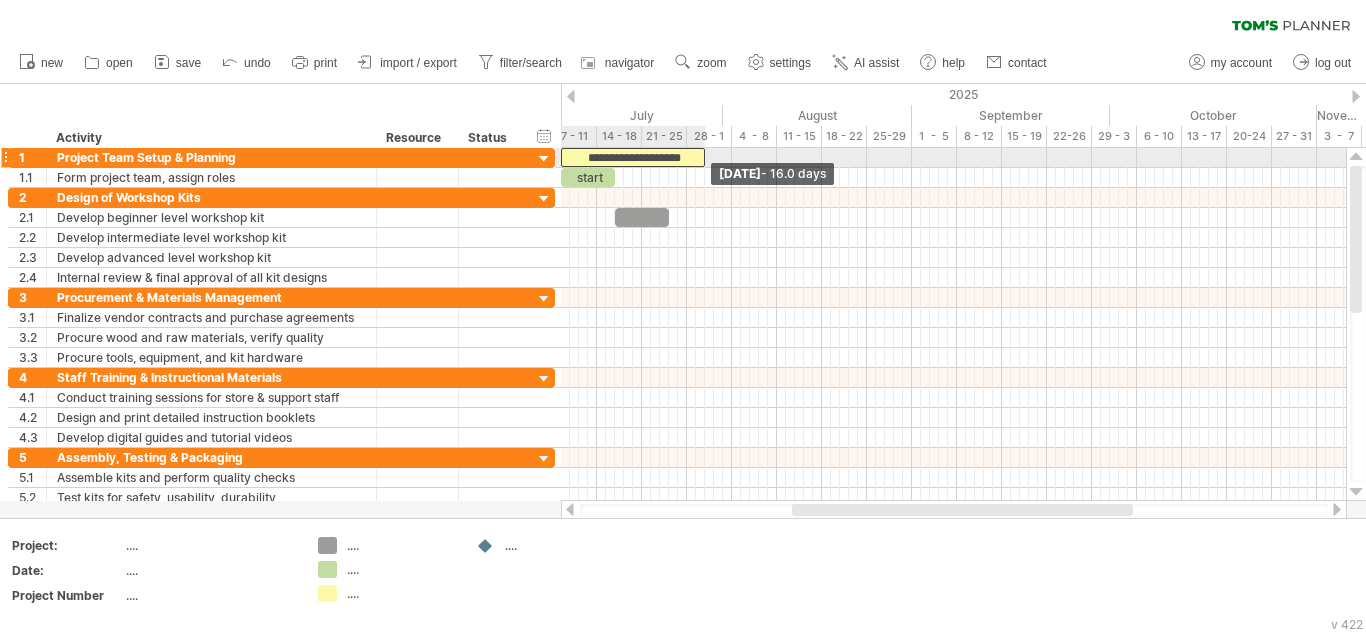 drag, startPoint x: 850, startPoint y: 157, endPoint x: 701, endPoint y: 161, distance: 149.05368 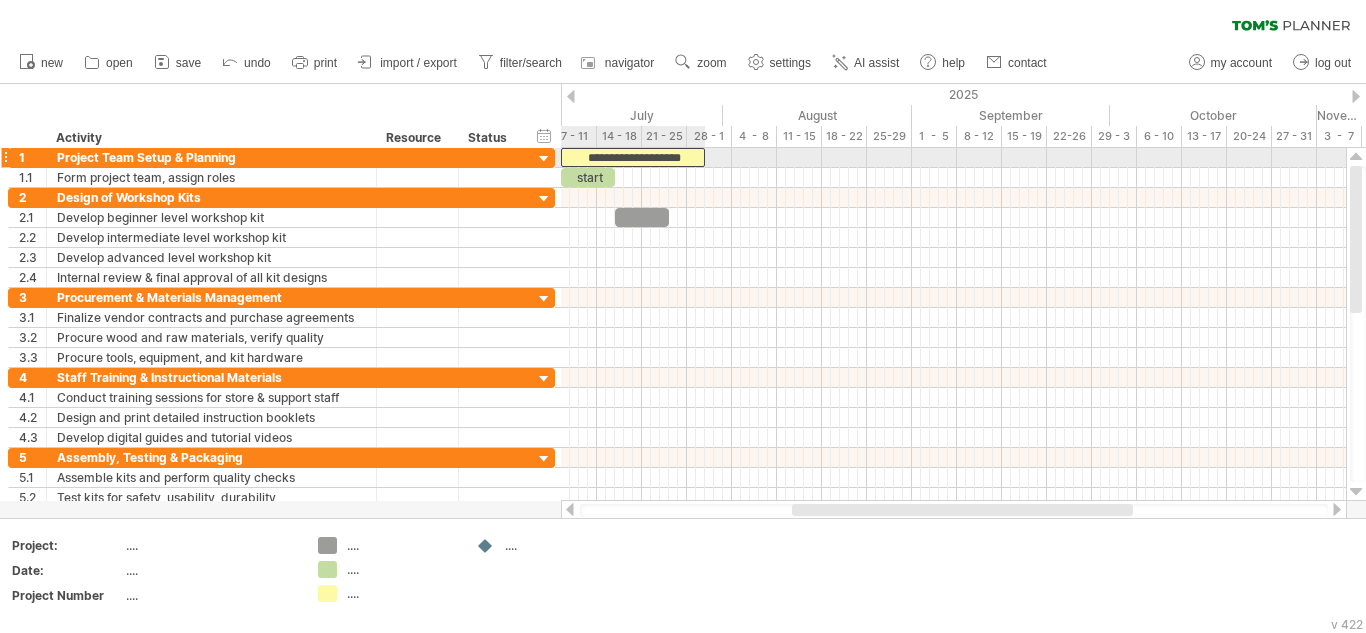 click on "**********" at bounding box center (633, 157) 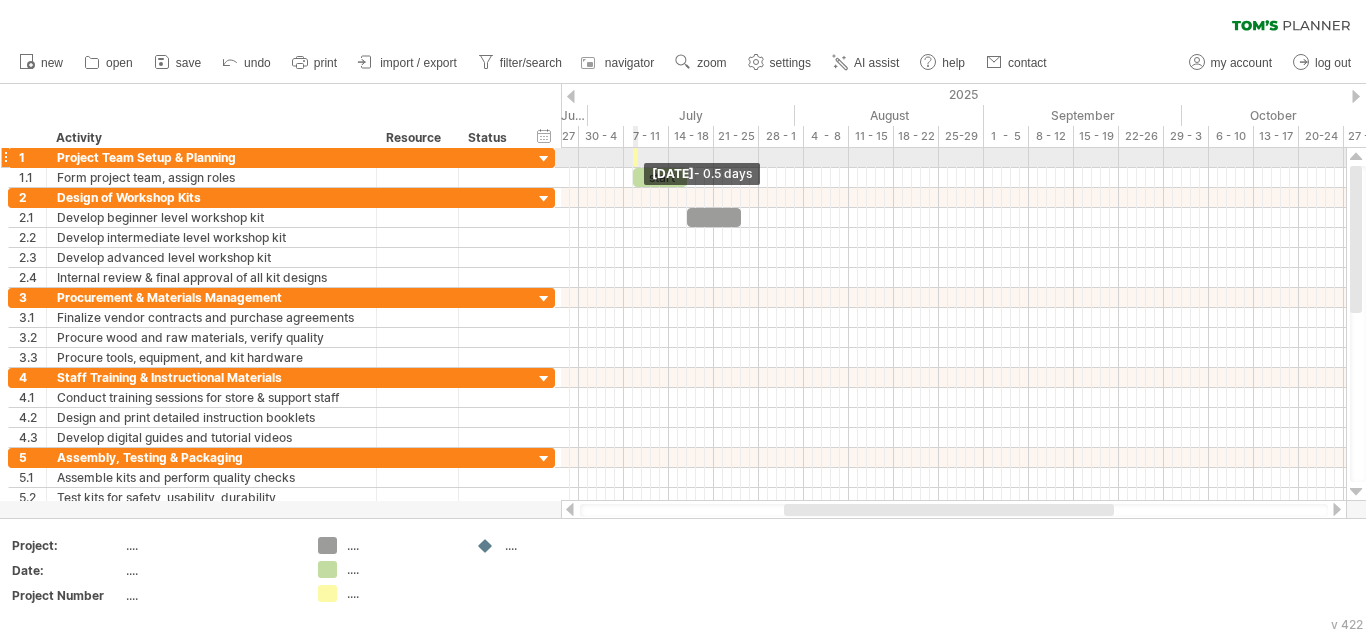 drag, startPoint x: 704, startPoint y: 160, endPoint x: 624, endPoint y: 155, distance: 80.1561 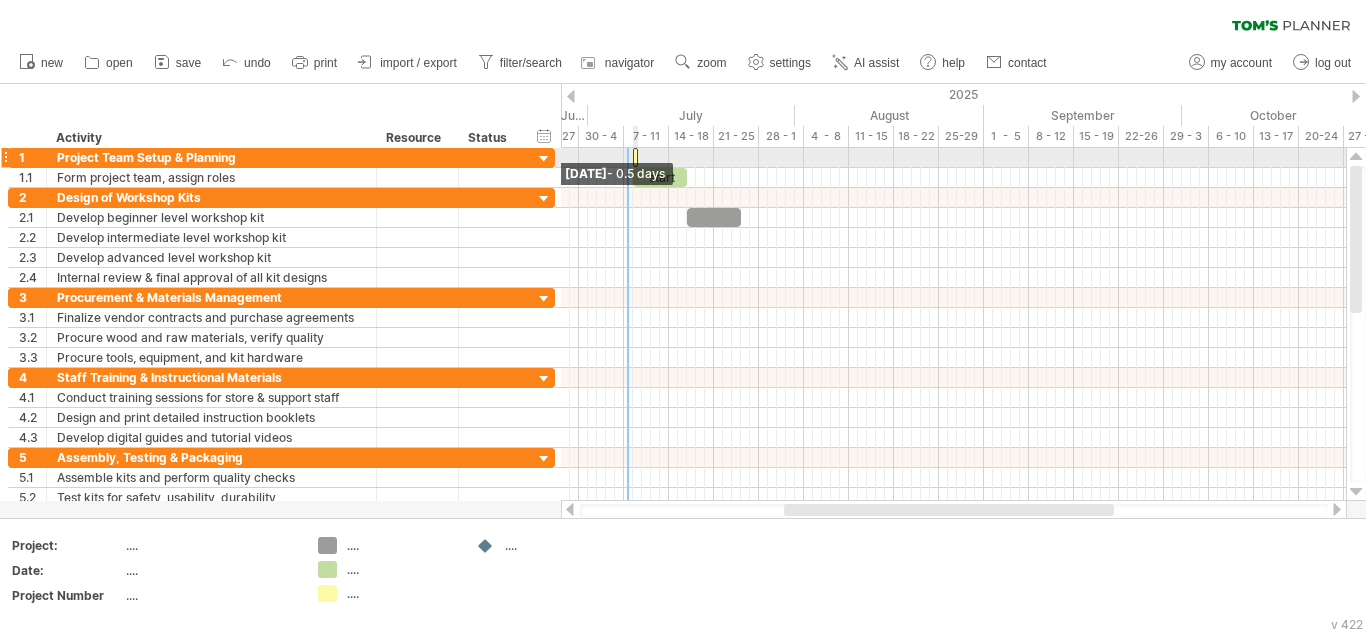 click at bounding box center (633, 157) 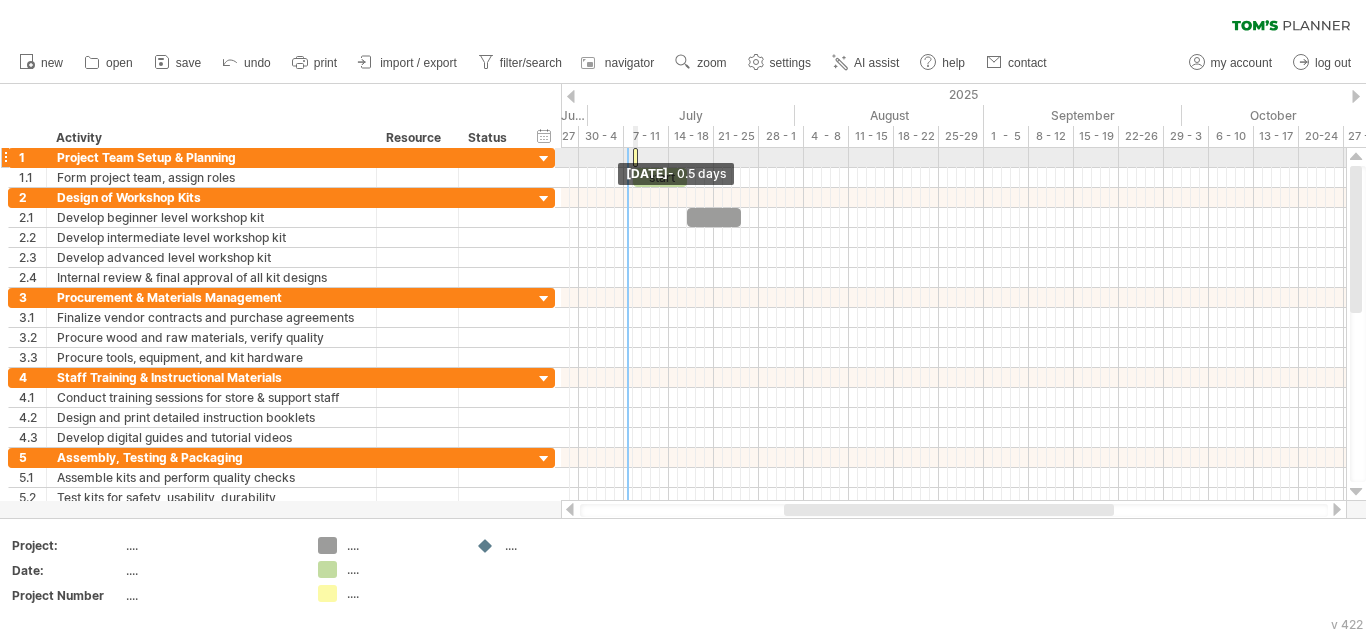 click at bounding box center (633, 157) 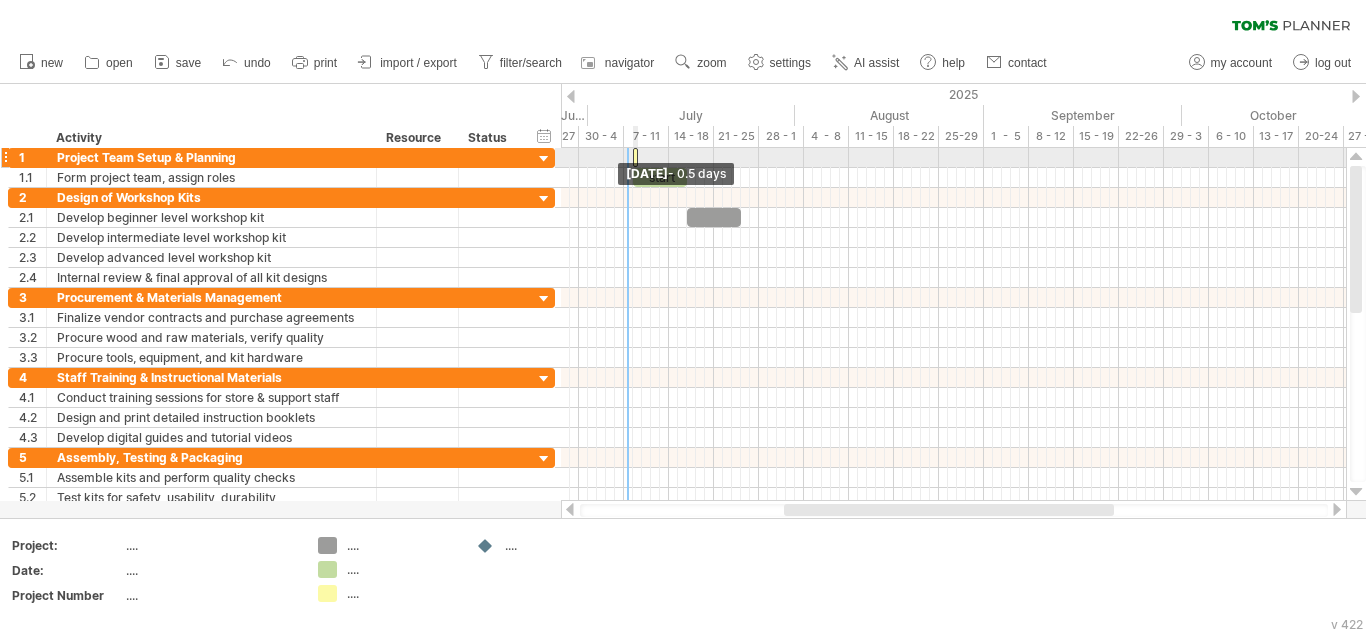 click at bounding box center (633, 157) 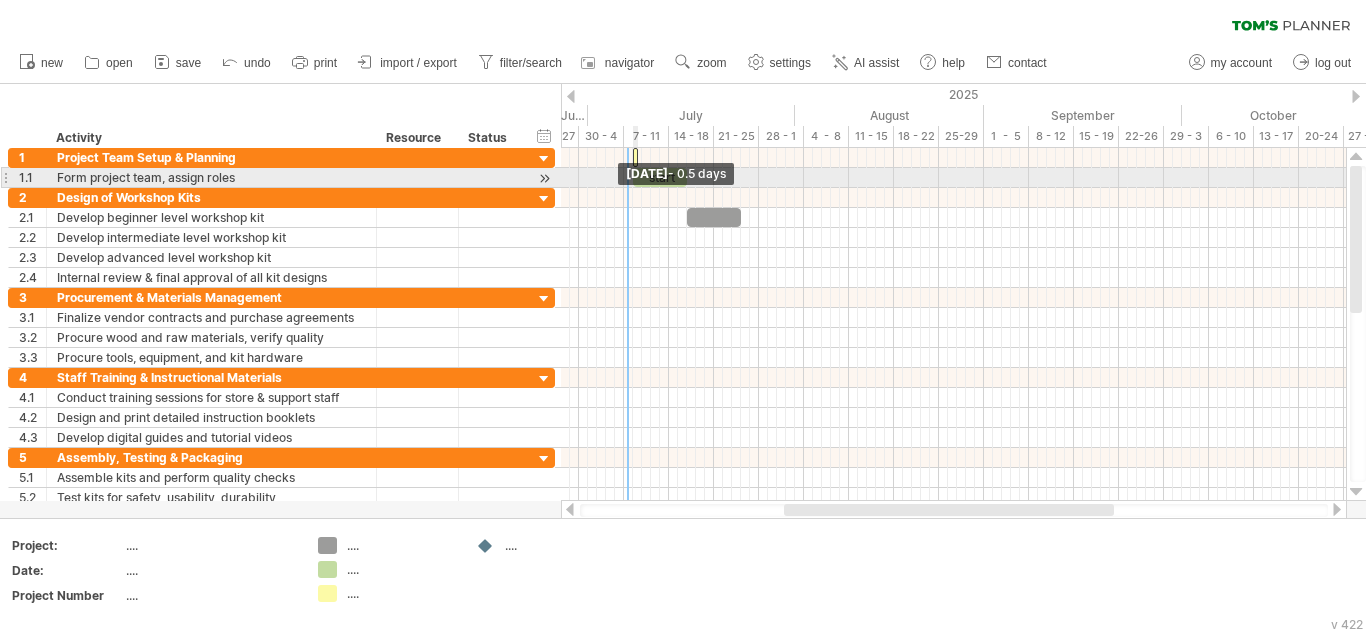 drag, startPoint x: 631, startPoint y: 156, endPoint x: 637, endPoint y: 167, distance: 12.529964 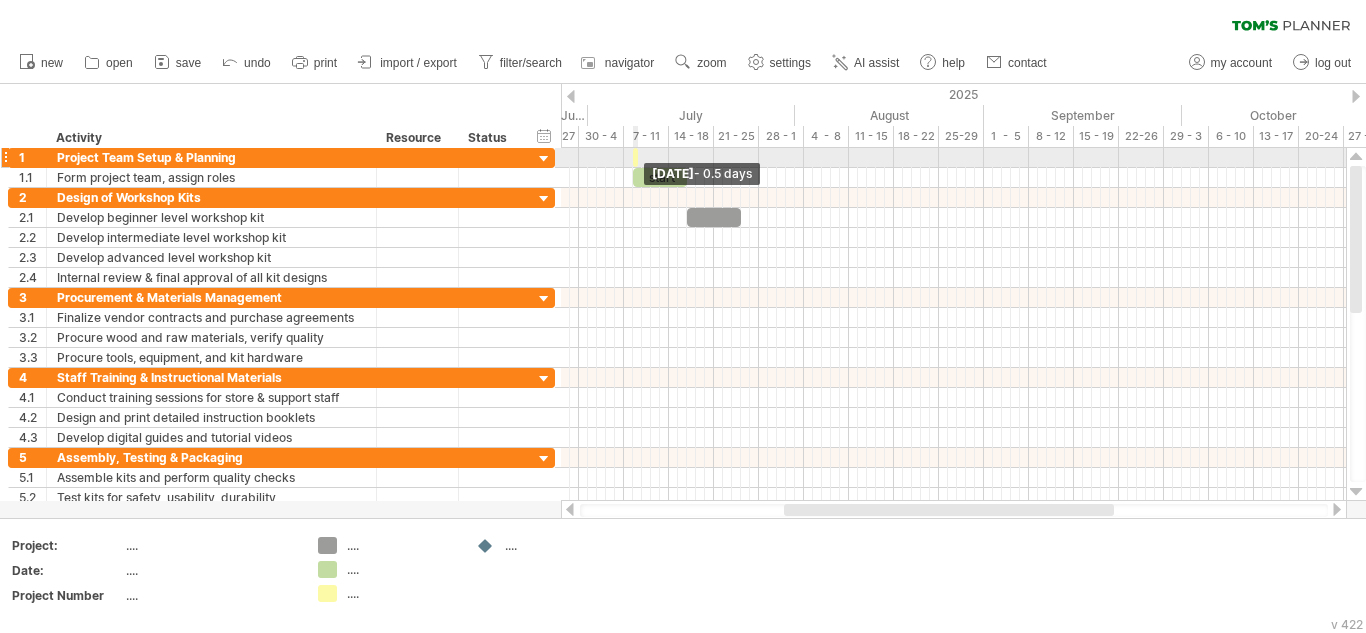 click at bounding box center [638, 157] 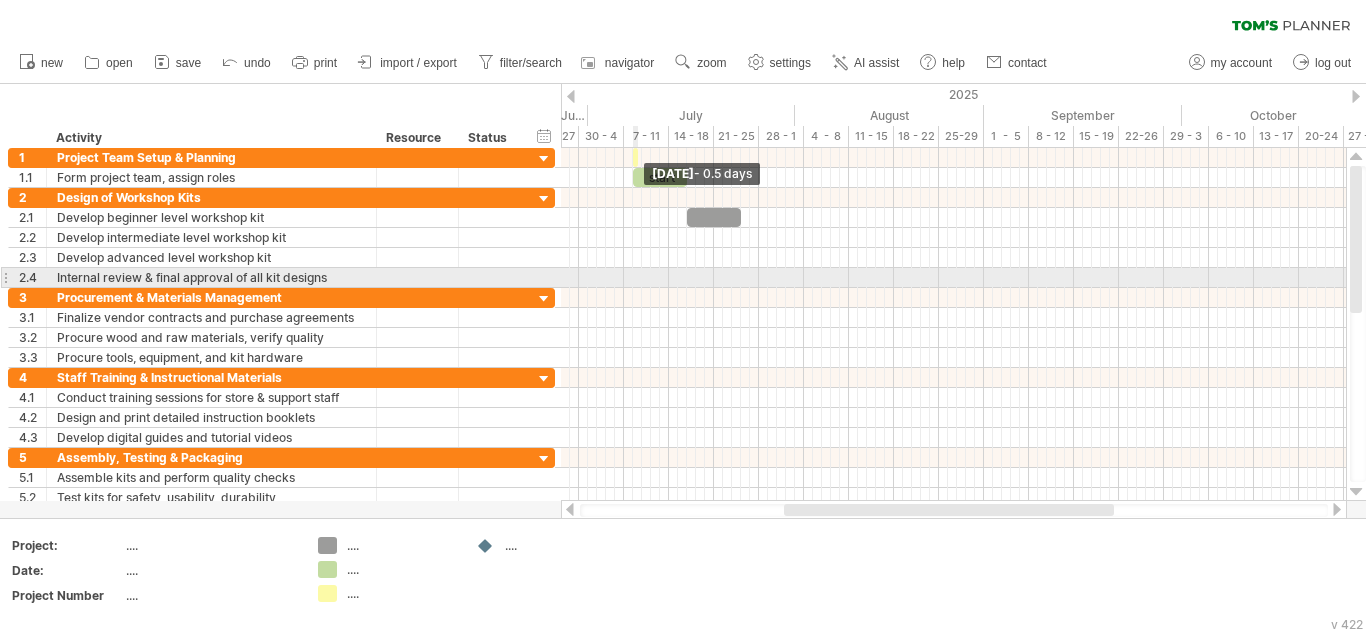 drag, startPoint x: 633, startPoint y: 159, endPoint x: 633, endPoint y: 278, distance: 119 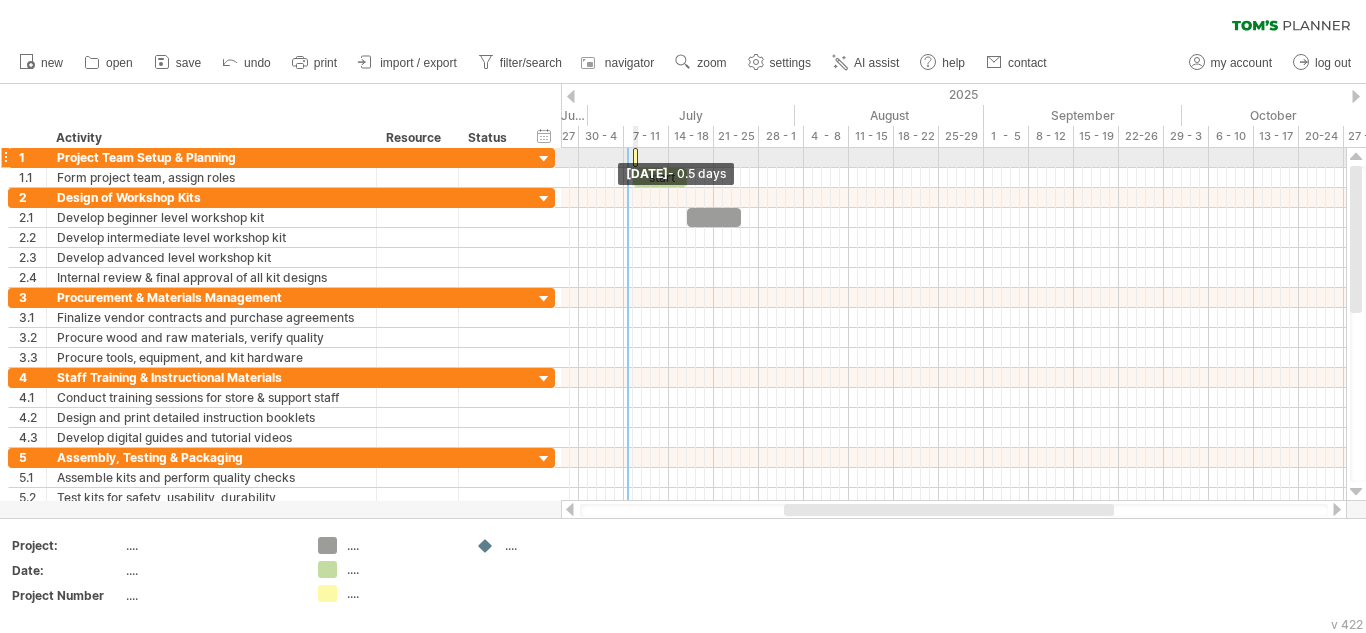 click at bounding box center [633, 157] 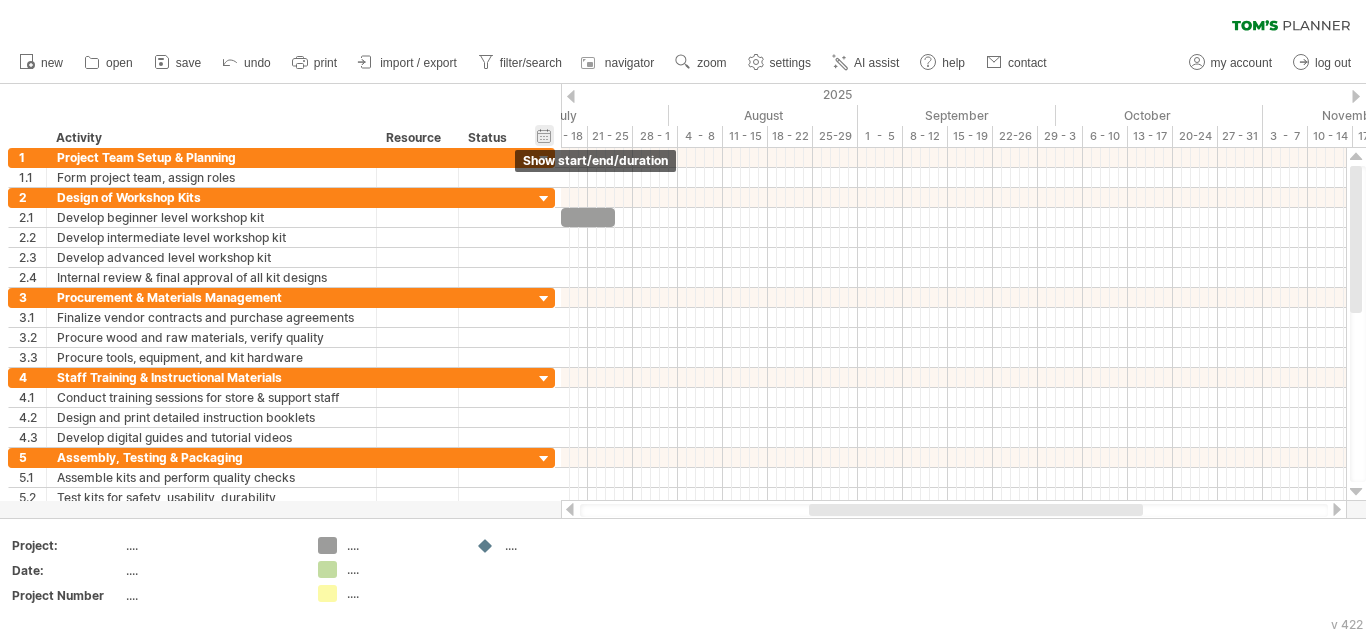 drag, startPoint x: 665, startPoint y: 127, endPoint x: 543, endPoint y: 140, distance: 122.69067 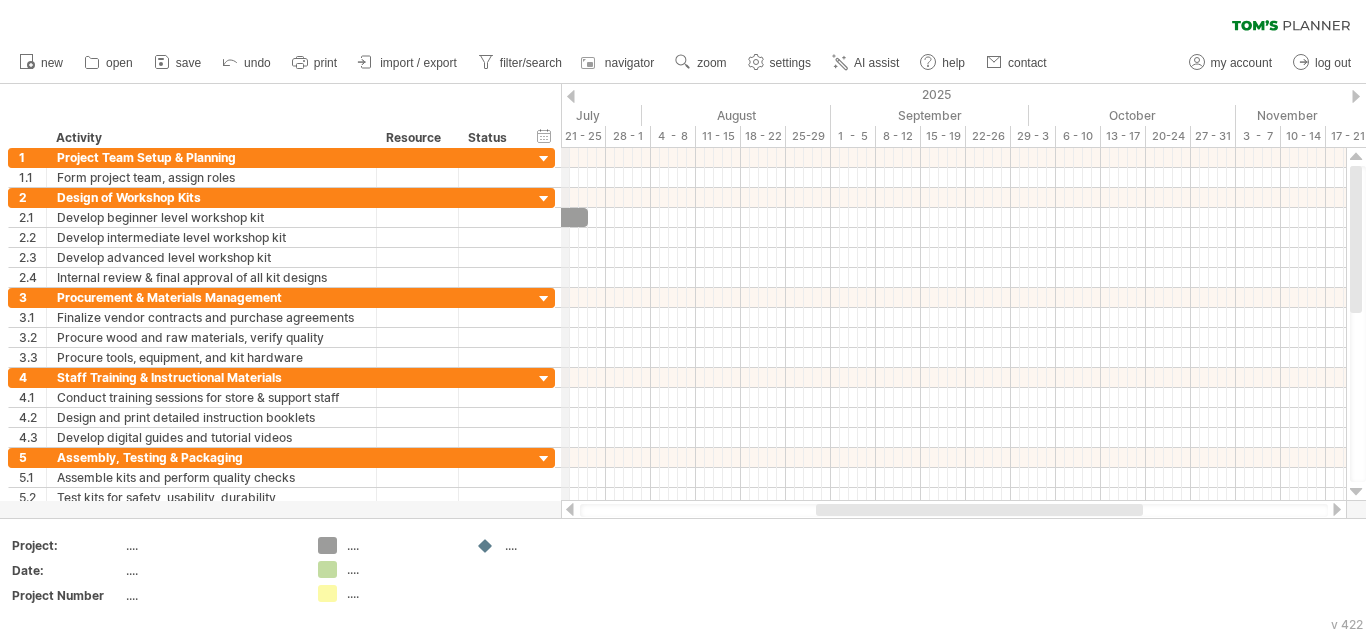 drag, startPoint x: 589, startPoint y: 125, endPoint x: 562, endPoint y: 123, distance: 27.073973 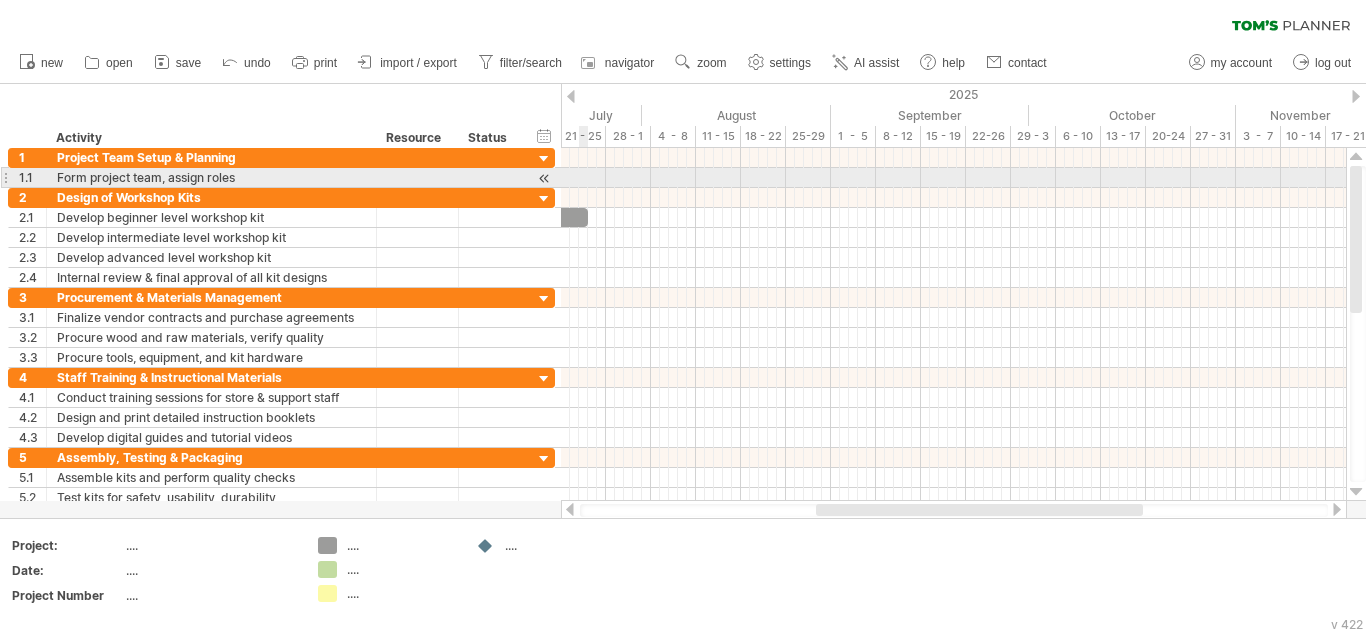 click at bounding box center (953, 178) 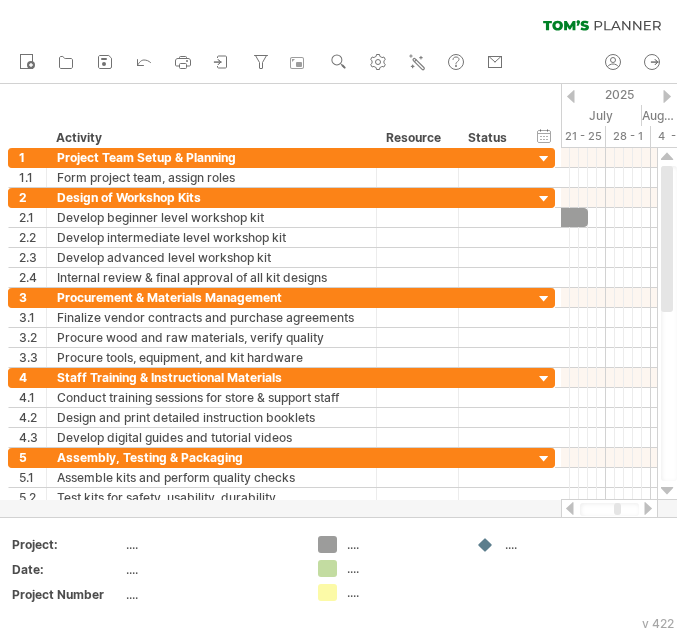 click at bounding box center (571, 96) 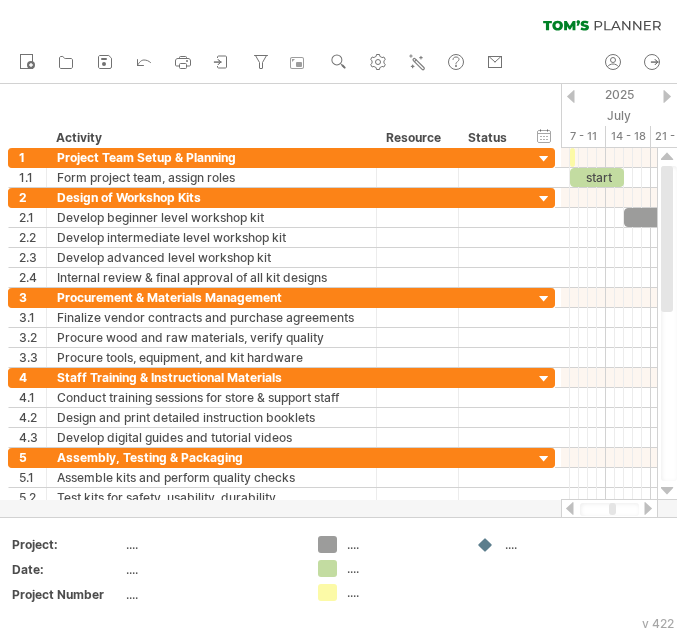 click at bounding box center [667, 96] 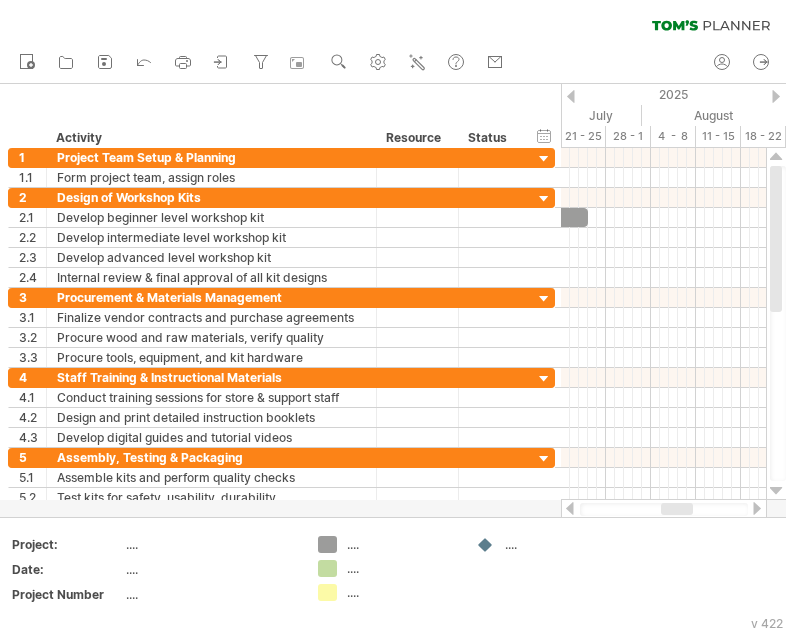 click at bounding box center [571, 96] 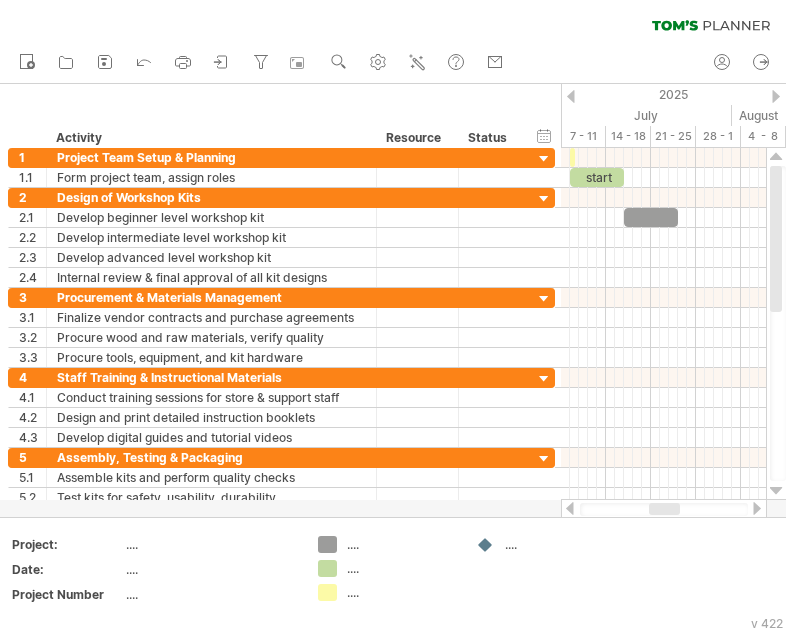 click at bounding box center (776, 96) 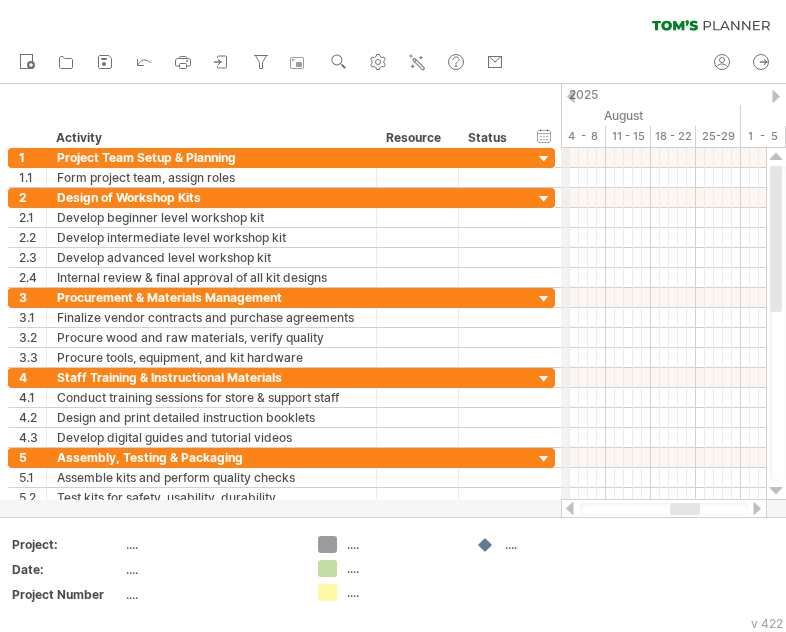 drag, startPoint x: 650, startPoint y: 126, endPoint x: 563, endPoint y: 142, distance: 88.45903 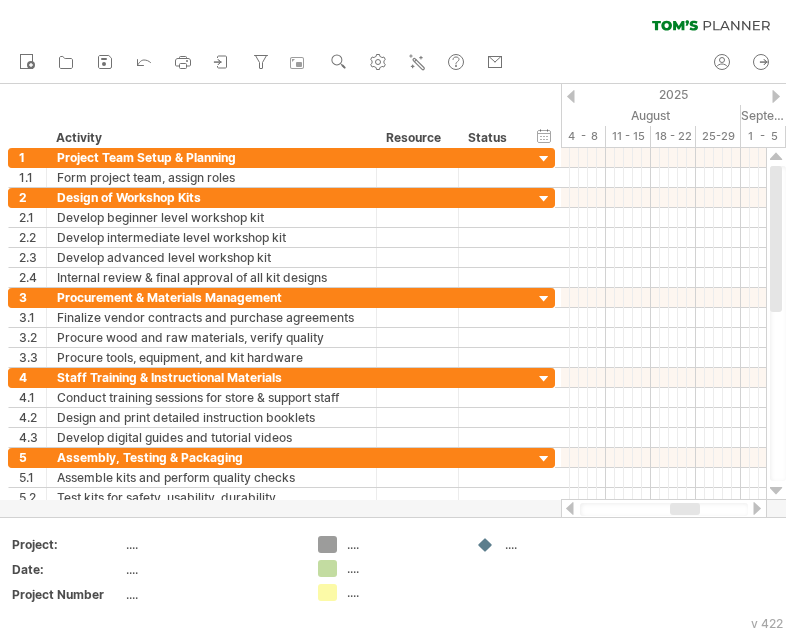 drag, startPoint x: 586, startPoint y: 18, endPoint x: 392, endPoint y: 30, distance: 194.37077 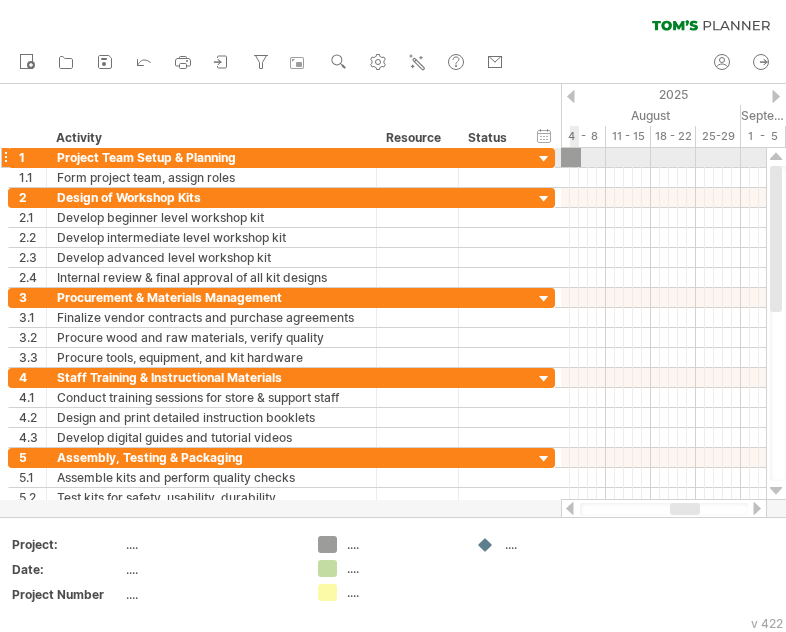 drag, startPoint x: 329, startPoint y: 540, endPoint x: 570, endPoint y: 155, distance: 454.2092 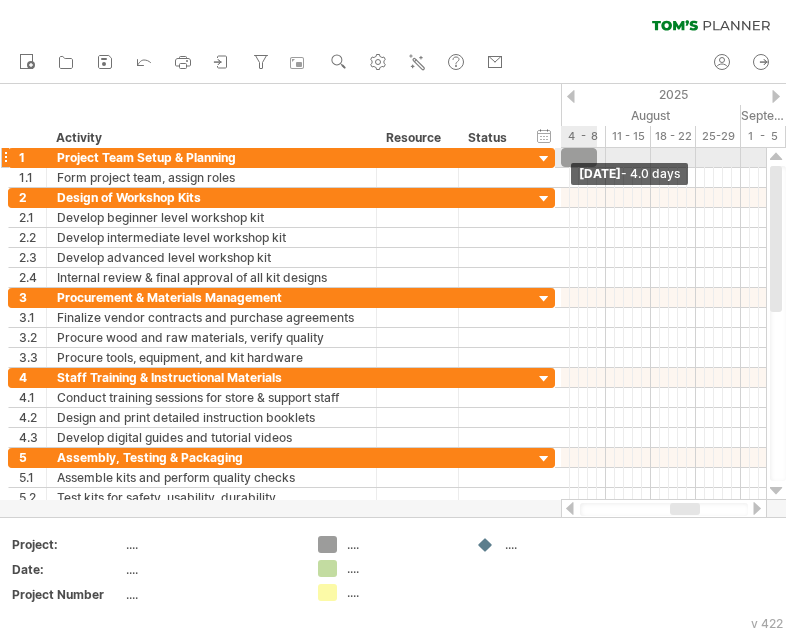 drag, startPoint x: 578, startPoint y: 157, endPoint x: 597, endPoint y: 157, distance: 19 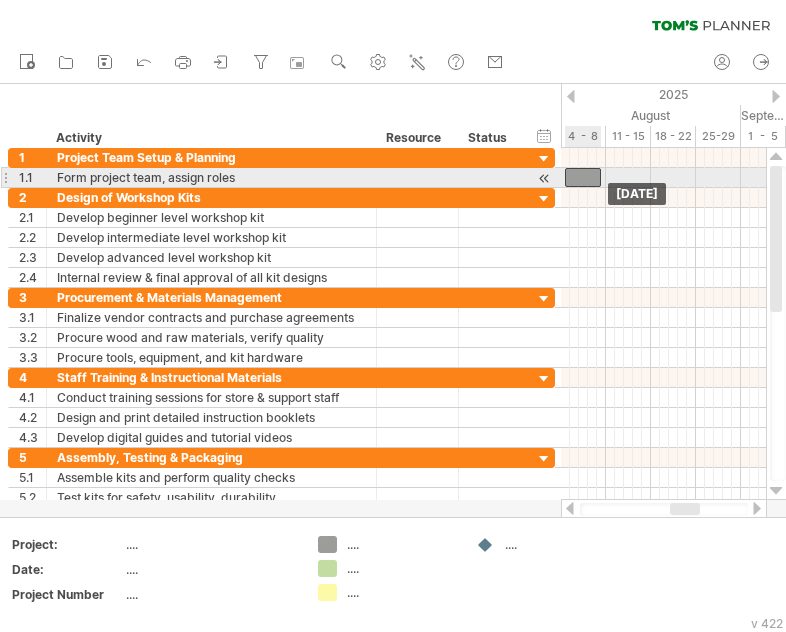 drag, startPoint x: 568, startPoint y: 157, endPoint x: 572, endPoint y: 174, distance: 17.464249 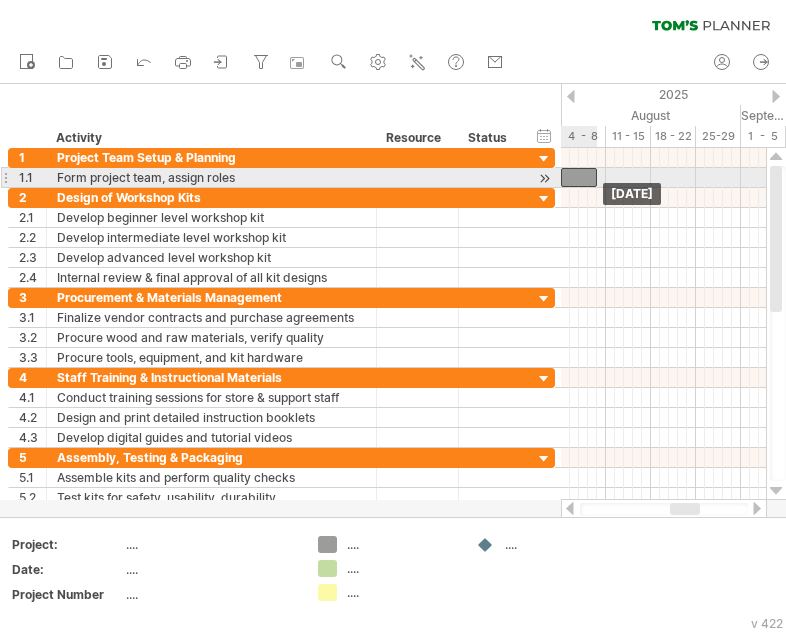 click at bounding box center [579, 177] 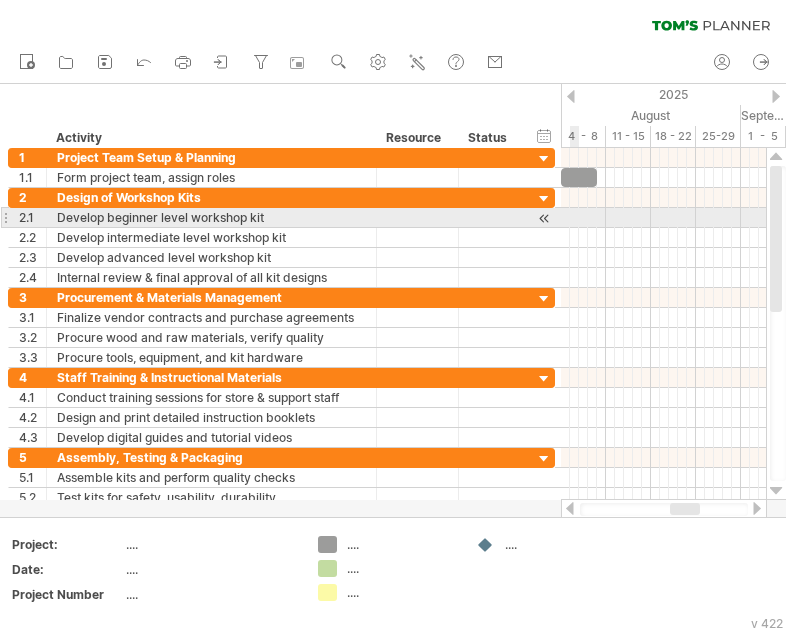 click at bounding box center (663, 218) 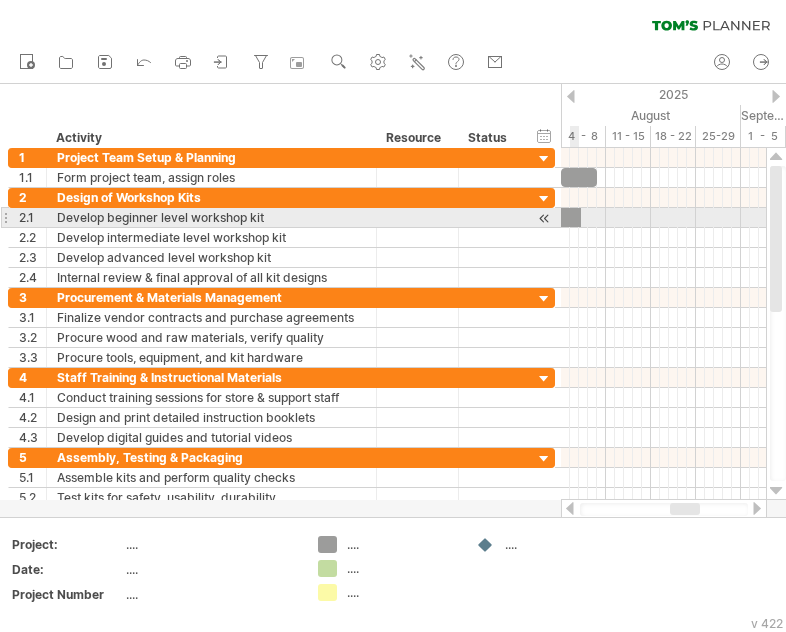 drag, startPoint x: 330, startPoint y: 543, endPoint x: 569, endPoint y: 220, distance: 401.8084 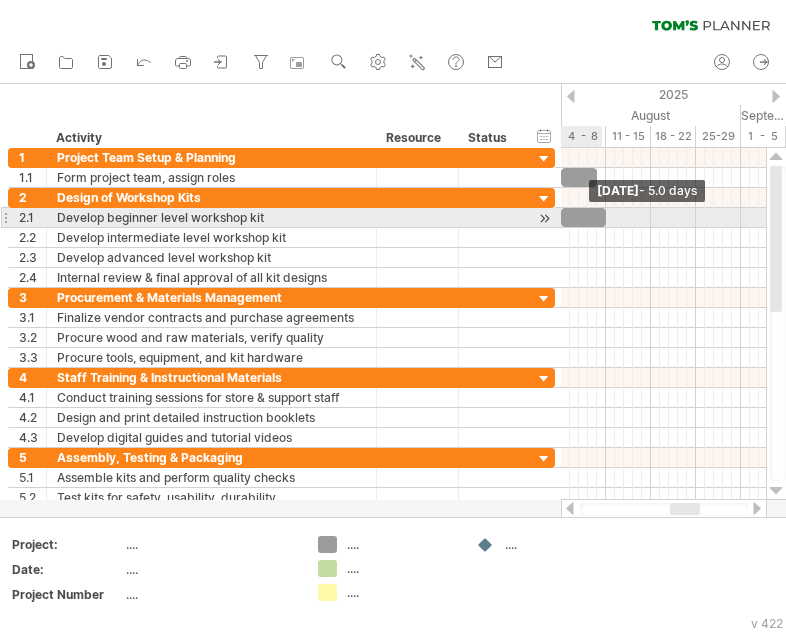 drag, startPoint x: 578, startPoint y: 220, endPoint x: 603, endPoint y: 223, distance: 25.179358 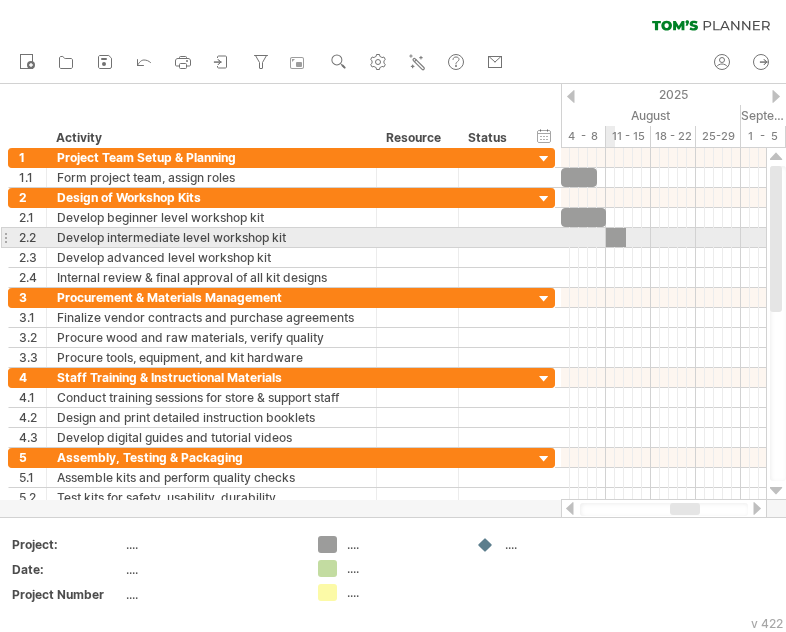 drag, startPoint x: 327, startPoint y: 551, endPoint x: 612, endPoint y: 236, distance: 424.79407 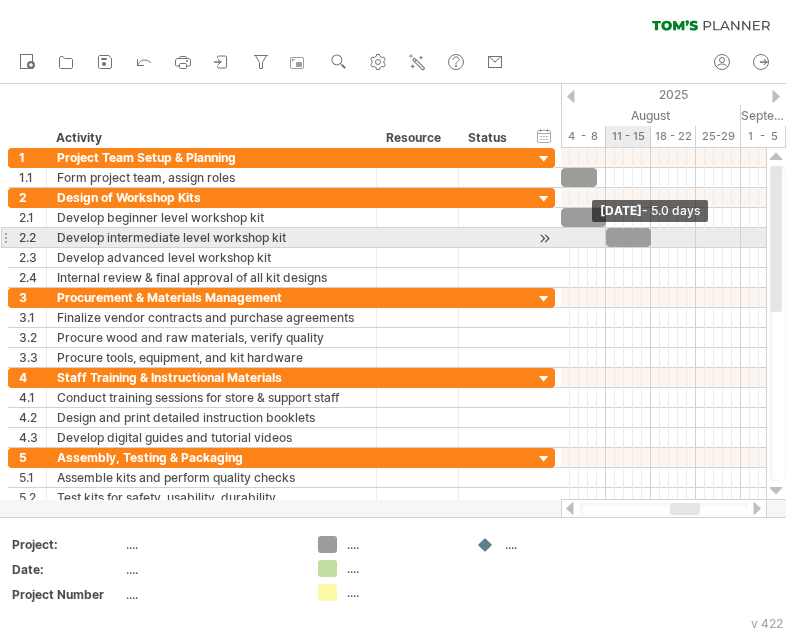 drag, startPoint x: 621, startPoint y: 236, endPoint x: 650, endPoint y: 239, distance: 29.15476 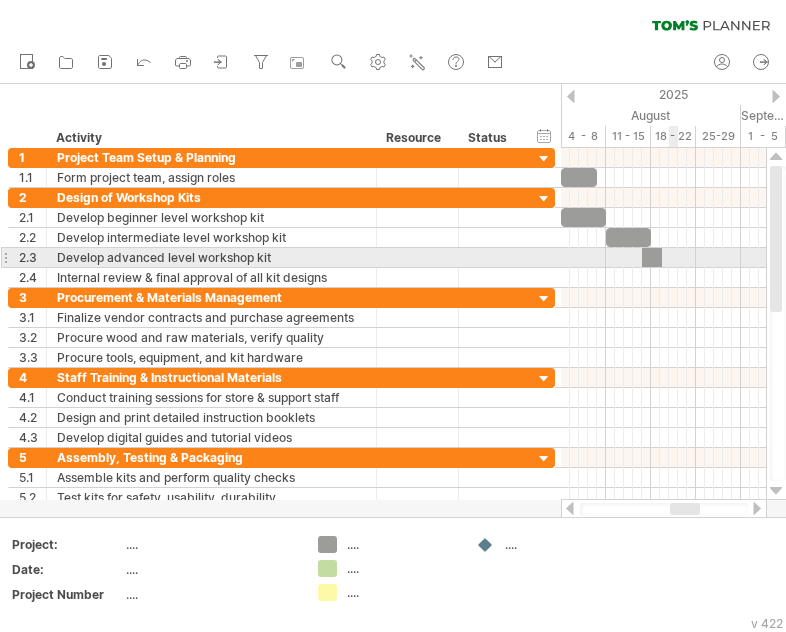 drag, startPoint x: 328, startPoint y: 549, endPoint x: 648, endPoint y: 258, distance: 432.52863 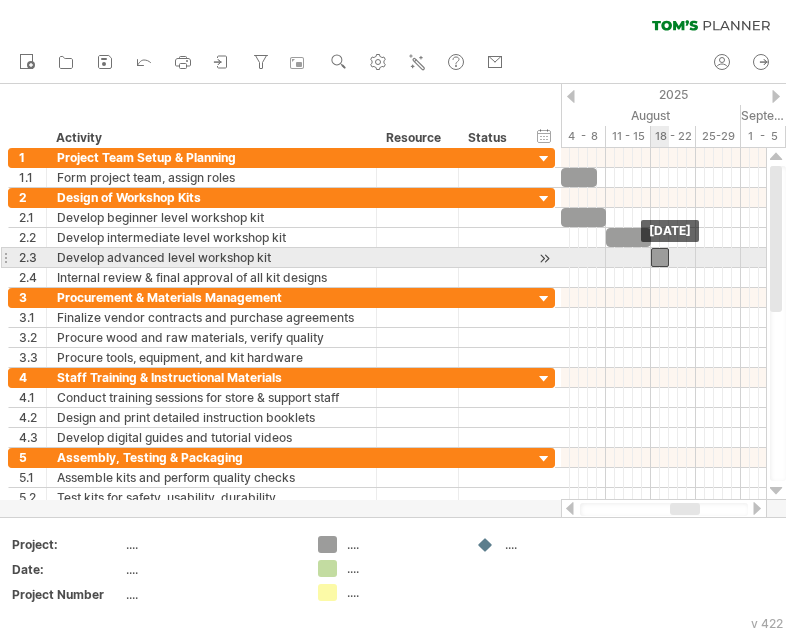 click at bounding box center [660, 257] 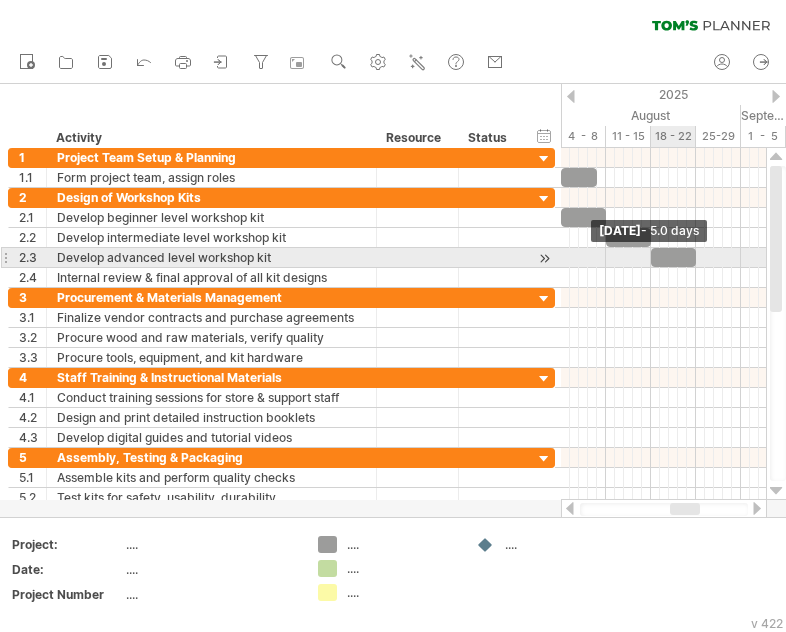 drag, startPoint x: 668, startPoint y: 257, endPoint x: 694, endPoint y: 258, distance: 26.019224 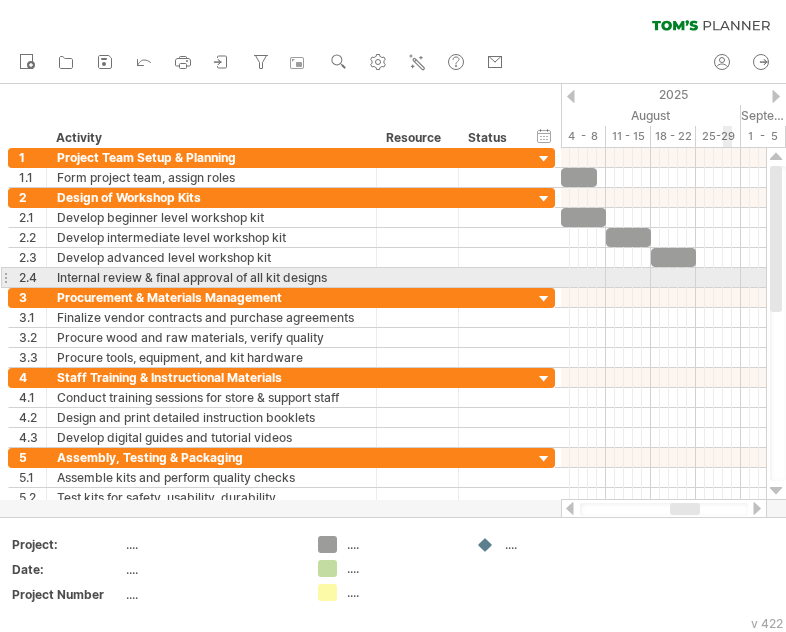 click at bounding box center [663, 278] 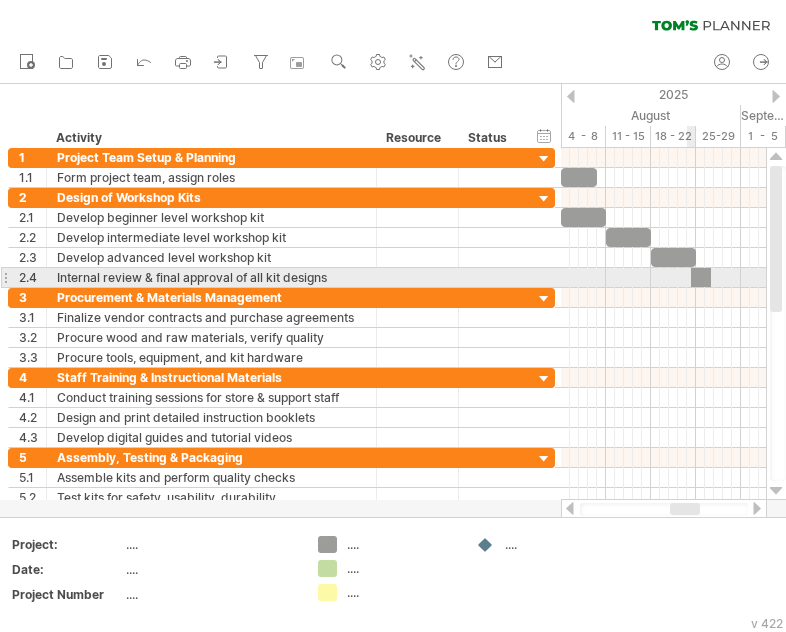 drag, startPoint x: 320, startPoint y: 547, endPoint x: 698, endPoint y: 275, distance: 465.6909 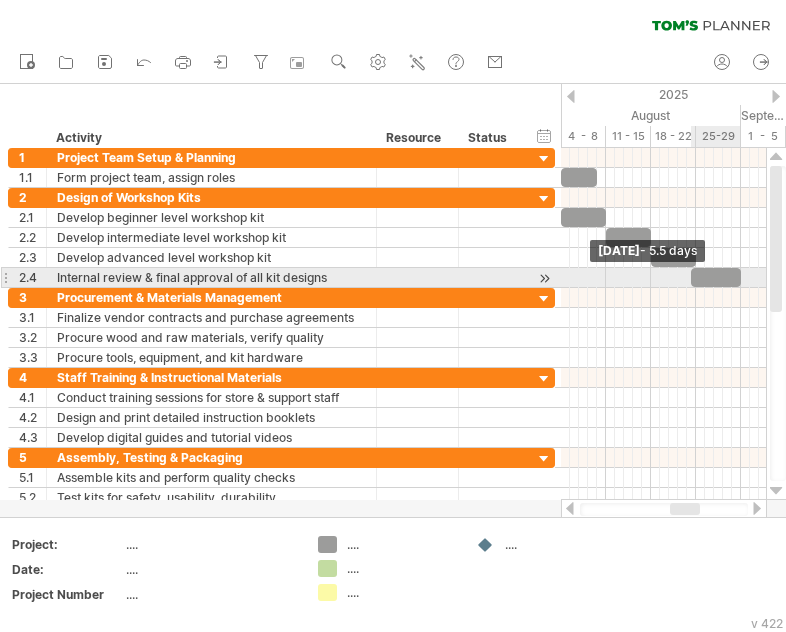 drag, startPoint x: 708, startPoint y: 276, endPoint x: 738, endPoint y: 277, distance: 30.016663 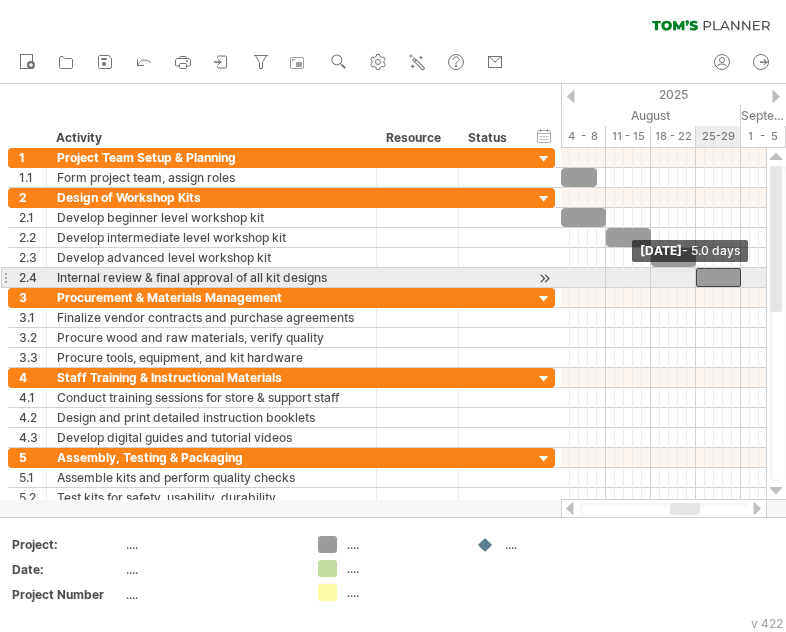 click at bounding box center (696, 277) 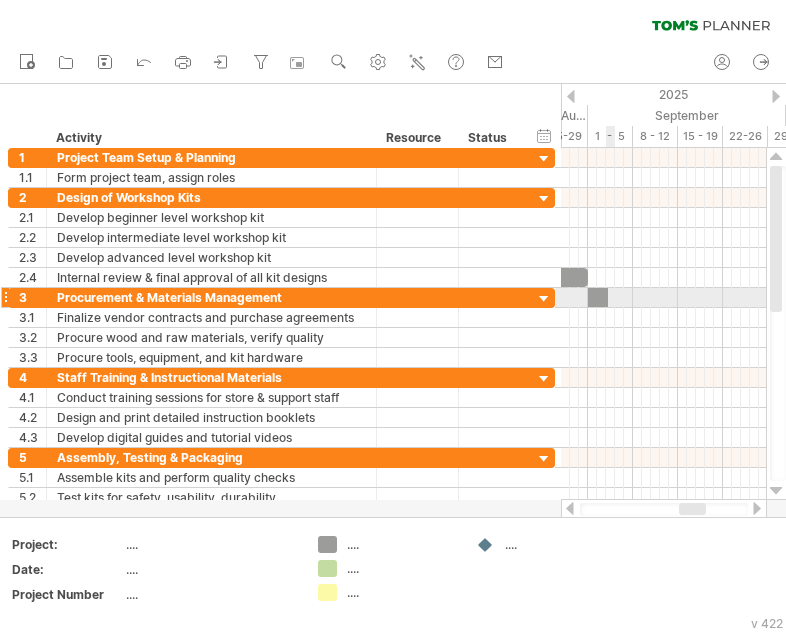 drag, startPoint x: 324, startPoint y: 539, endPoint x: 596, endPoint y: 297, distance: 364.0714 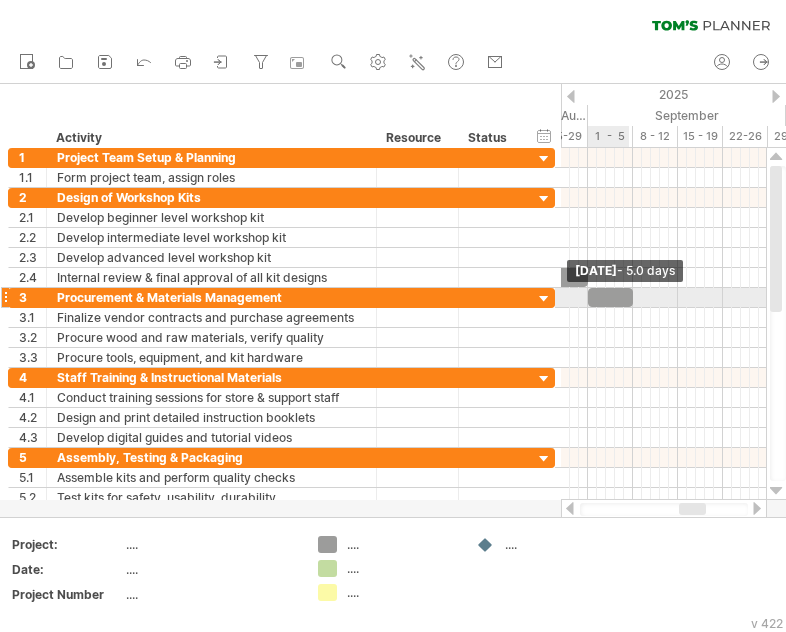 drag, startPoint x: 602, startPoint y: 298, endPoint x: 627, endPoint y: 299, distance: 25.019993 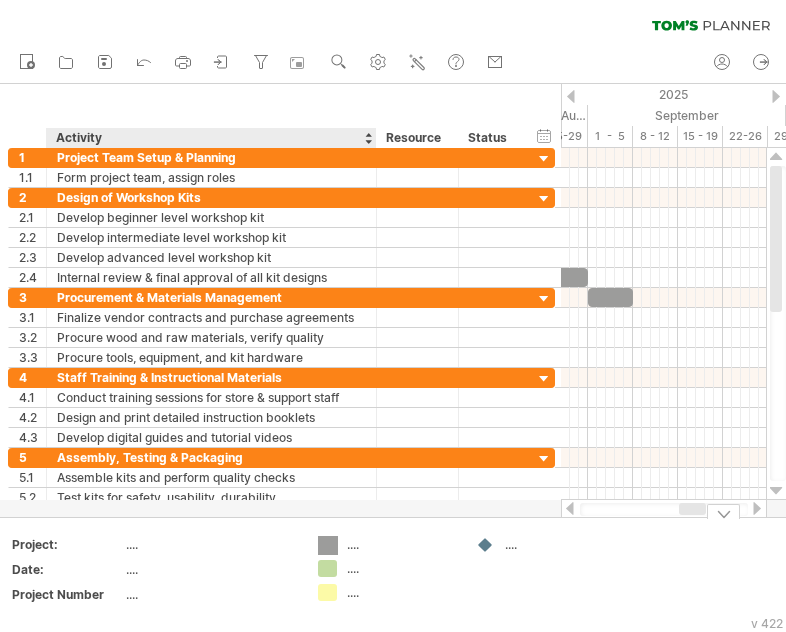 click on "Trying to reach plan.tomsplanner.com
Connected again...
0%
clear filter
new 1" at bounding box center (393, 316) 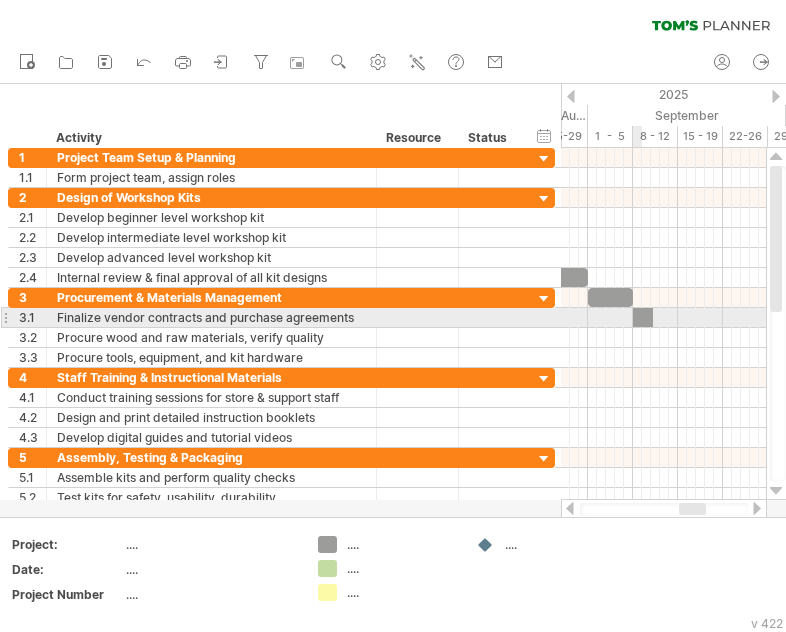 drag, startPoint x: 329, startPoint y: 539, endPoint x: 641, endPoint y: 309, distance: 387.61322 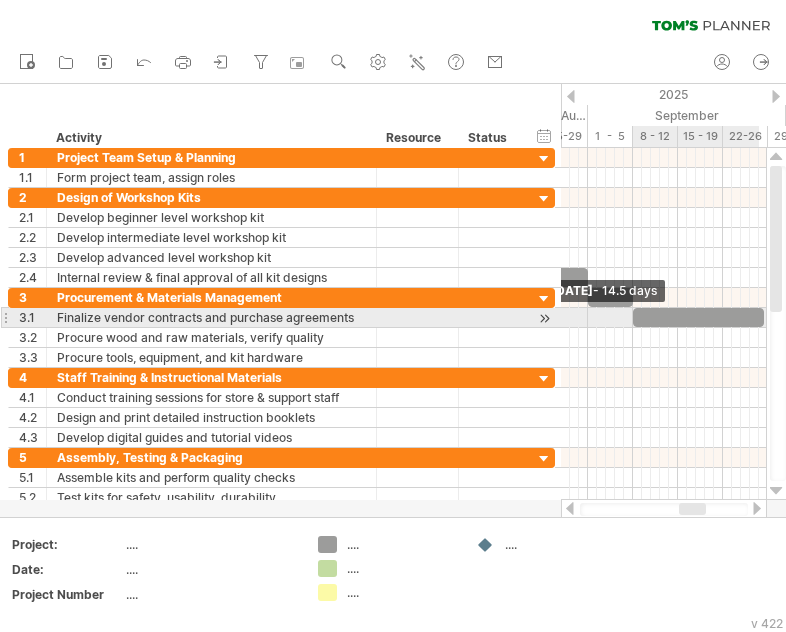 drag, startPoint x: 652, startPoint y: 311, endPoint x: 771, endPoint y: 318, distance: 119.2057 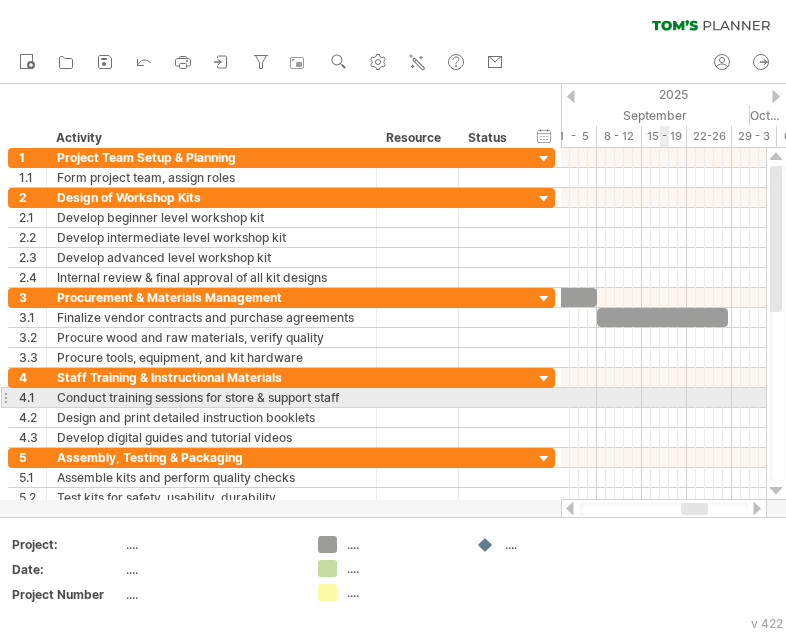 click at bounding box center [663, 398] 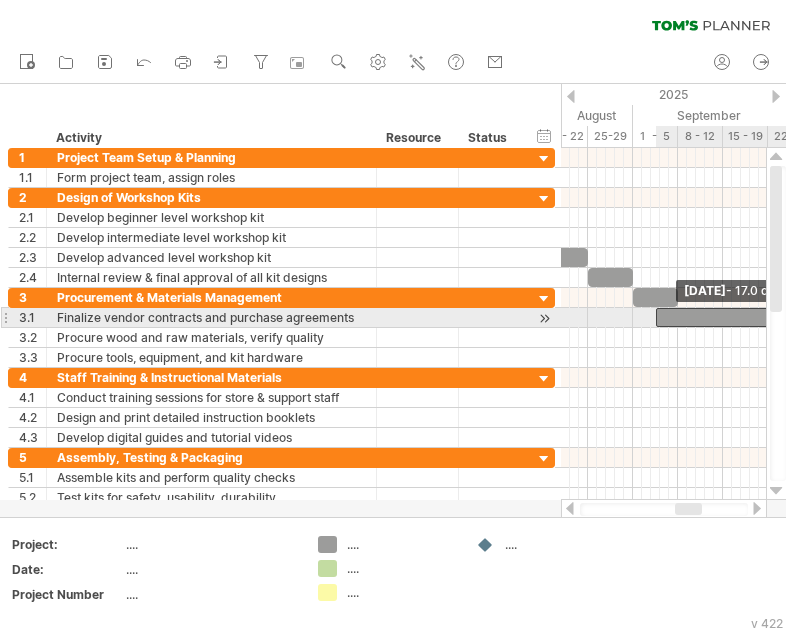 drag, startPoint x: 677, startPoint y: 317, endPoint x: 654, endPoint y: 320, distance: 23.194826 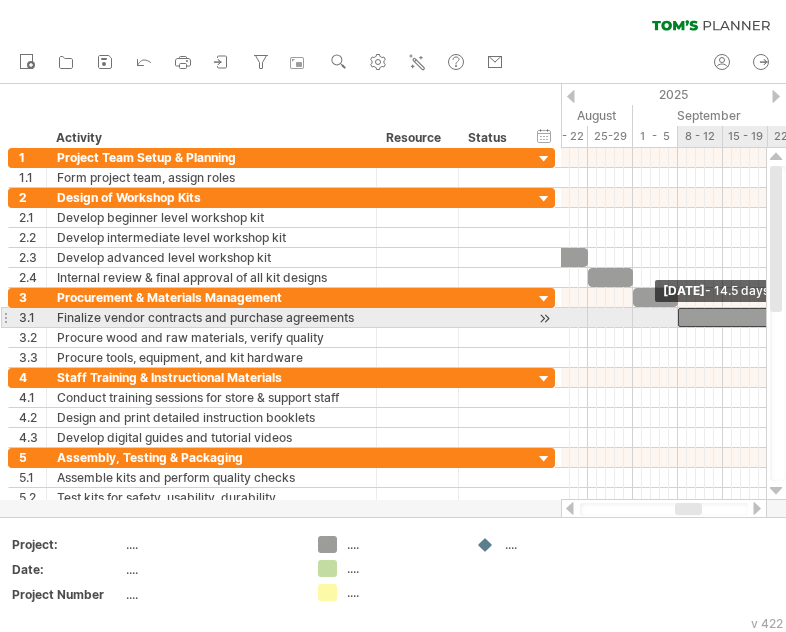 drag, startPoint x: 654, startPoint y: 320, endPoint x: 675, endPoint y: 320, distance: 21 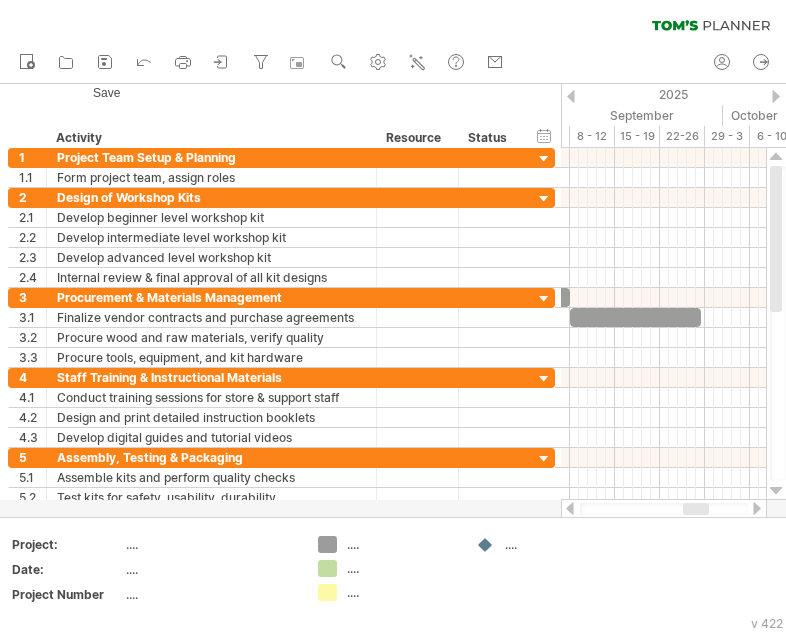 click on "clear filter
reapply filter" at bounding box center [393, 21] 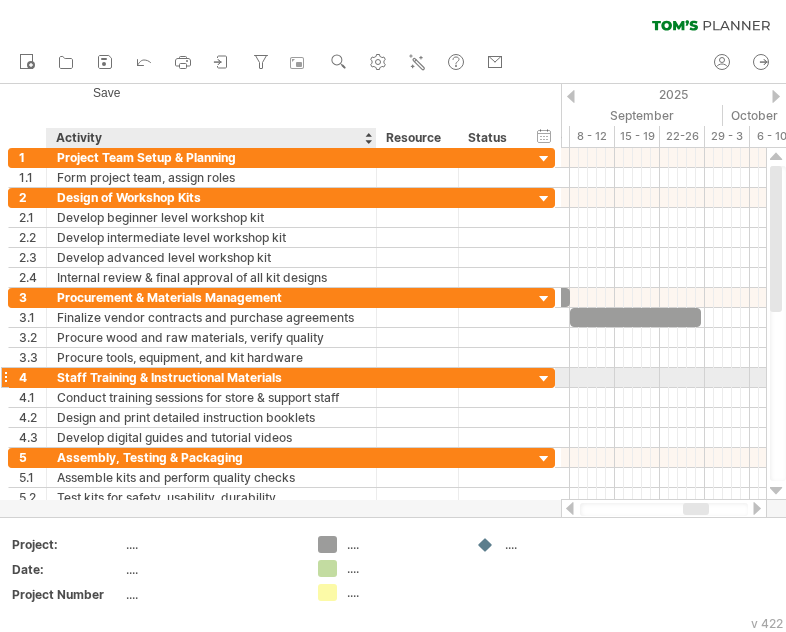 drag, startPoint x: 324, startPoint y: 543, endPoint x: 379, endPoint y: 373, distance: 178.67569 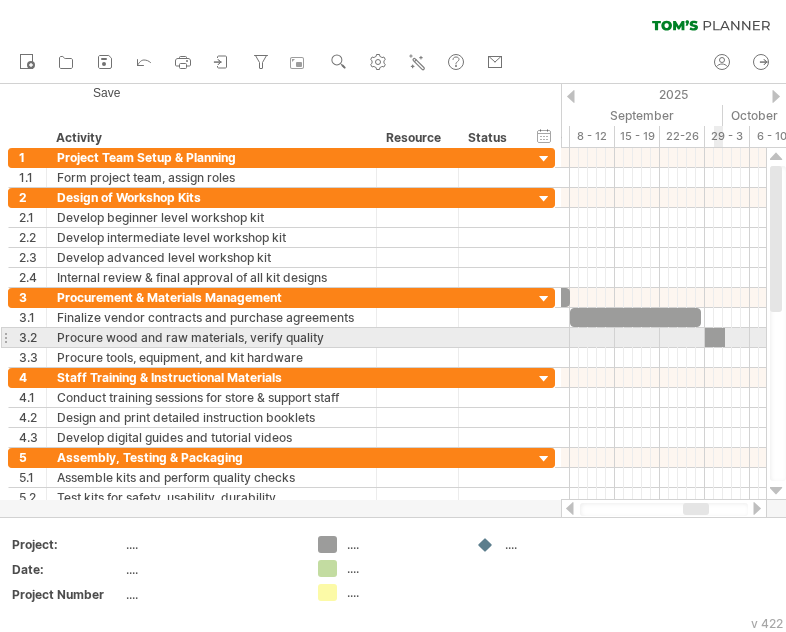 drag, startPoint x: 326, startPoint y: 545, endPoint x: 712, endPoint y: 333, distance: 440.3862 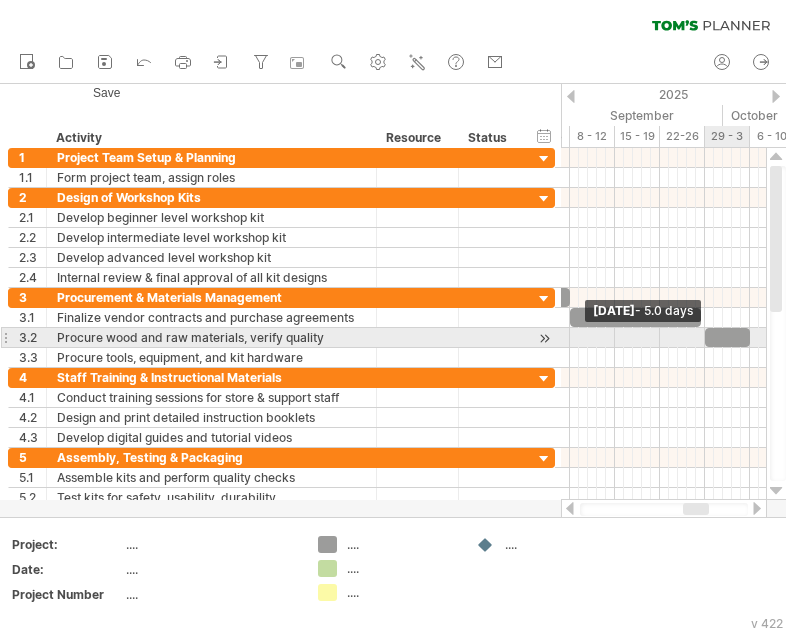 drag, startPoint x: 721, startPoint y: 333, endPoint x: 747, endPoint y: 335, distance: 26.076809 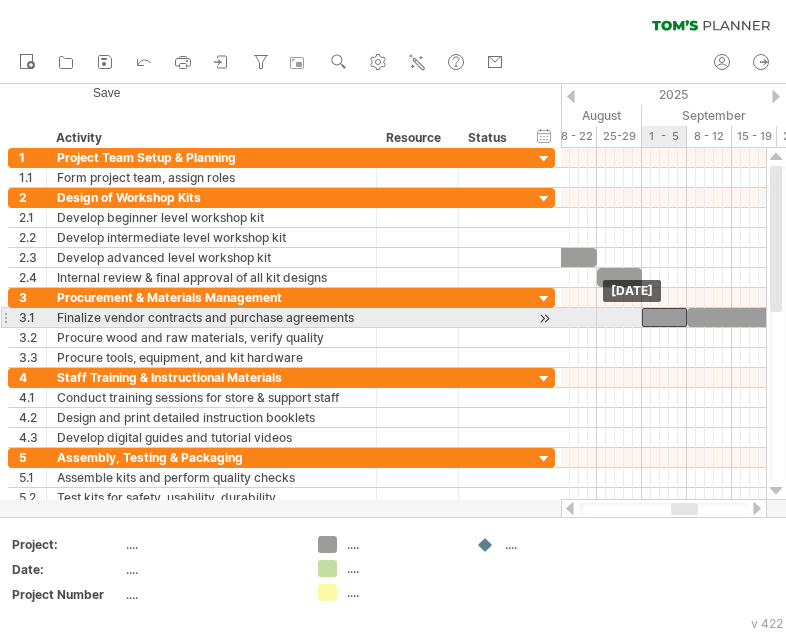drag, startPoint x: 667, startPoint y: 295, endPoint x: 667, endPoint y: 314, distance: 19 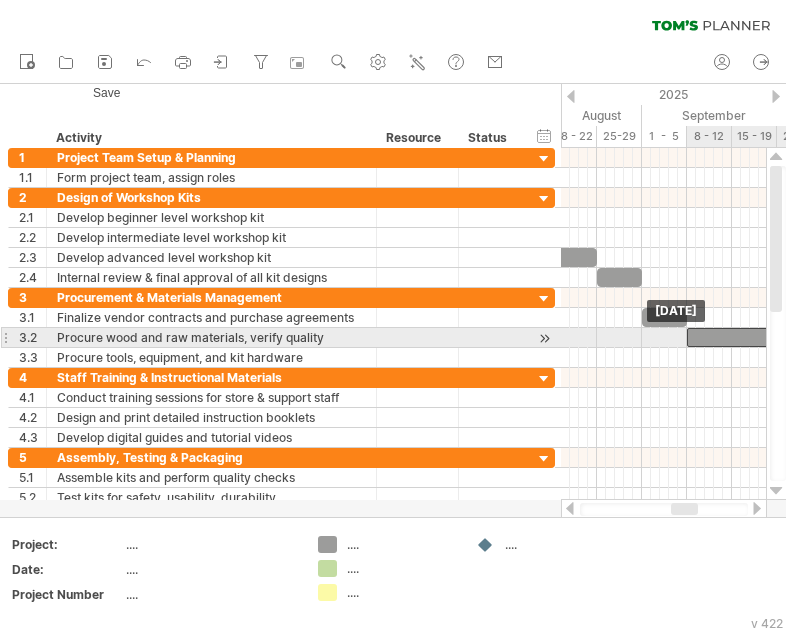 drag, startPoint x: 698, startPoint y: 319, endPoint x: 698, endPoint y: 334, distance: 15 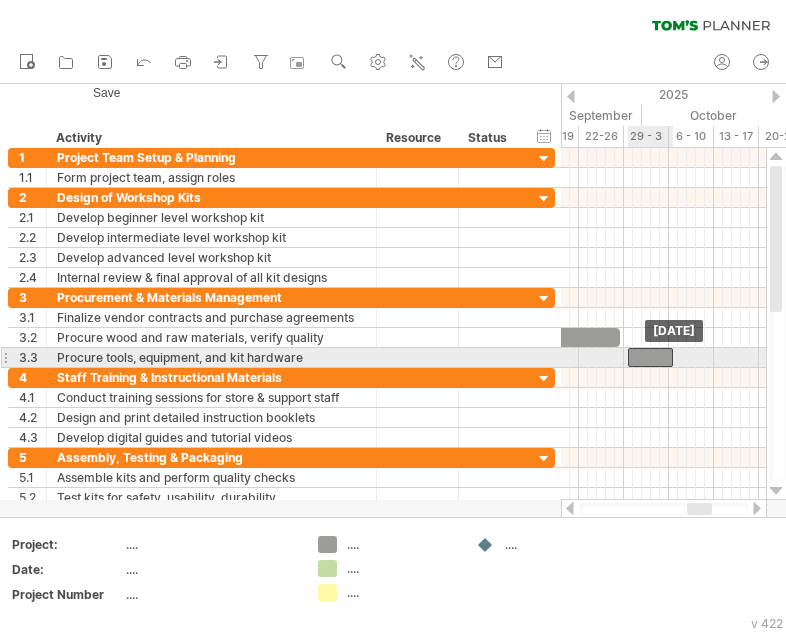 drag, startPoint x: 641, startPoint y: 334, endPoint x: 645, endPoint y: 353, distance: 19.416489 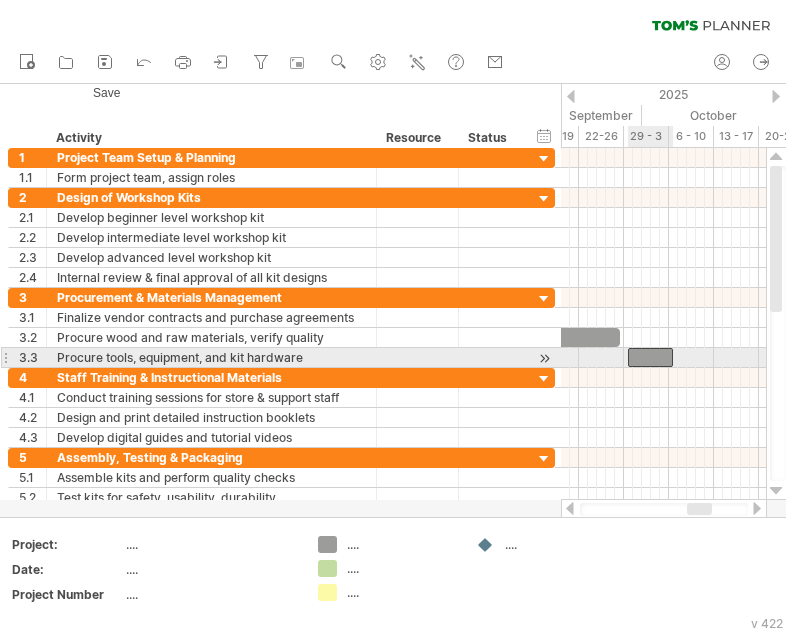 click at bounding box center [650, 357] 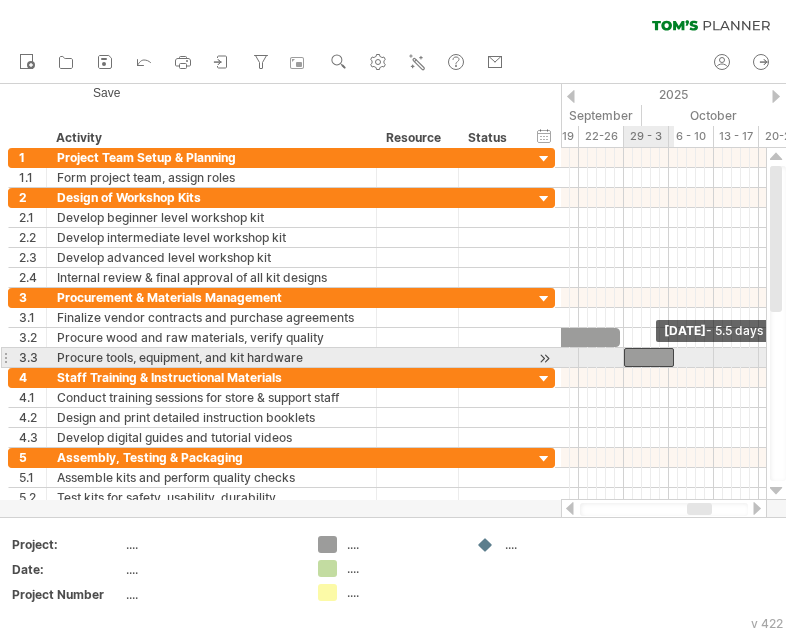 click at bounding box center [624, 357] 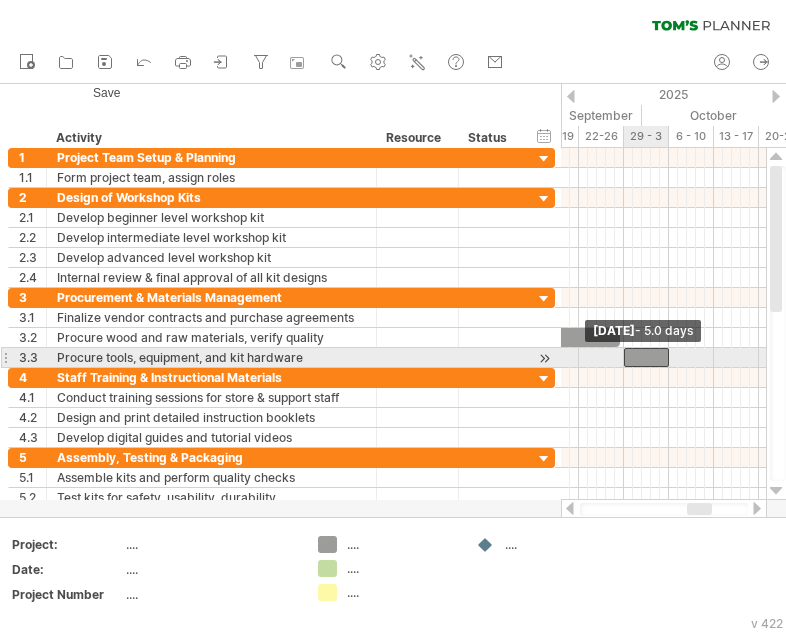 click at bounding box center [669, 357] 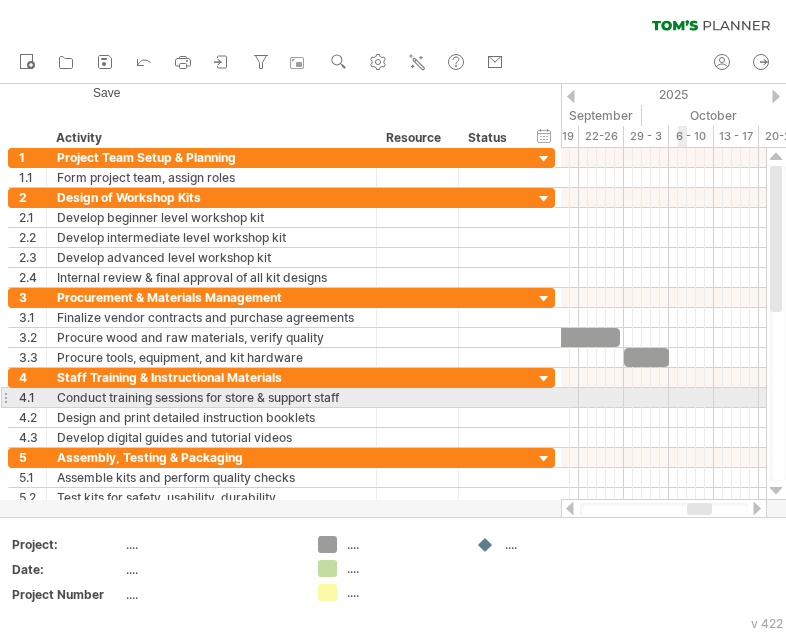 click at bounding box center [663, 398] 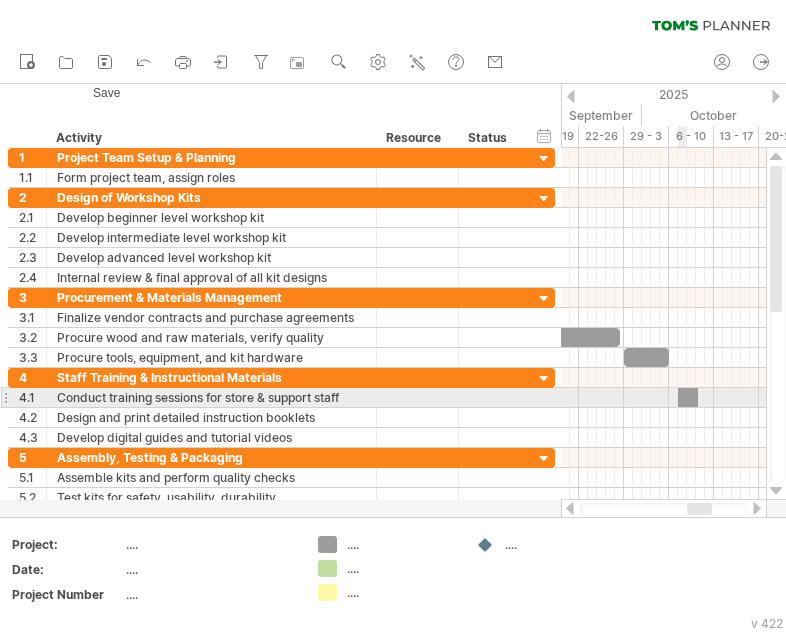 drag, startPoint x: 328, startPoint y: 547, endPoint x: 685, endPoint y: 398, distance: 386.84622 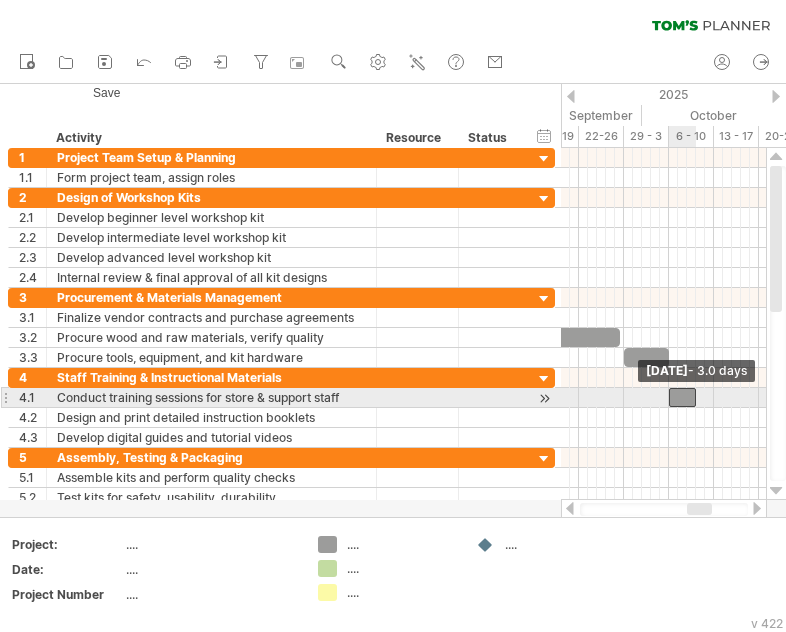 drag, startPoint x: 680, startPoint y: 397, endPoint x: 670, endPoint y: 396, distance: 10.049875 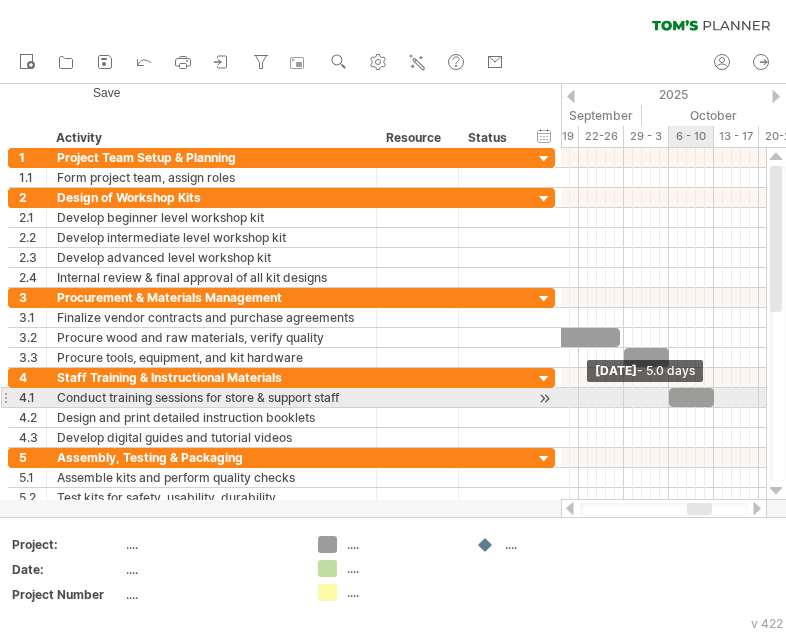 drag, startPoint x: 695, startPoint y: 397, endPoint x: 714, endPoint y: 399, distance: 19.104973 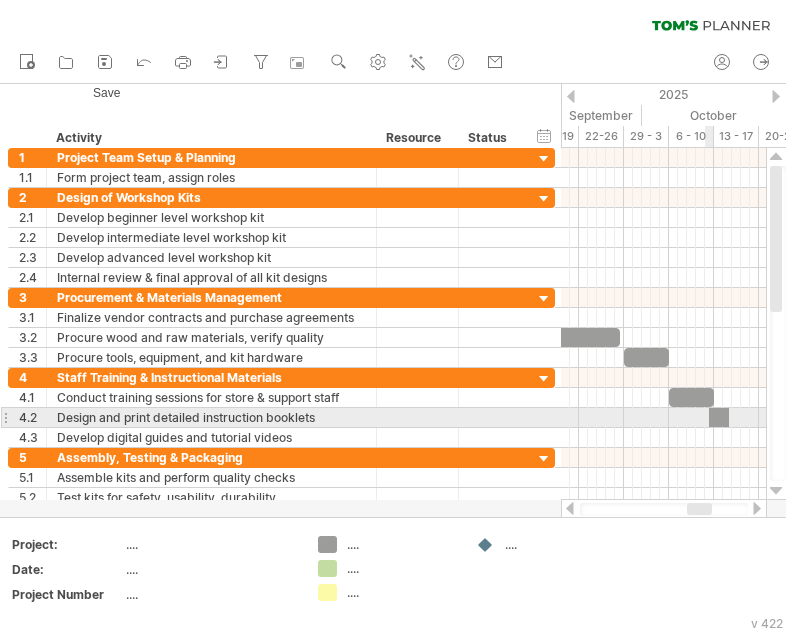 drag, startPoint x: 323, startPoint y: 543, endPoint x: 716, endPoint y: 415, distance: 413.3195 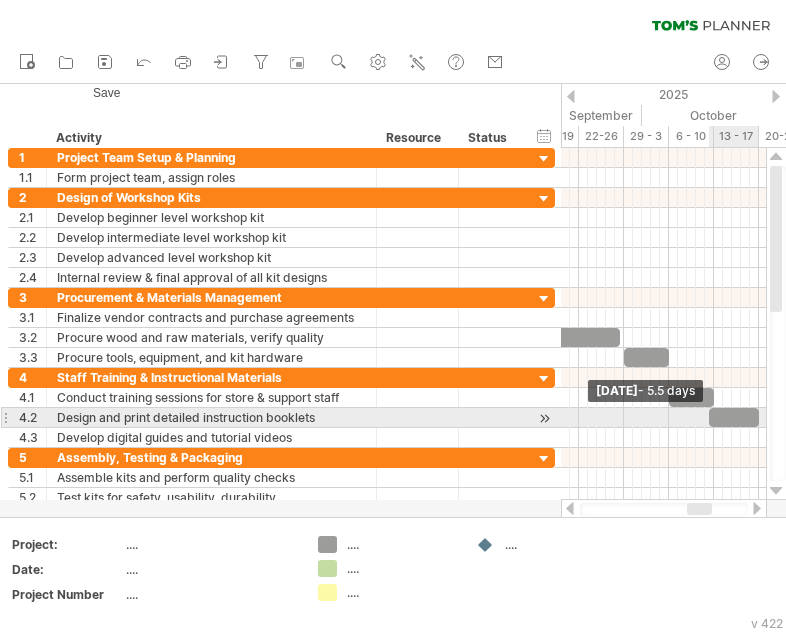 drag, startPoint x: 726, startPoint y: 415, endPoint x: 759, endPoint y: 422, distance: 33.734257 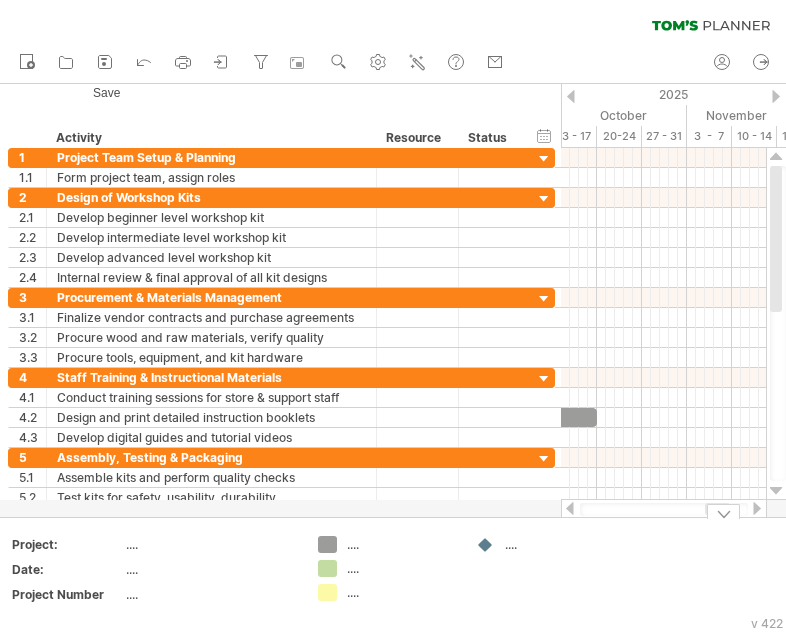 drag, startPoint x: 695, startPoint y: 513, endPoint x: 713, endPoint y: 517, distance: 18.439089 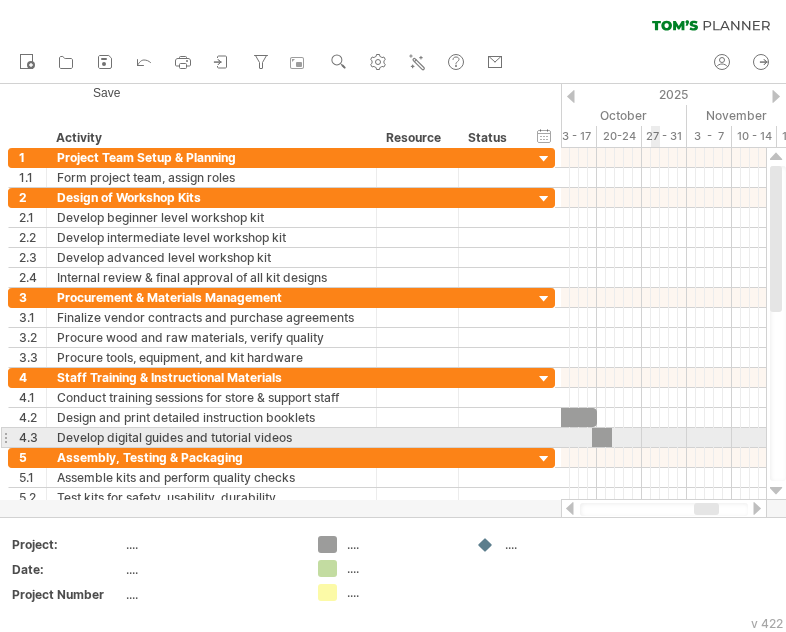 drag, startPoint x: 327, startPoint y: 549, endPoint x: 599, endPoint y: 434, distance: 295.3117 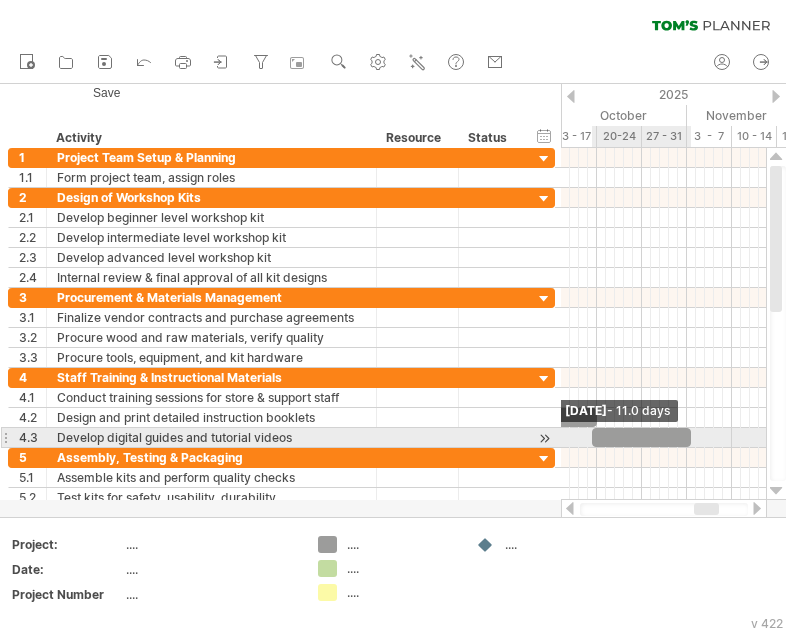 drag, startPoint x: 610, startPoint y: 436, endPoint x: 689, endPoint y: 438, distance: 79.025314 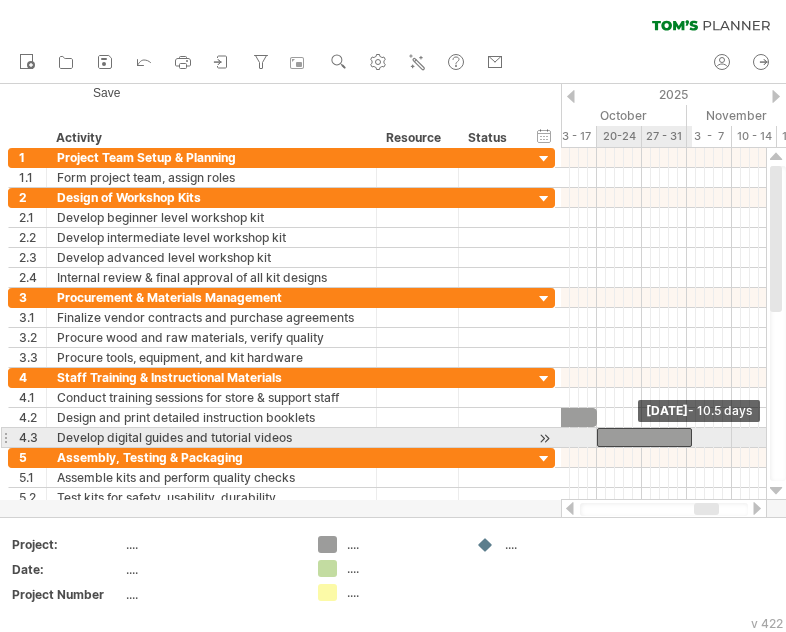click at bounding box center [597, 437] 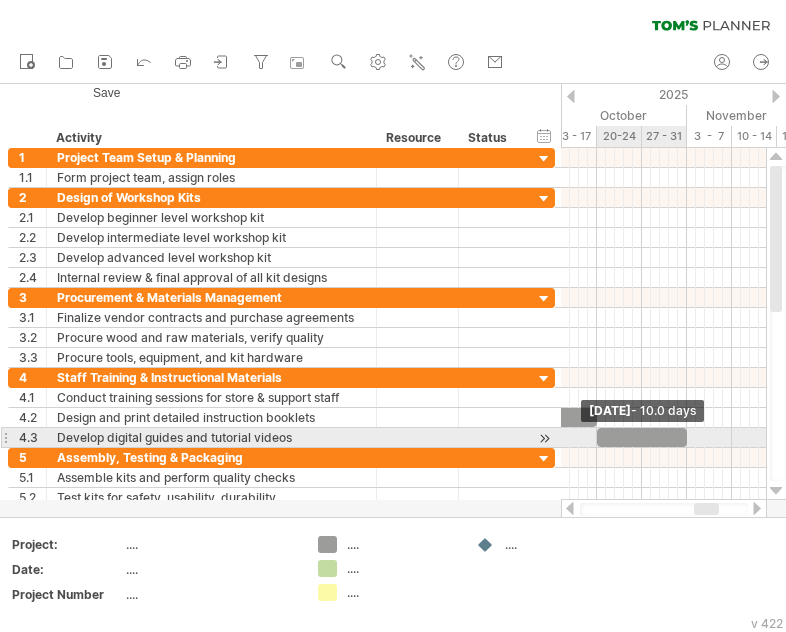 click at bounding box center [687, 437] 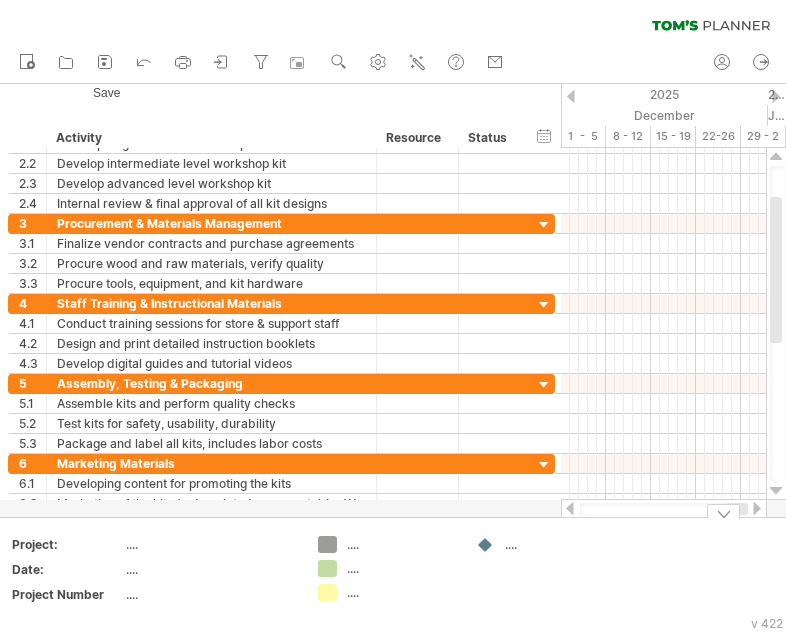drag, startPoint x: 713, startPoint y: 514, endPoint x: 772, endPoint y: 519, distance: 59.211487 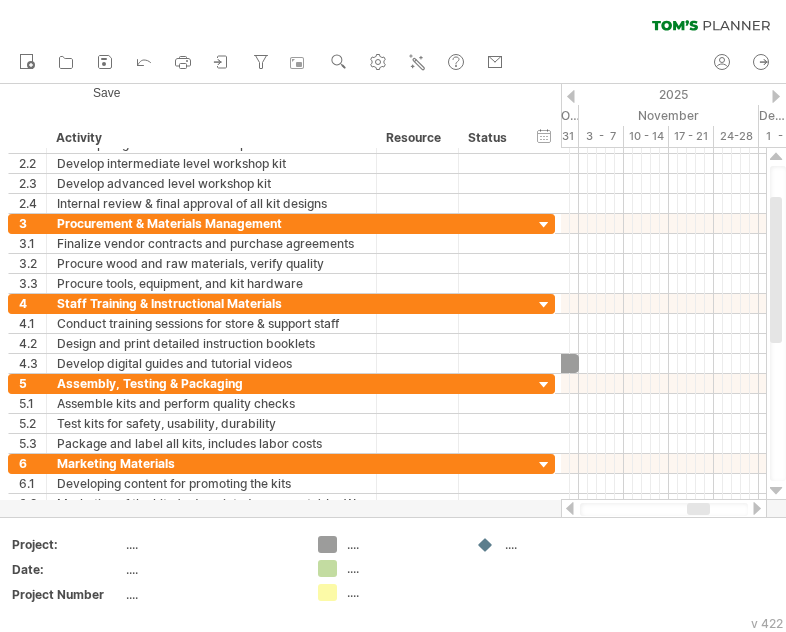 drag, startPoint x: 713, startPoint y: 511, endPoint x: 696, endPoint y: 510, distance: 17.029387 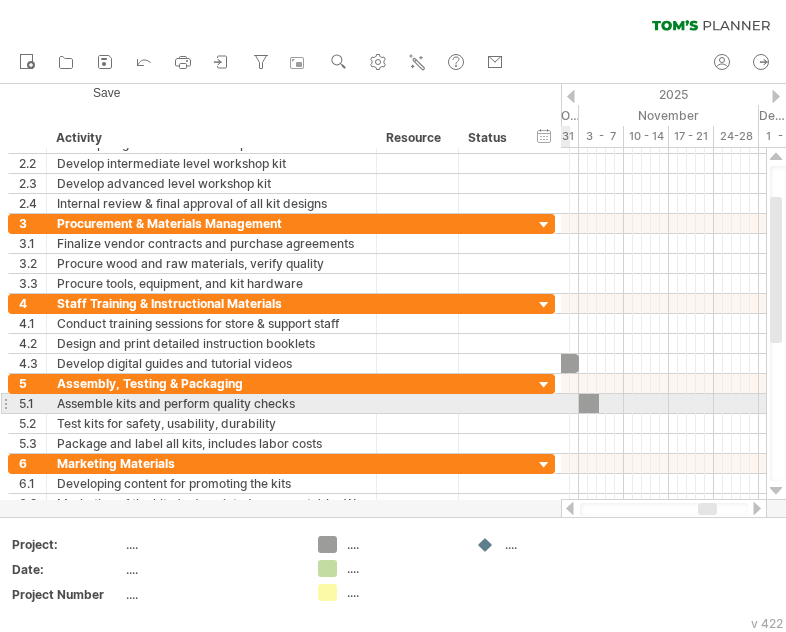 drag, startPoint x: 330, startPoint y: 542, endPoint x: 587, endPoint y: 404, distance: 291.70703 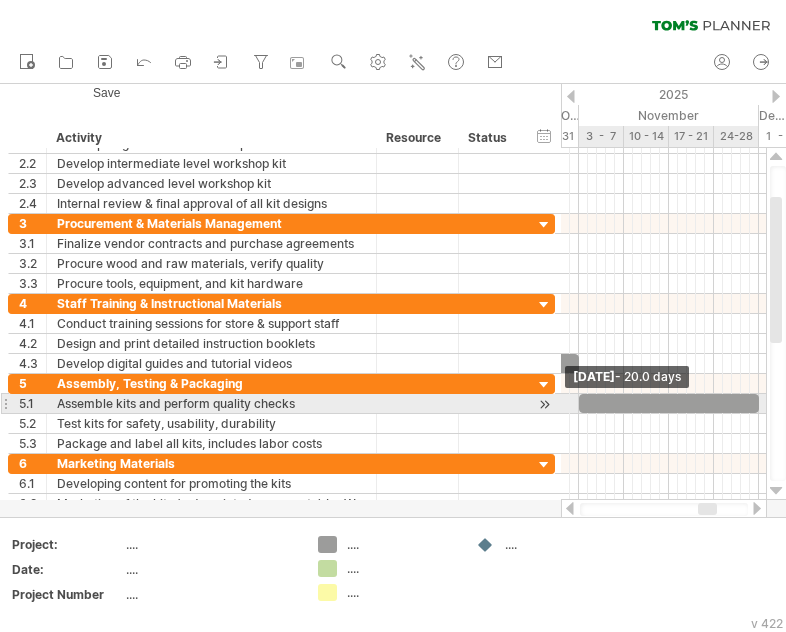 drag, startPoint x: 597, startPoint y: 404, endPoint x: 761, endPoint y: 396, distance: 164.195 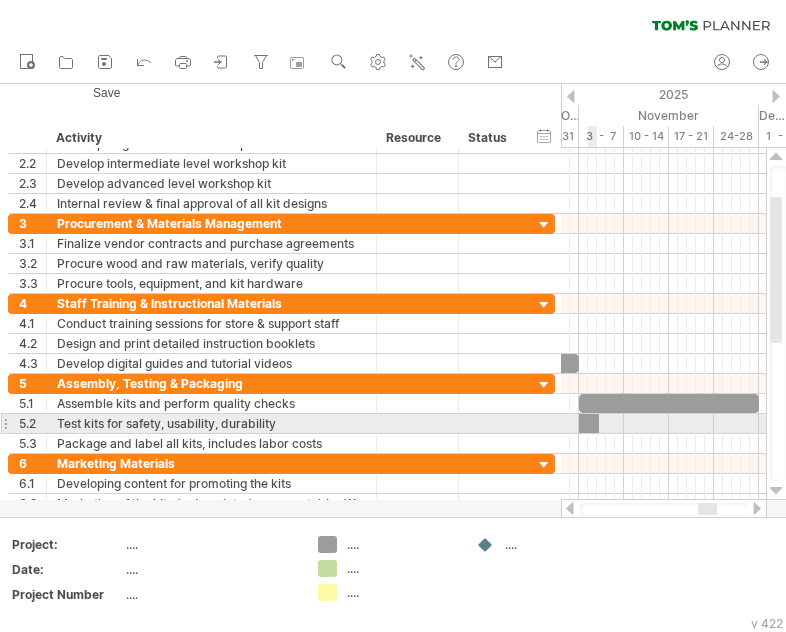 drag, startPoint x: 329, startPoint y: 548, endPoint x: 586, endPoint y: 424, distance: 285.35065 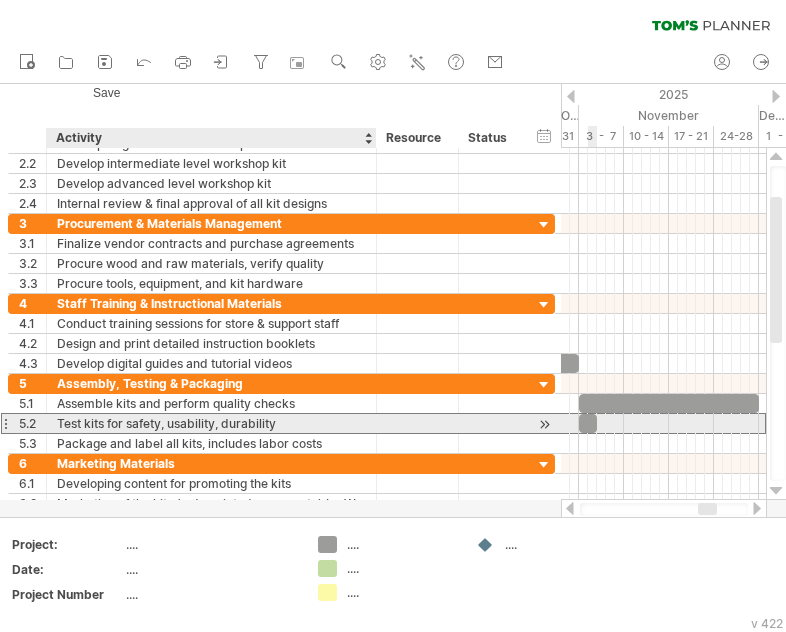click on "Test kits for safety, usability, durability" at bounding box center (211, 423) 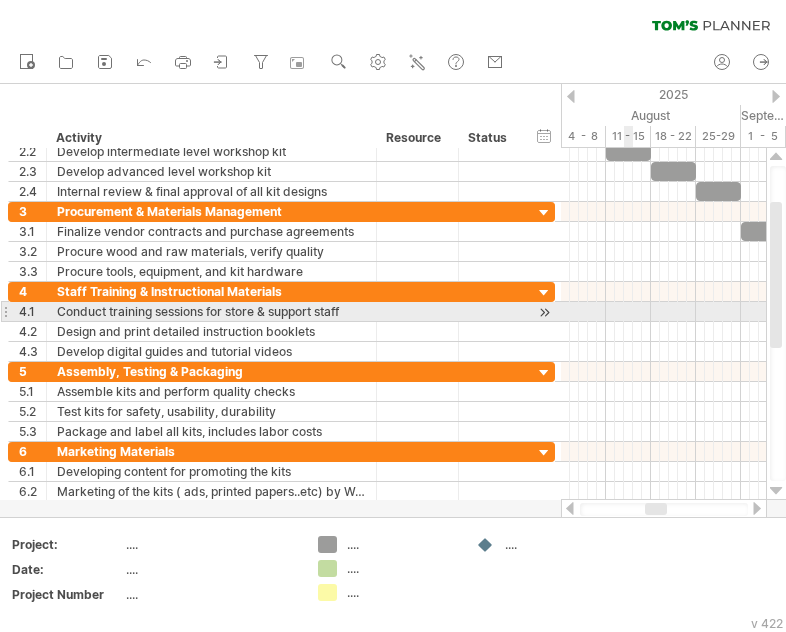 click at bounding box center [663, 312] 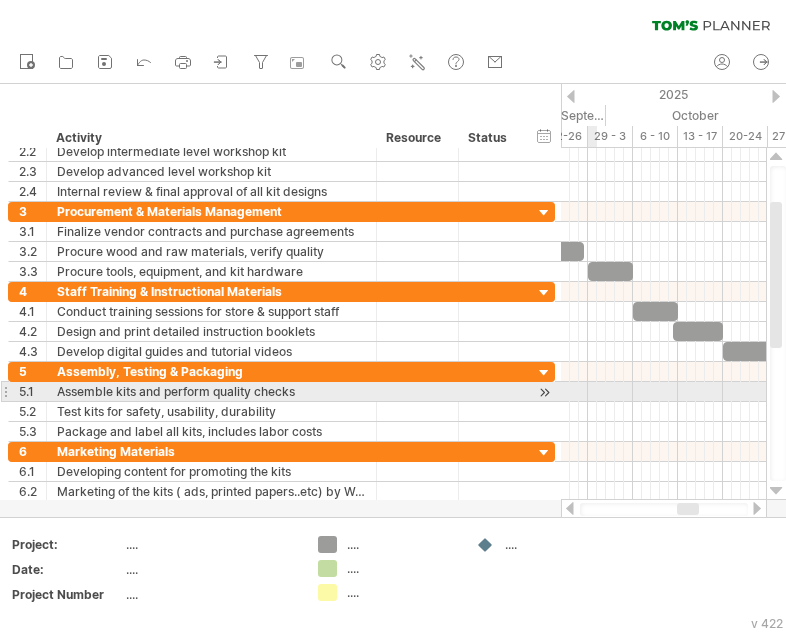 click at bounding box center (663, 392) 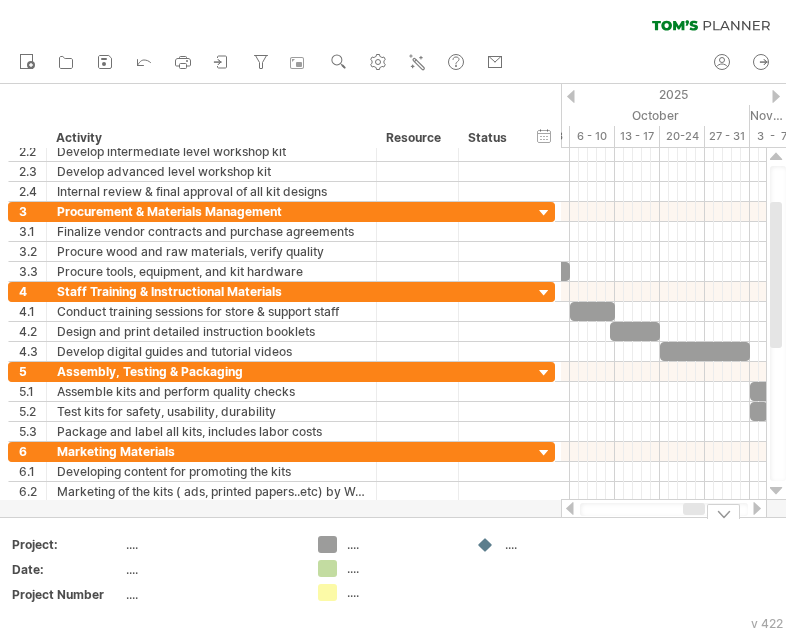 click at bounding box center [694, 509] 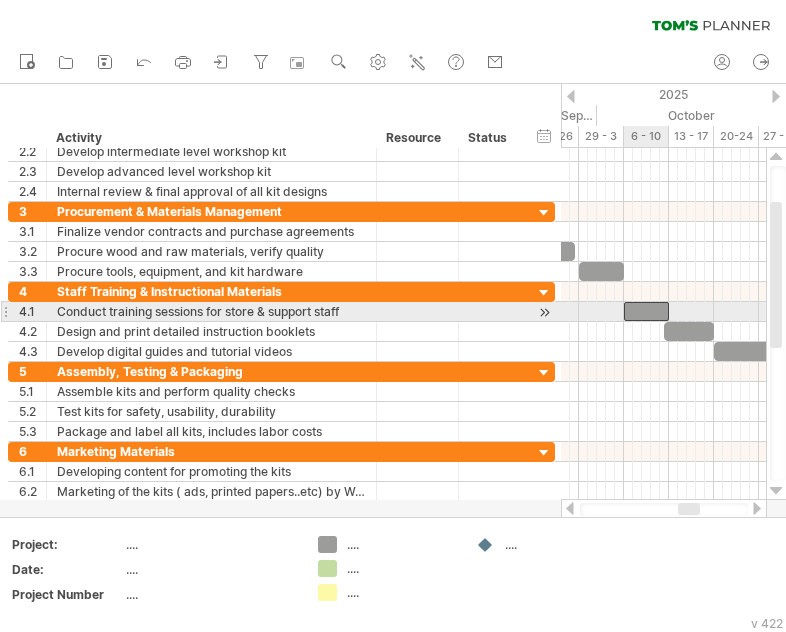 click at bounding box center (646, 311) 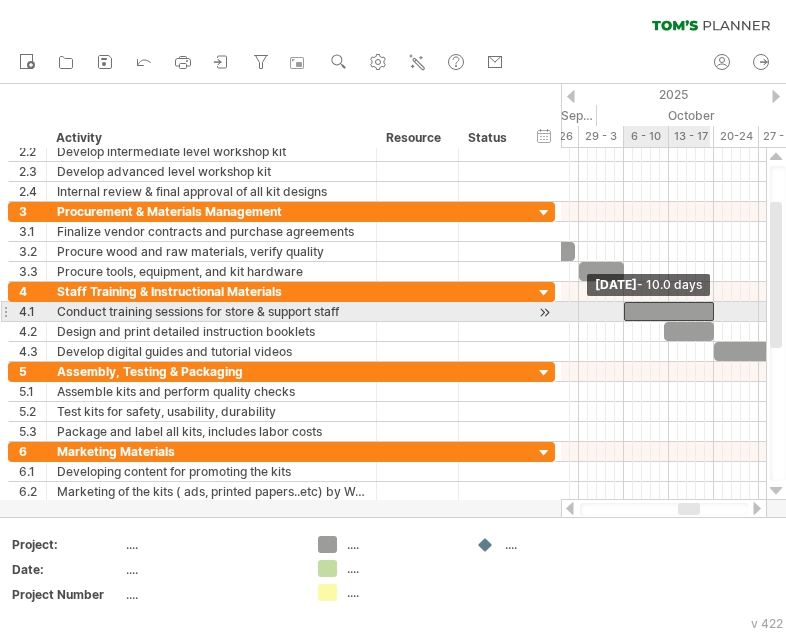 drag, startPoint x: 669, startPoint y: 309, endPoint x: 712, endPoint y: 312, distance: 43.104523 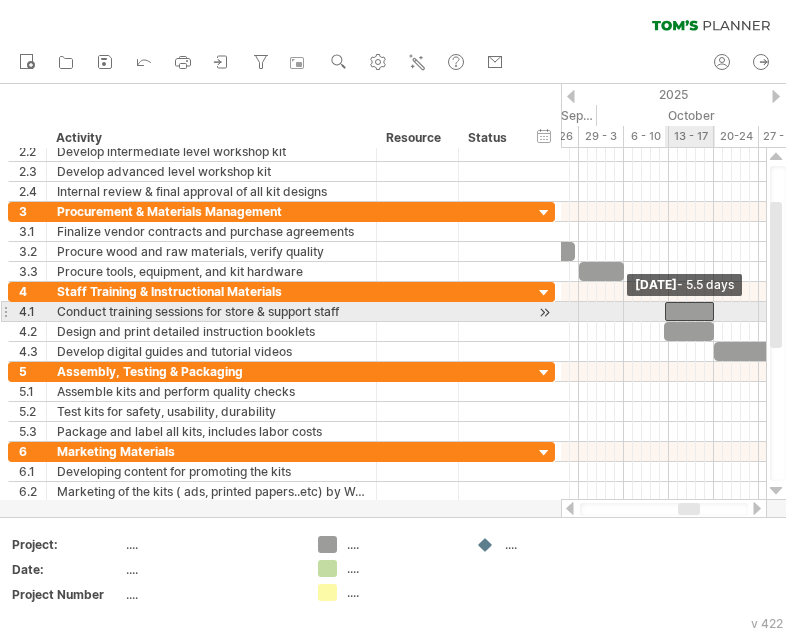 drag, startPoint x: 624, startPoint y: 306, endPoint x: 666, endPoint y: 312, distance: 42.426407 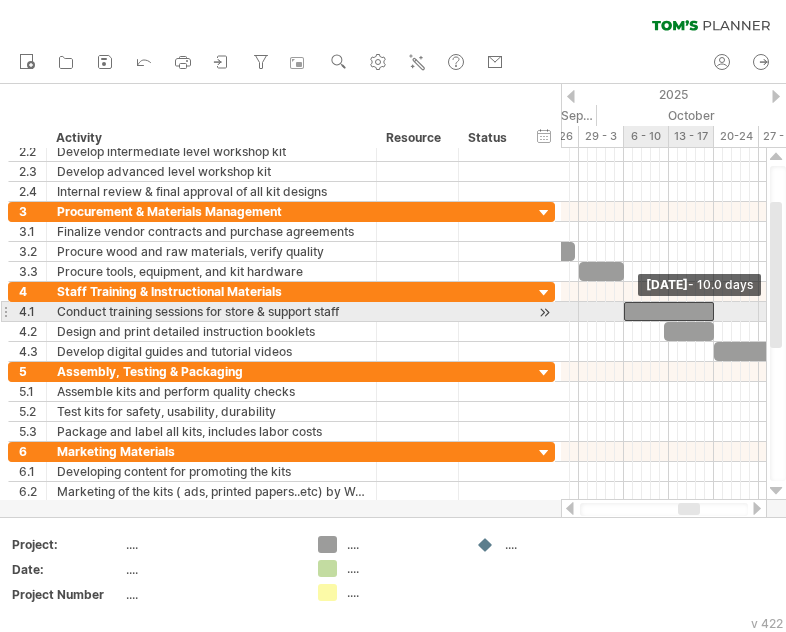 drag, startPoint x: 666, startPoint y: 312, endPoint x: 623, endPoint y: 311, distance: 43.011627 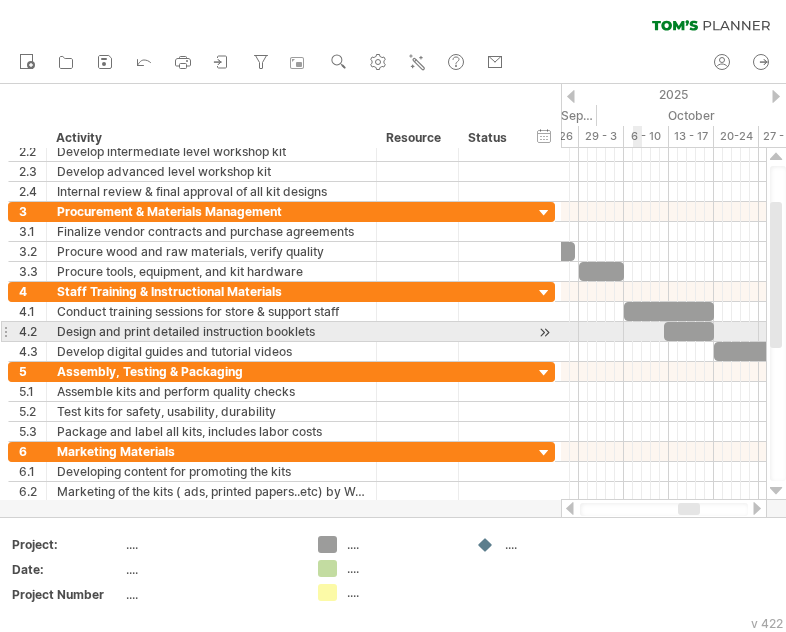 click at bounding box center [663, 332] 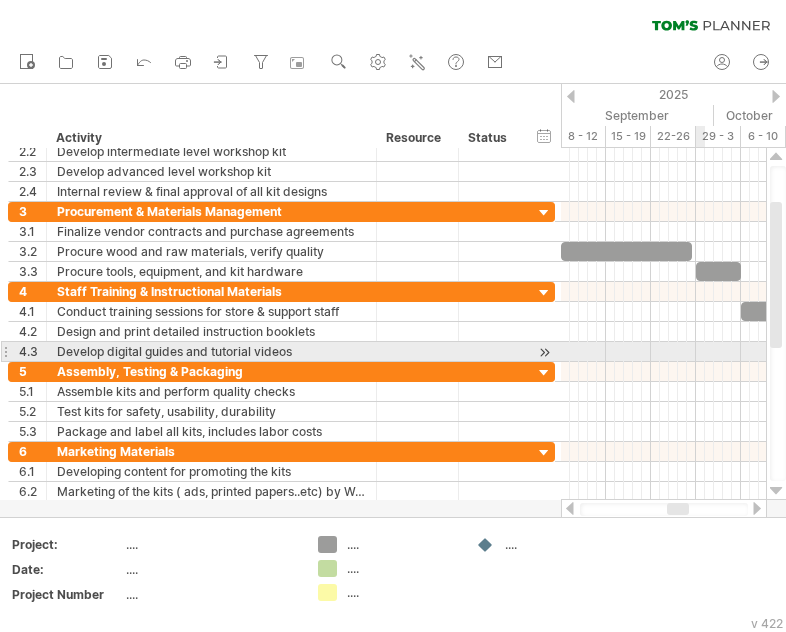 click at bounding box center [663, 352] 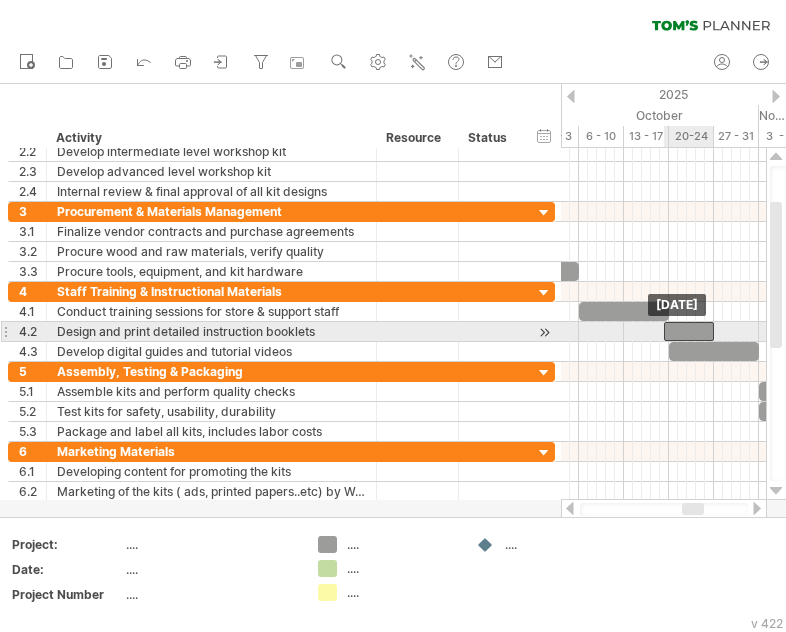 drag, startPoint x: 655, startPoint y: 330, endPoint x: 702, endPoint y: 329, distance: 47.010635 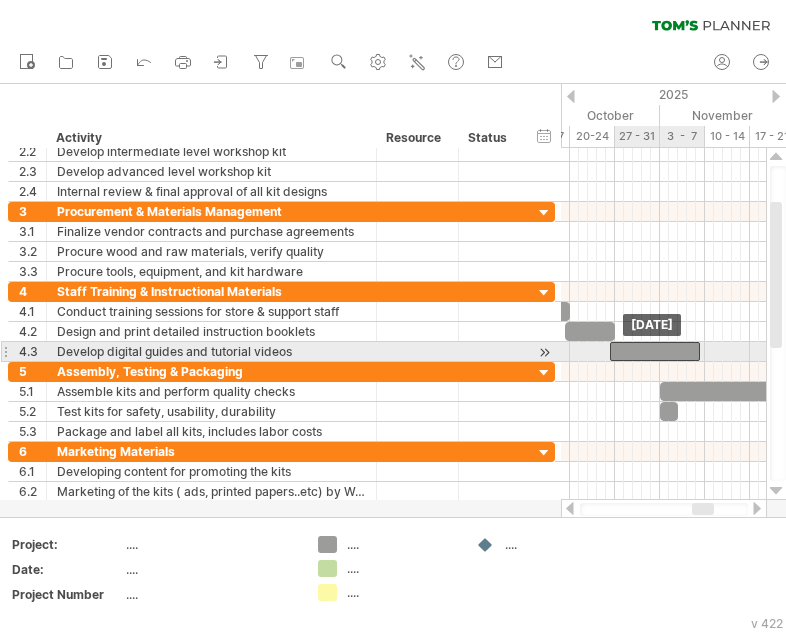 drag, startPoint x: 601, startPoint y: 349, endPoint x: 639, endPoint y: 354, distance: 38.327538 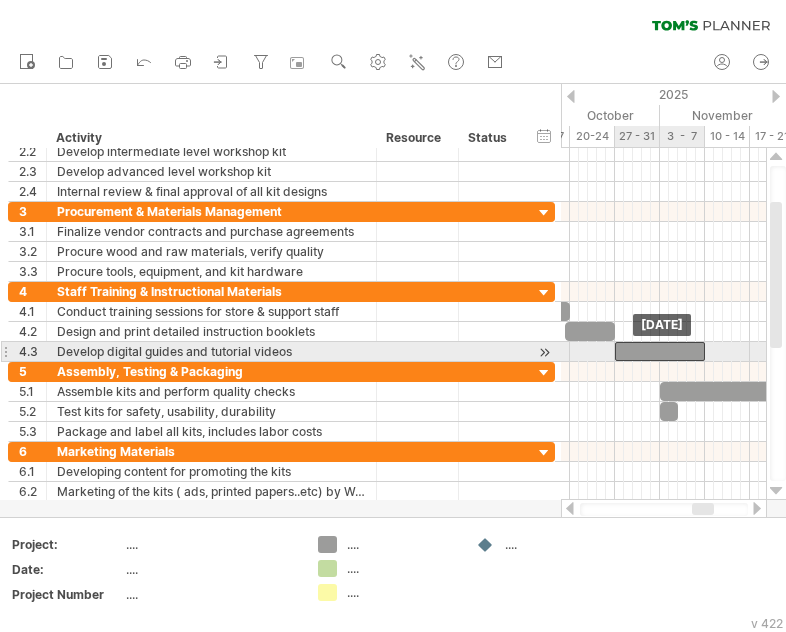 click at bounding box center (660, 351) 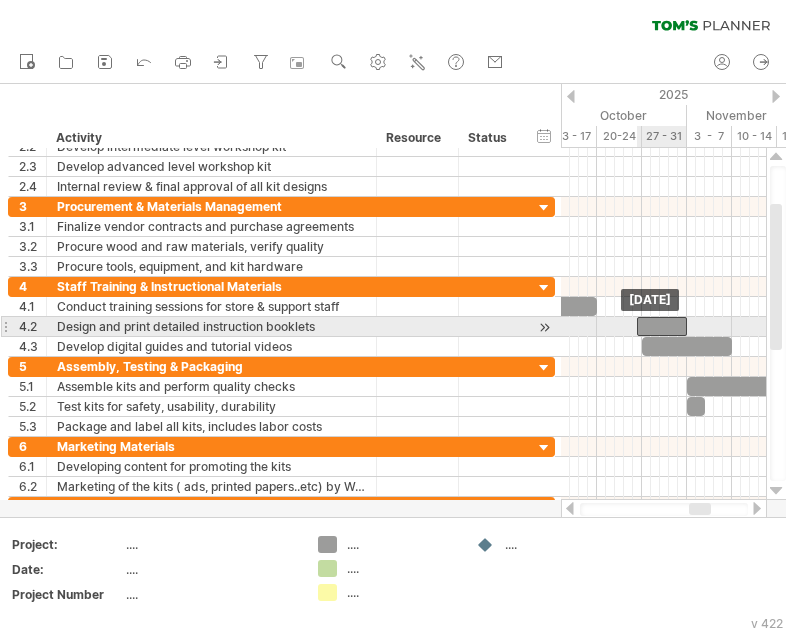 drag, startPoint x: 610, startPoint y: 326, endPoint x: 656, endPoint y: 323, distance: 46.09772 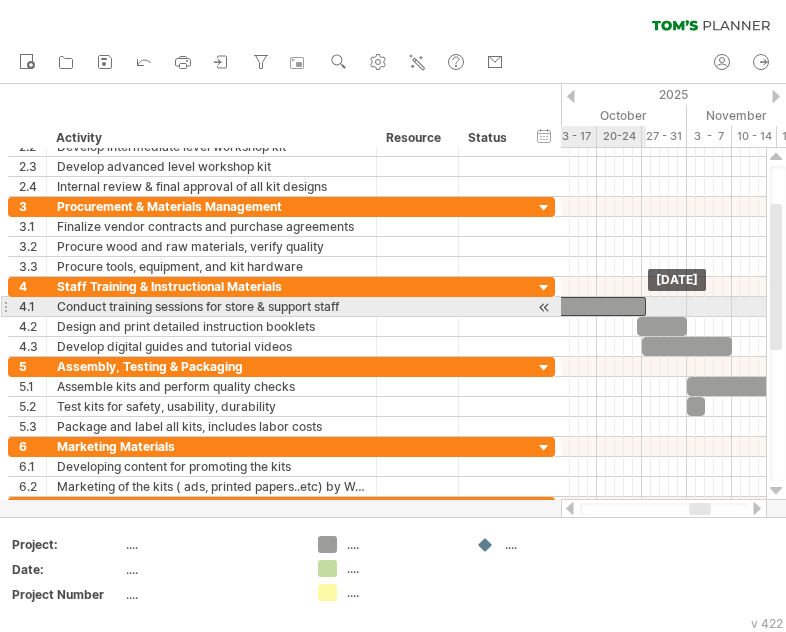 drag, startPoint x: 581, startPoint y: 300, endPoint x: 631, endPoint y: 302, distance: 50.039986 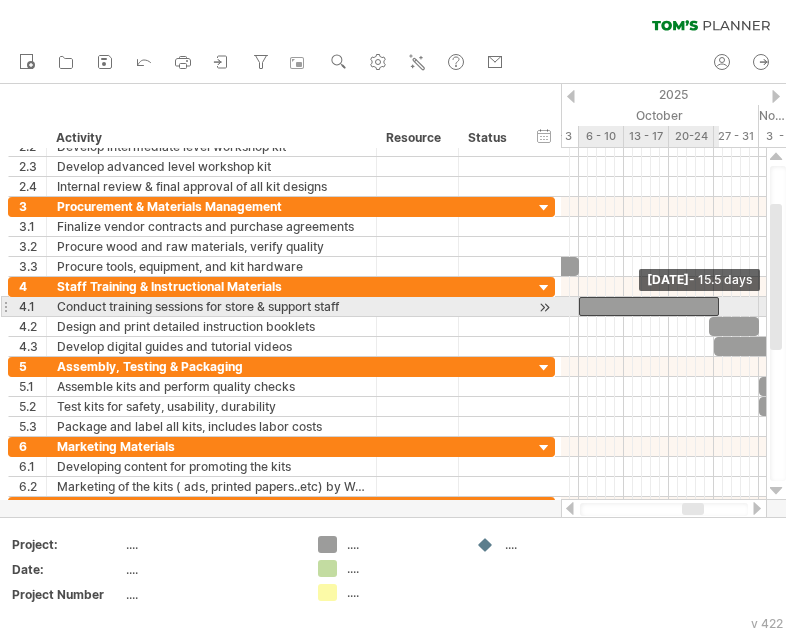 drag, startPoint x: 630, startPoint y: 304, endPoint x: 583, endPoint y: 310, distance: 47.38143 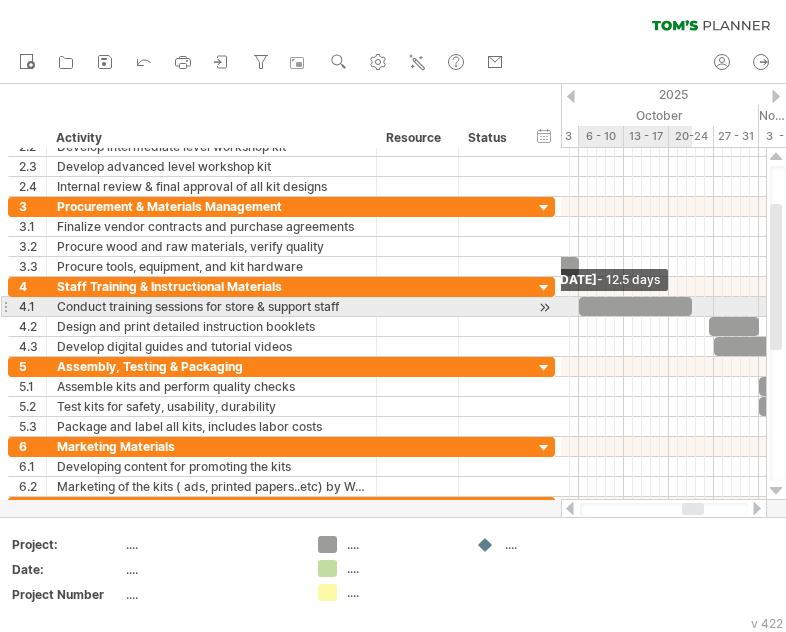 drag, startPoint x: 719, startPoint y: 303, endPoint x: 690, endPoint y: 308, distance: 29.427877 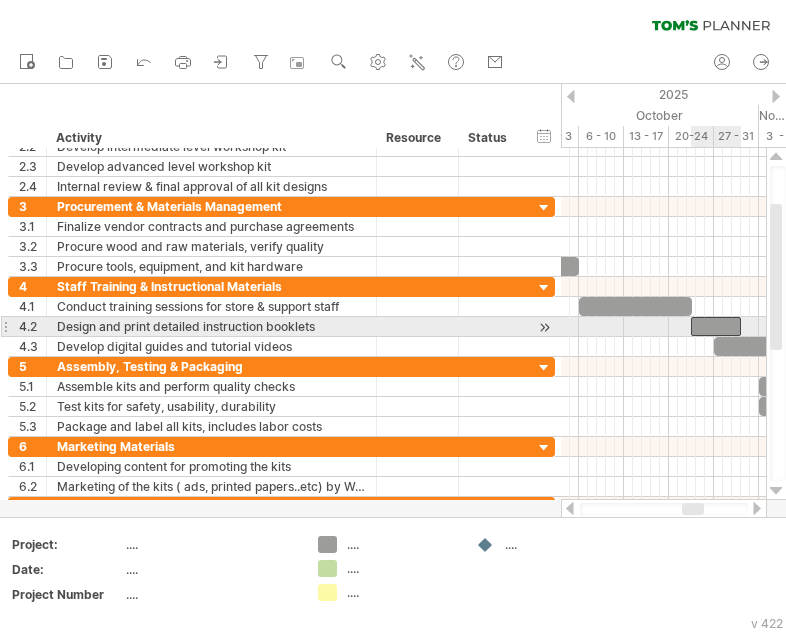 drag, startPoint x: 731, startPoint y: 322, endPoint x: 714, endPoint y: 321, distance: 17.029387 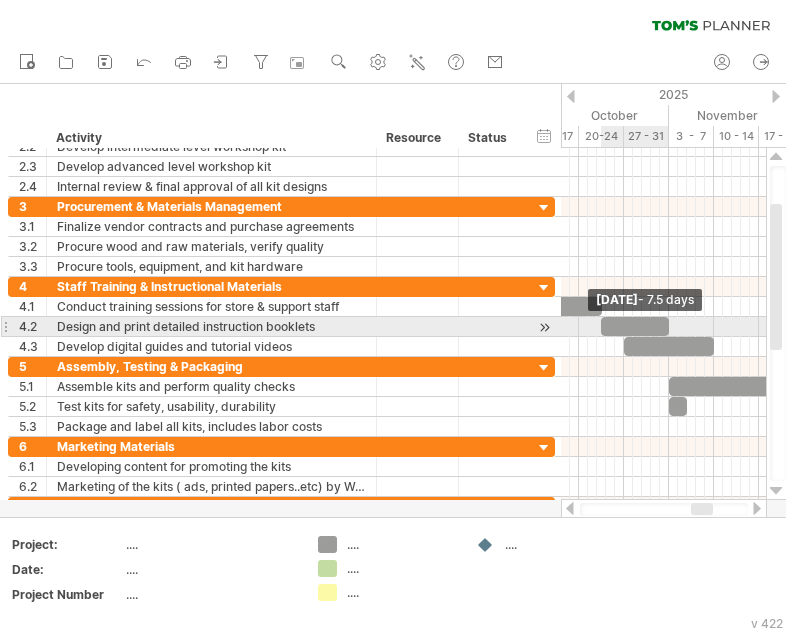 drag, startPoint x: 650, startPoint y: 324, endPoint x: 668, endPoint y: 330, distance: 18.973665 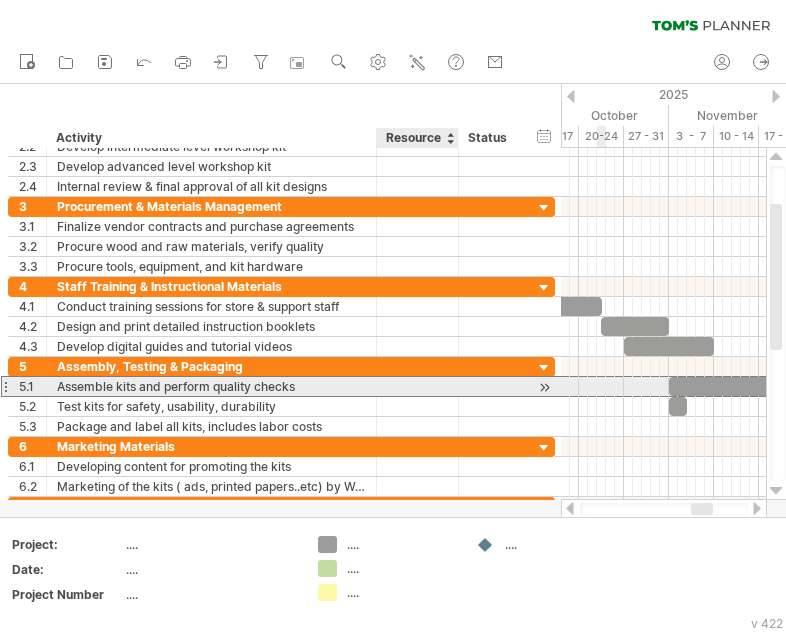 click at bounding box center [417, 386] 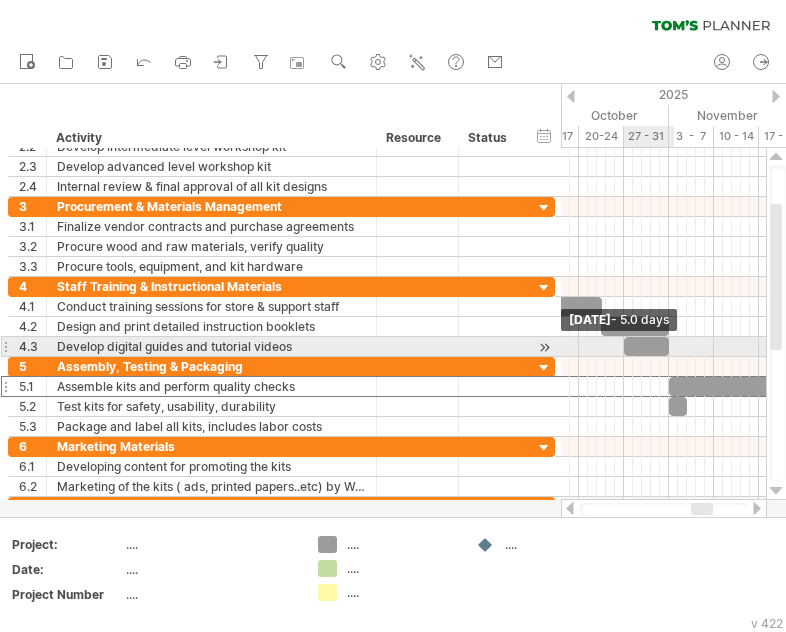 drag, startPoint x: 717, startPoint y: 345, endPoint x: 674, endPoint y: 350, distance: 43.289722 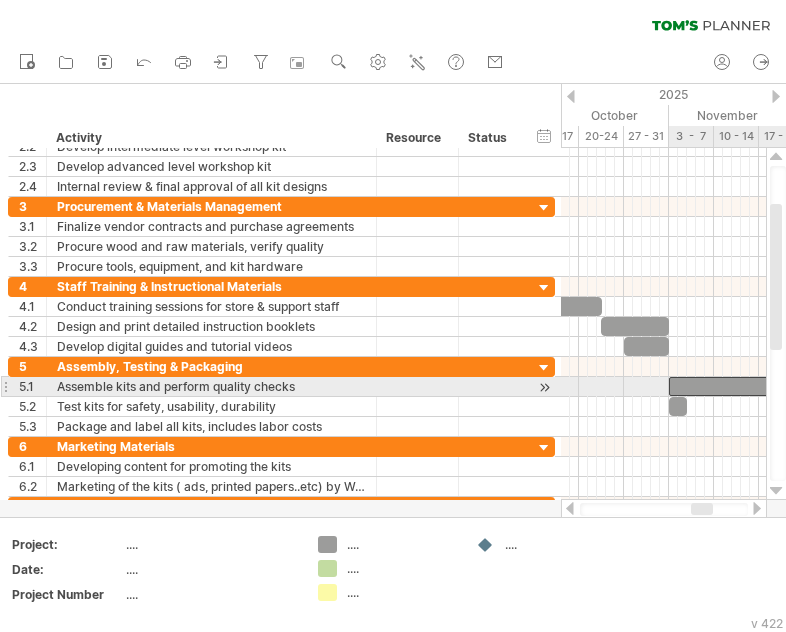 click at bounding box center [759, 386] 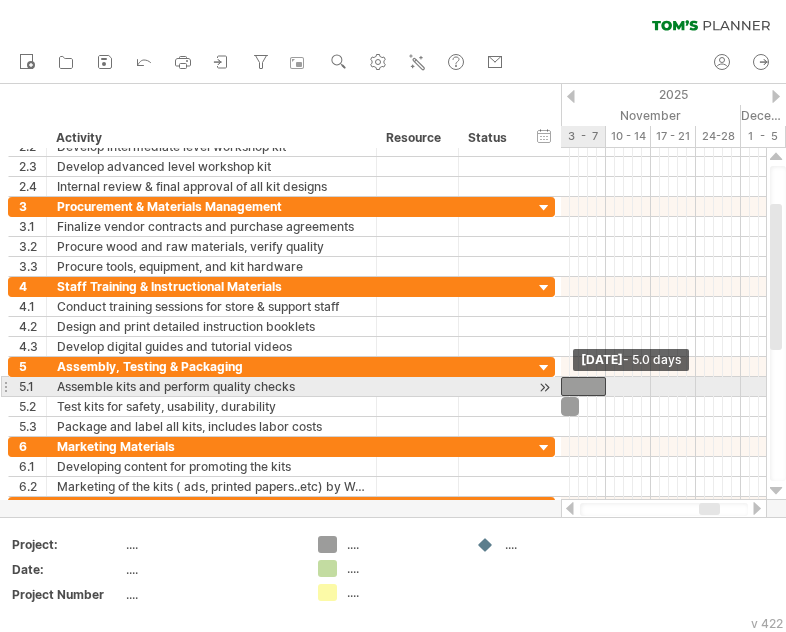 drag, startPoint x: 742, startPoint y: 381, endPoint x: 608, endPoint y: 387, distance: 134.13426 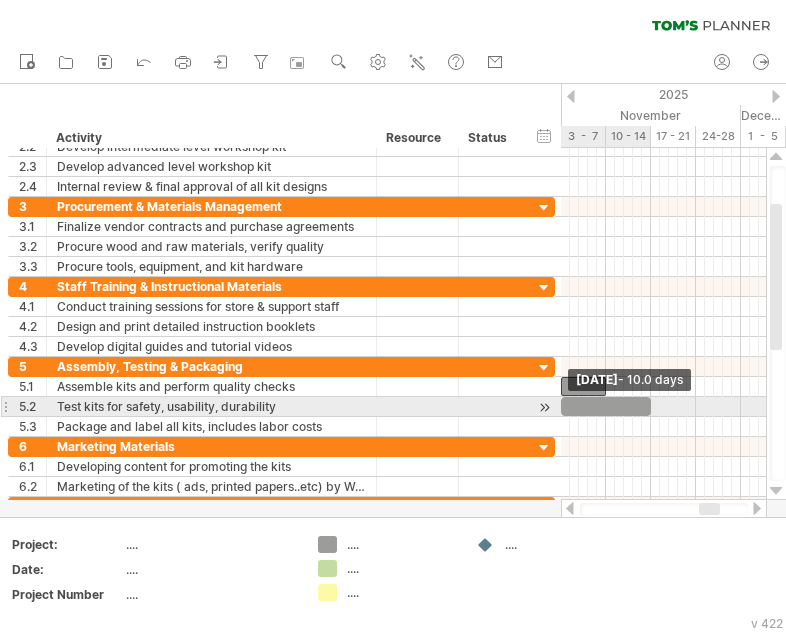drag, startPoint x: 575, startPoint y: 410, endPoint x: 648, endPoint y: 405, distance: 73.171036 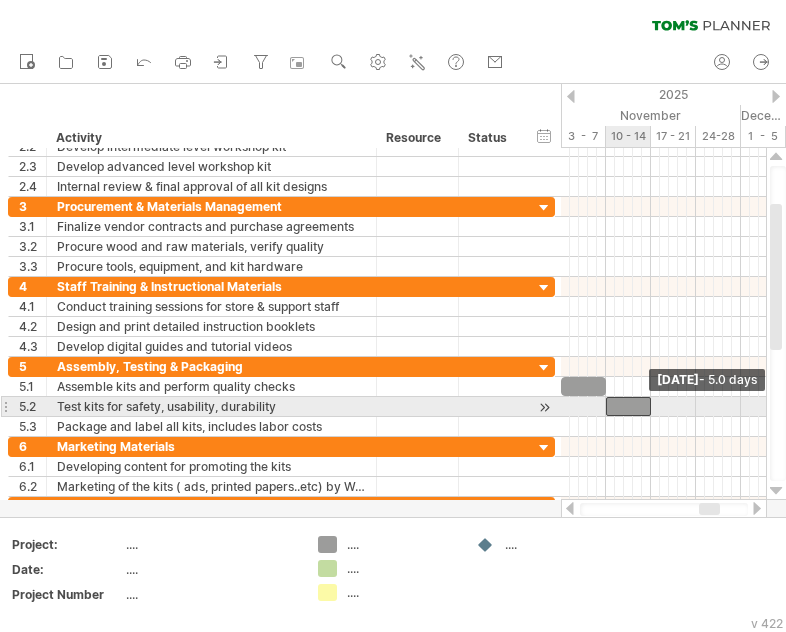 drag, startPoint x: 563, startPoint y: 403, endPoint x: 609, endPoint y: 410, distance: 46.52956 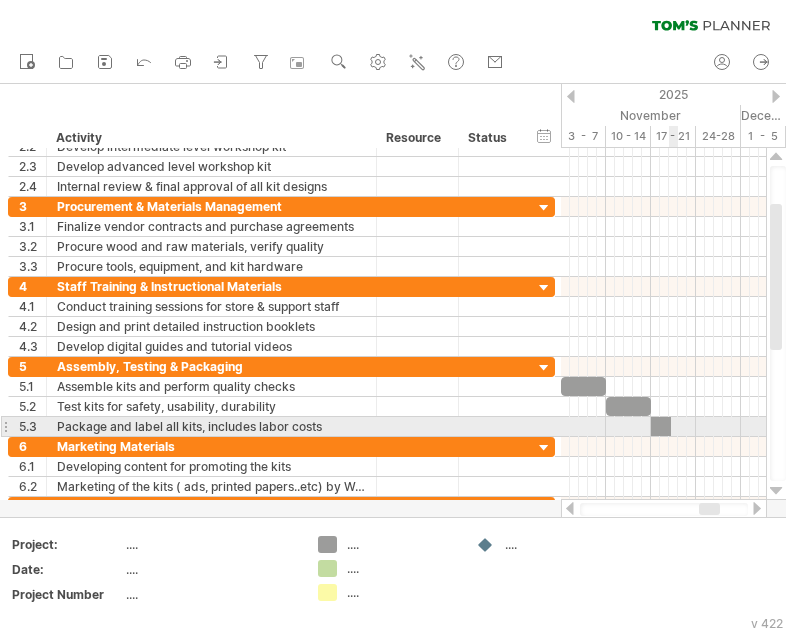 drag, startPoint x: 326, startPoint y: 545, endPoint x: 657, endPoint y: 420, distance: 353.81635 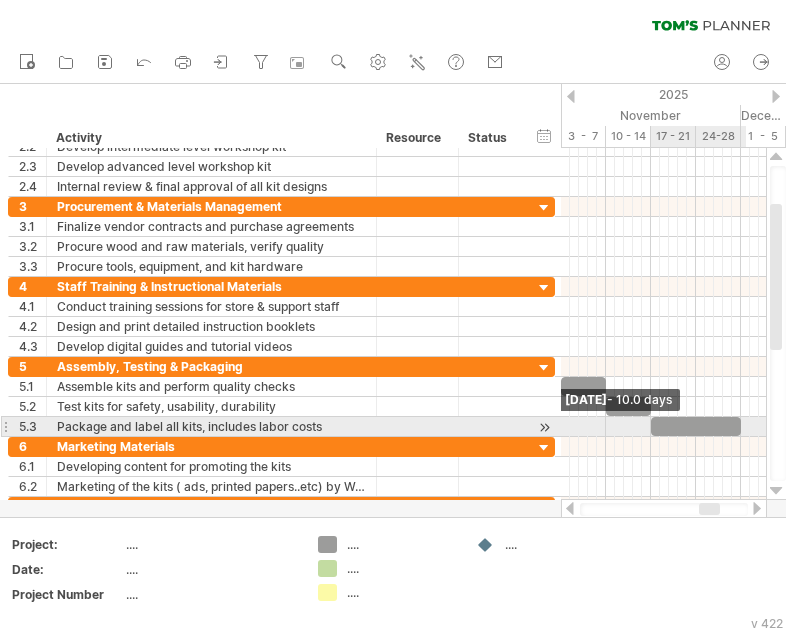 drag, startPoint x: 670, startPoint y: 426, endPoint x: 744, endPoint y: 424, distance: 74.02702 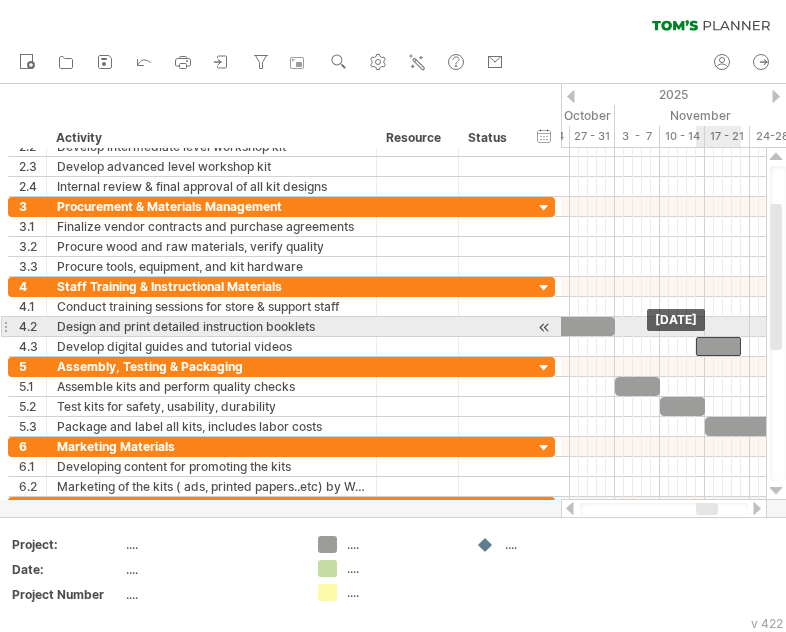 drag, startPoint x: 590, startPoint y: 337, endPoint x: 716, endPoint y: 334, distance: 126.035706 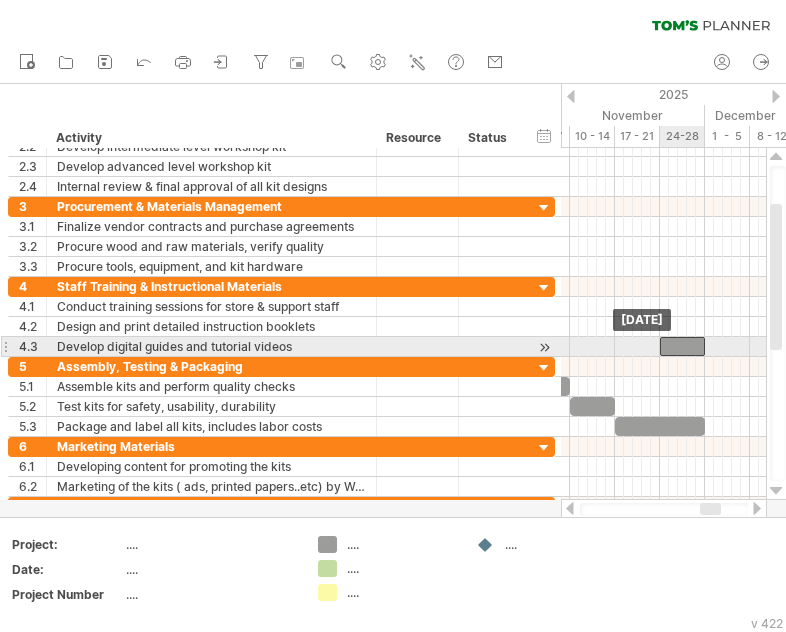 drag, startPoint x: 630, startPoint y: 346, endPoint x: 684, endPoint y: 346, distance: 54 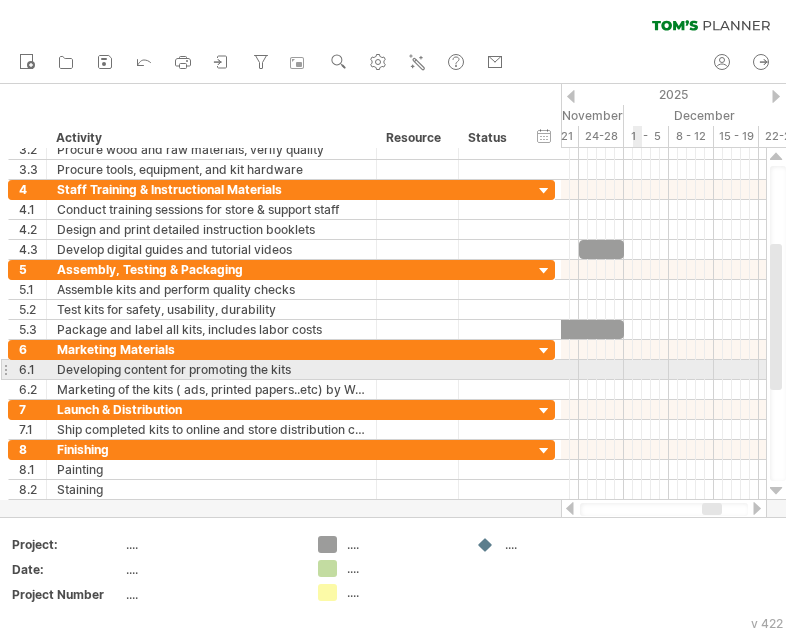 click at bounding box center (663, 370) 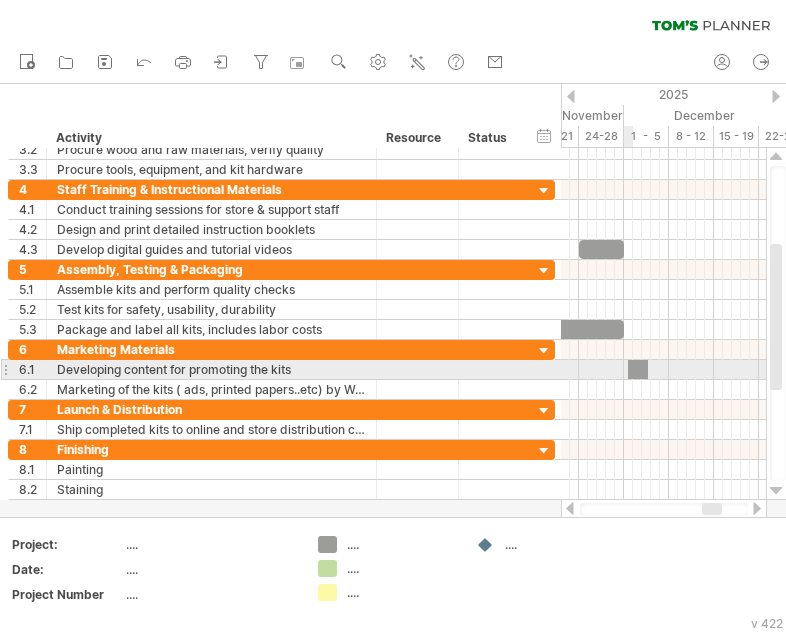 drag, startPoint x: 333, startPoint y: 540, endPoint x: 634, endPoint y: 362, distance: 349.69272 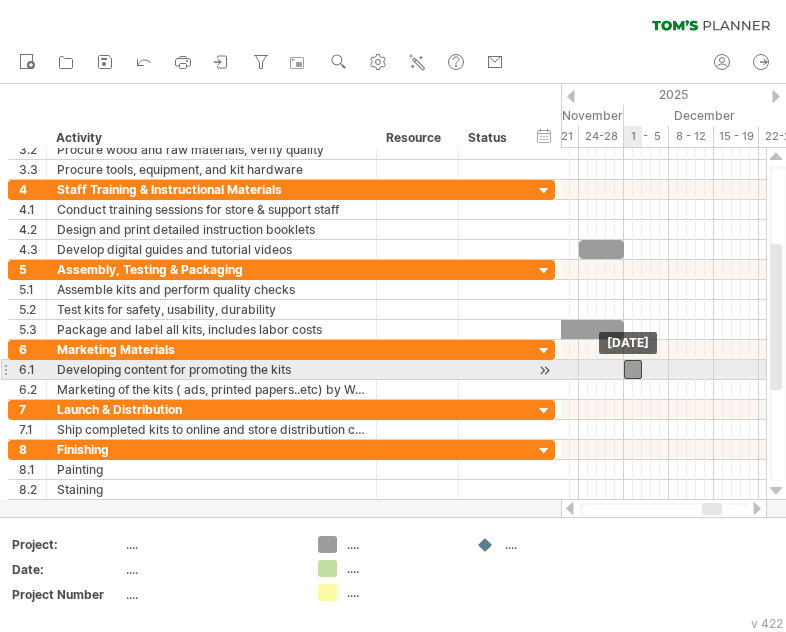 click at bounding box center (633, 369) 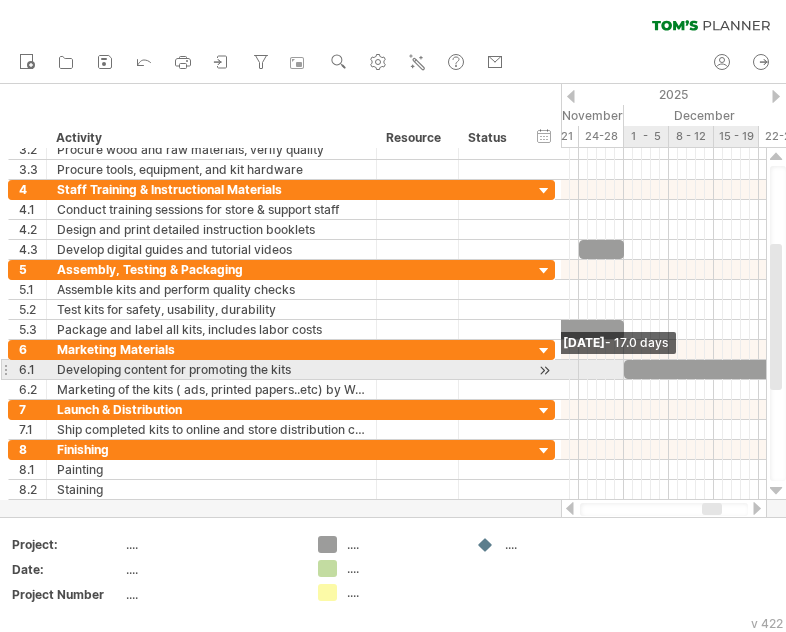 drag, startPoint x: 645, startPoint y: 366, endPoint x: 793, endPoint y: 372, distance: 148.12157 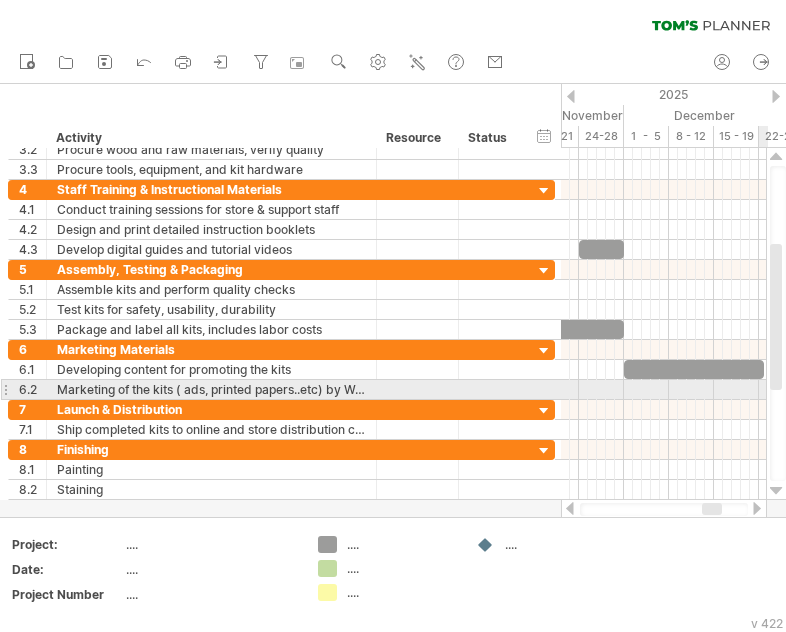 click at bounding box center (663, 390) 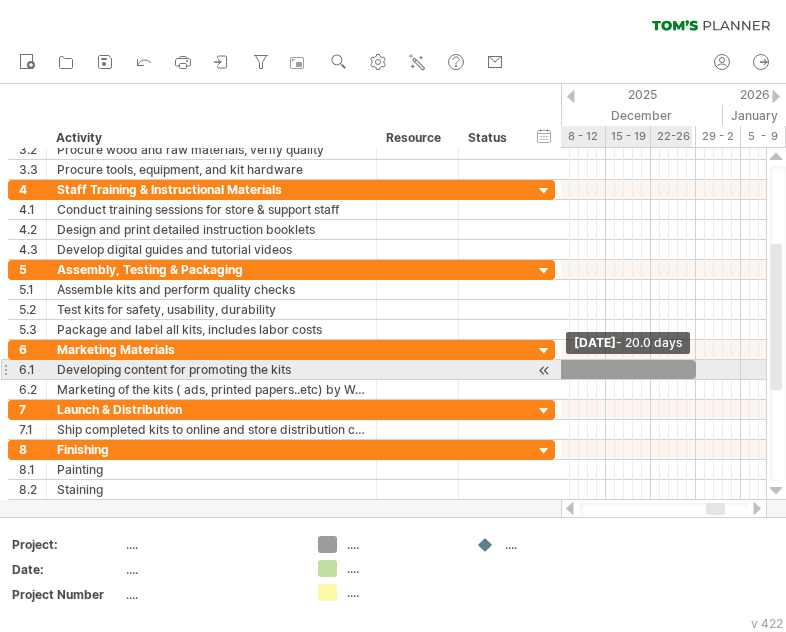 drag, startPoint x: 656, startPoint y: 372, endPoint x: 694, endPoint y: 374, distance: 38.052597 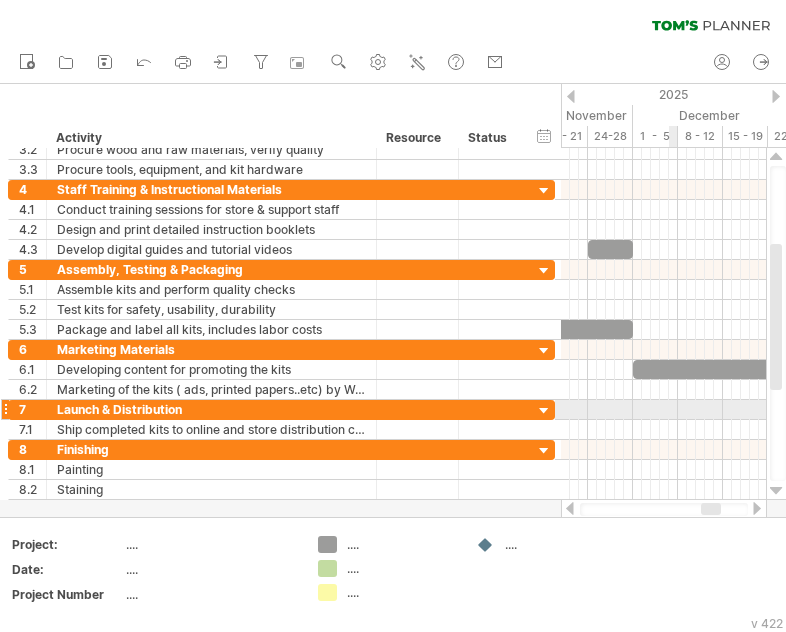 click at bounding box center [663, 410] 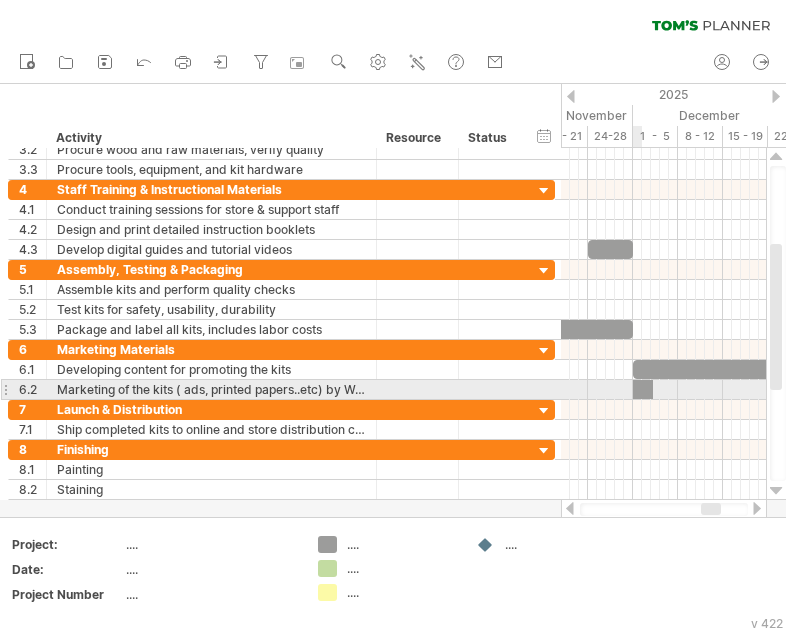 drag, startPoint x: 323, startPoint y: 545, endPoint x: 640, endPoint y: 386, distance: 354.64066 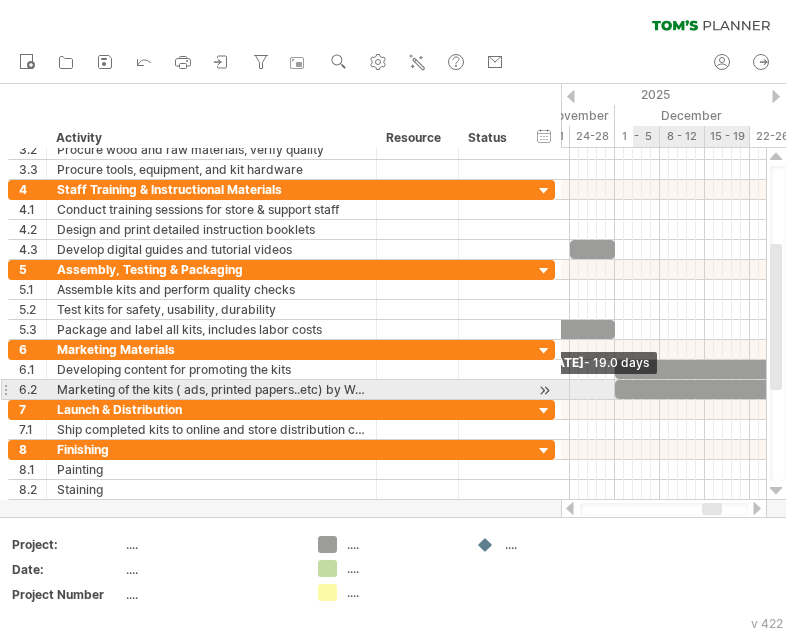 drag, startPoint x: 648, startPoint y: 388, endPoint x: 799, endPoint y: 388, distance: 151 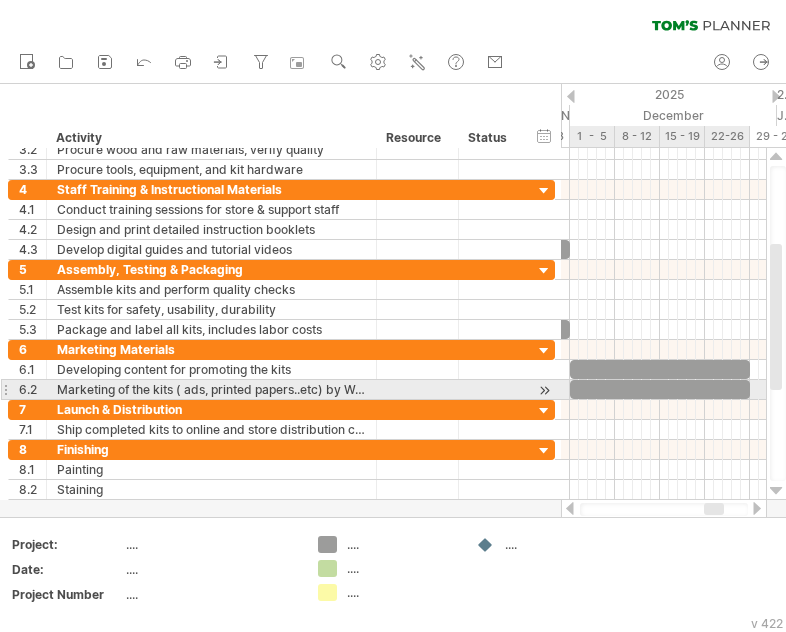 click at bounding box center [750, 389] 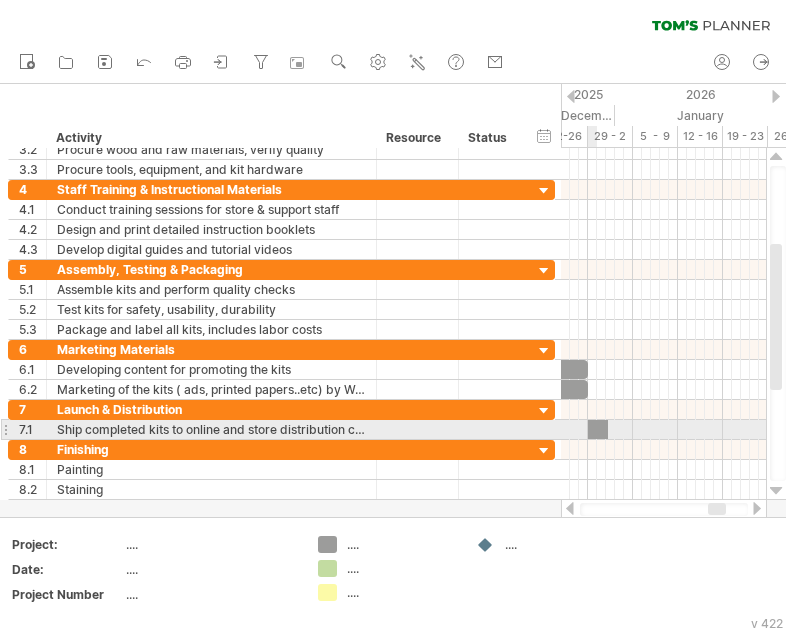 drag, startPoint x: 324, startPoint y: 544, endPoint x: 594, endPoint y: 427, distance: 294.2601 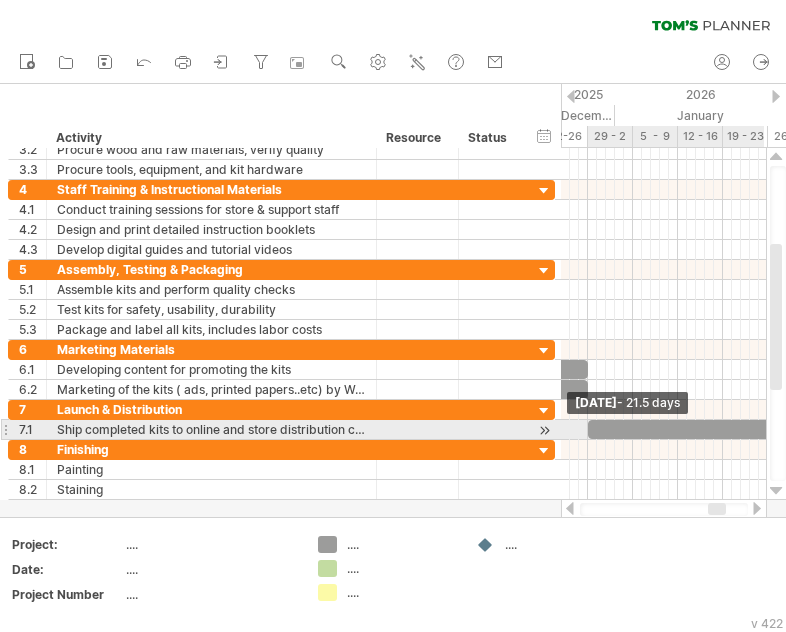 drag, startPoint x: 605, startPoint y: 428, endPoint x: 783, endPoint y: 428, distance: 178 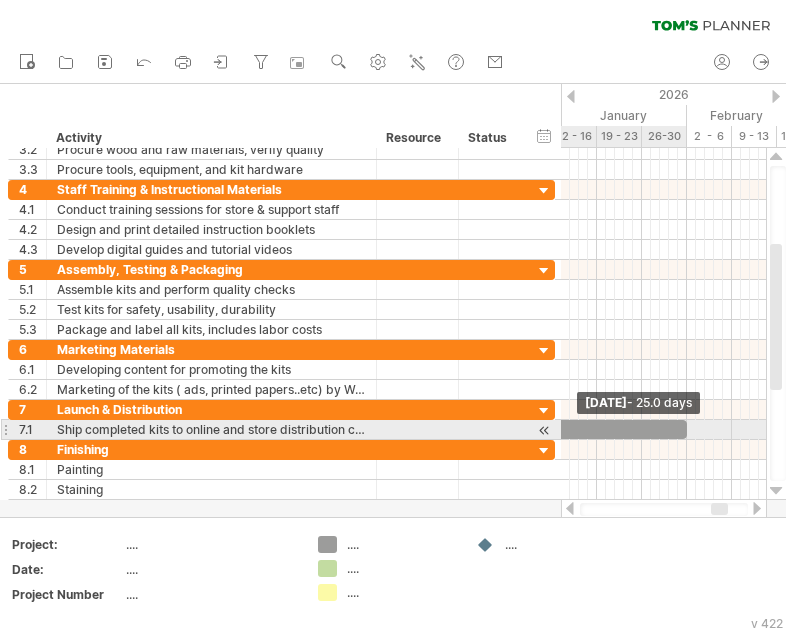 drag, startPoint x: 656, startPoint y: 427, endPoint x: 687, endPoint y: 432, distance: 31.400637 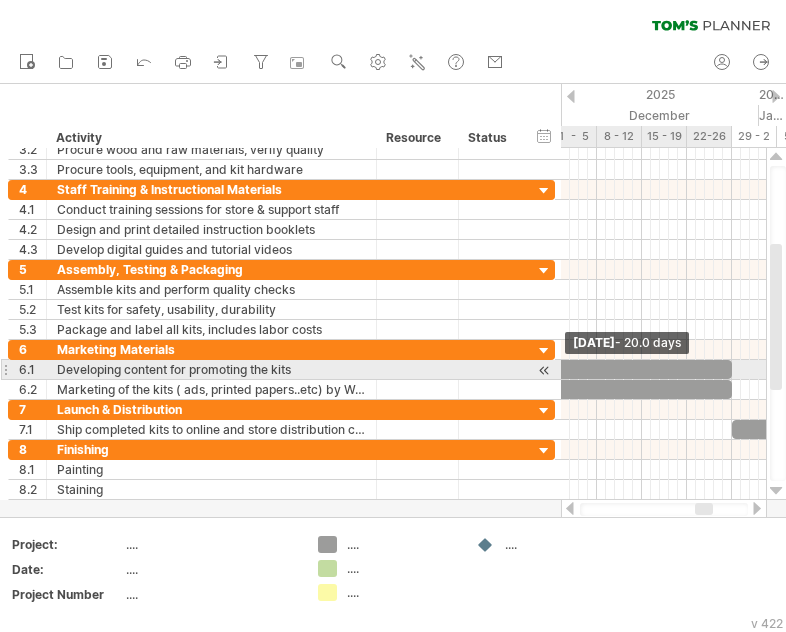 drag, startPoint x: 734, startPoint y: 367, endPoint x: 735, endPoint y: 377, distance: 10.049875 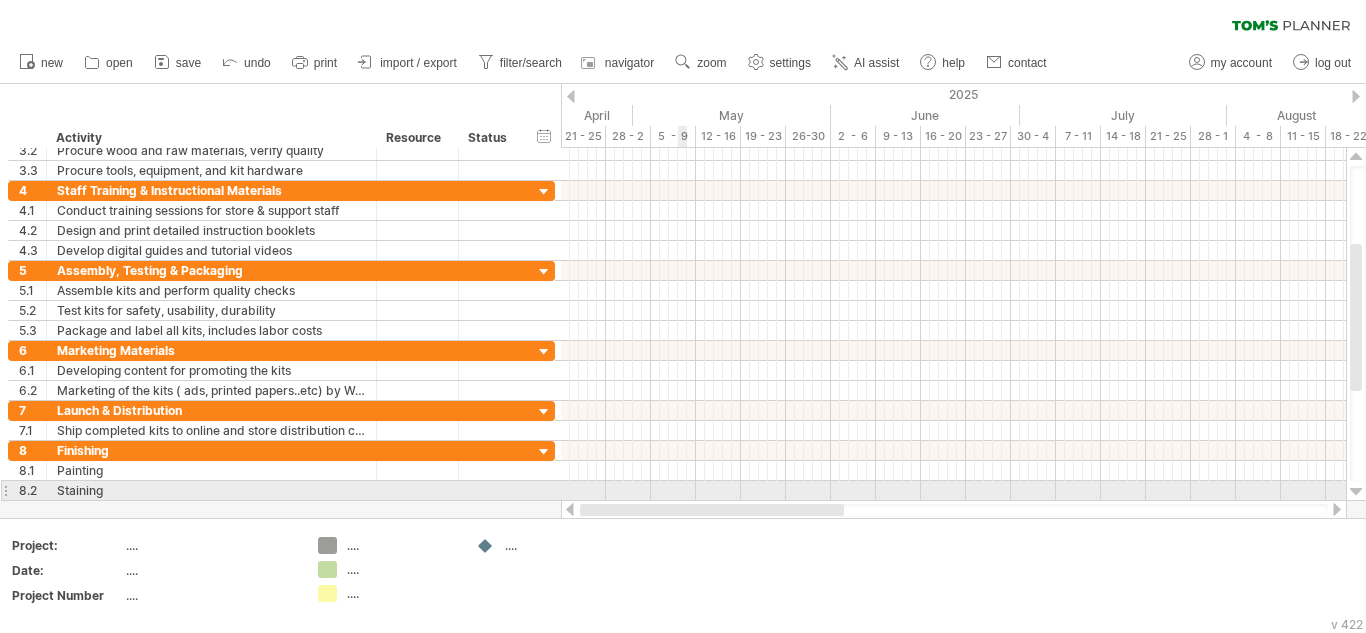 drag, startPoint x: 924, startPoint y: 515, endPoint x: 681, endPoint y: 494, distance: 243.90572 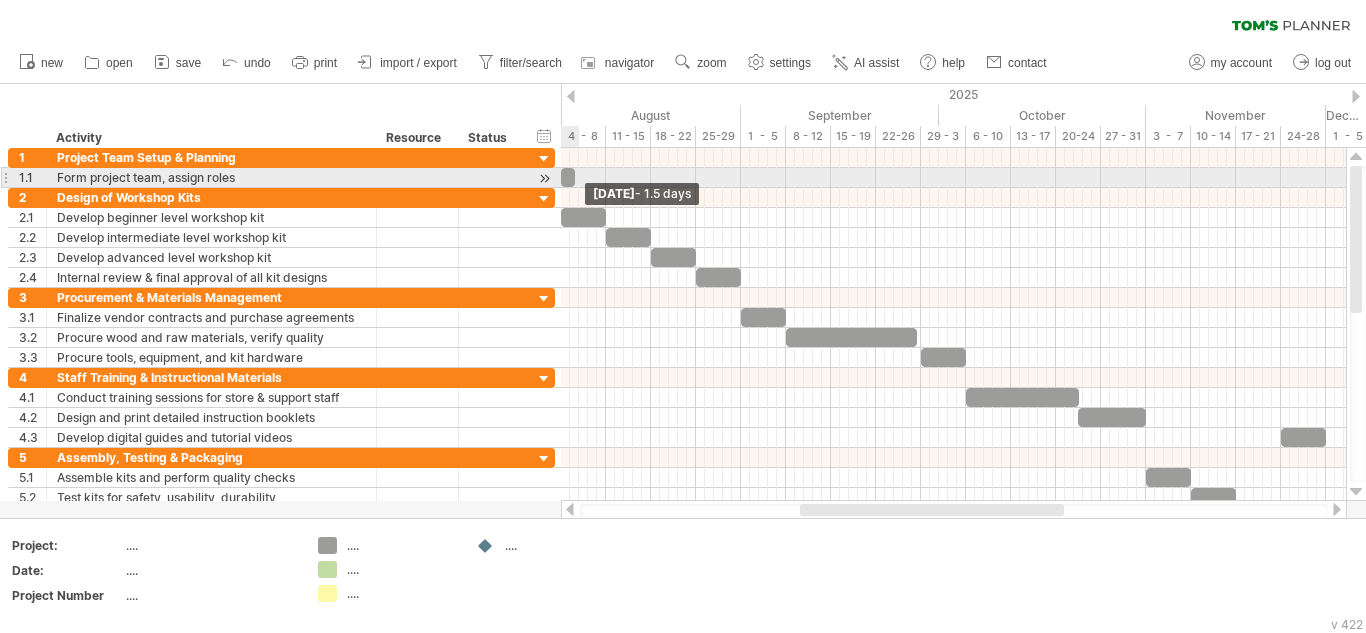 drag, startPoint x: 597, startPoint y: 175, endPoint x: 576, endPoint y: 175, distance: 21 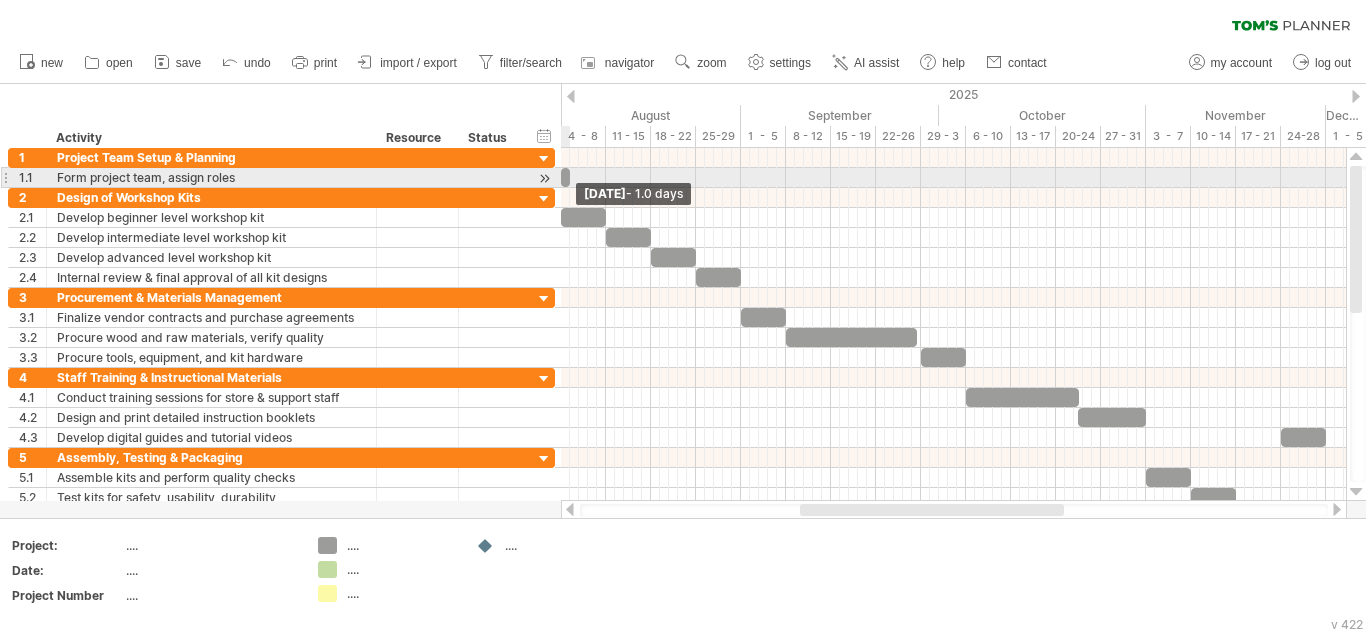 click at bounding box center (570, 177) 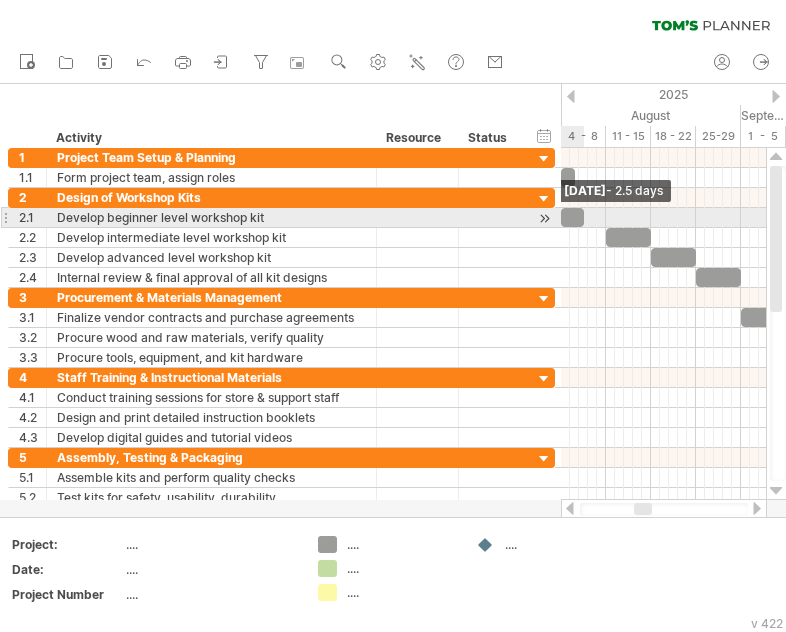 drag, startPoint x: 605, startPoint y: 214, endPoint x: 582, endPoint y: 217, distance: 23.194826 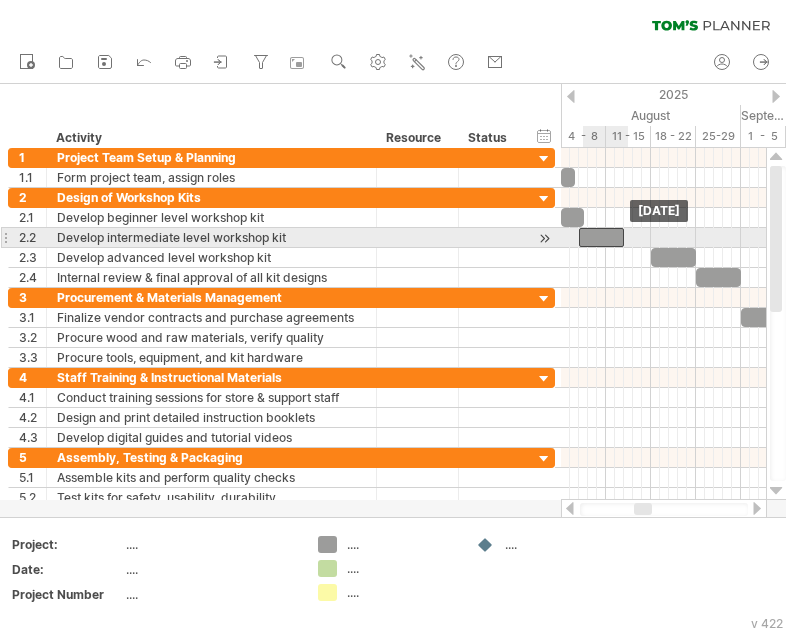 drag, startPoint x: 622, startPoint y: 233, endPoint x: 597, endPoint y: 233, distance: 25 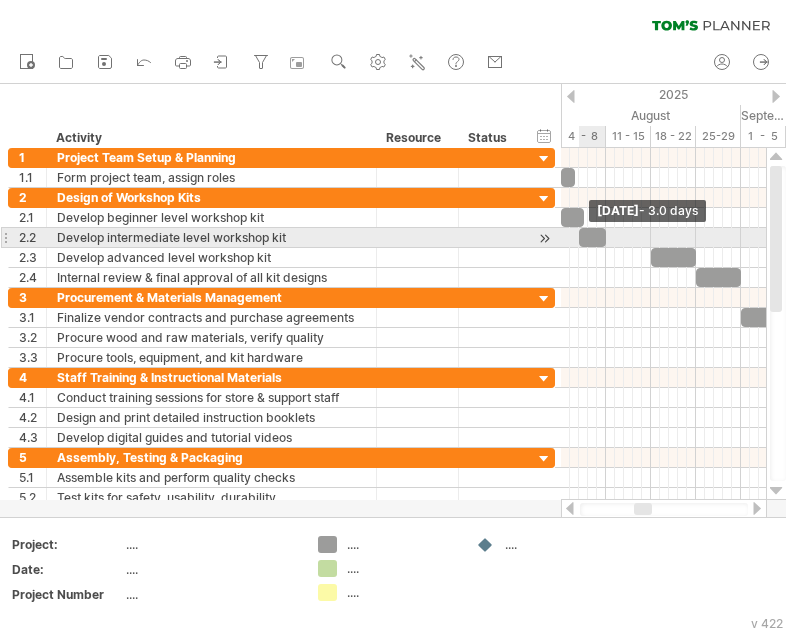 drag, startPoint x: 626, startPoint y: 235, endPoint x: 608, endPoint y: 237, distance: 18.110771 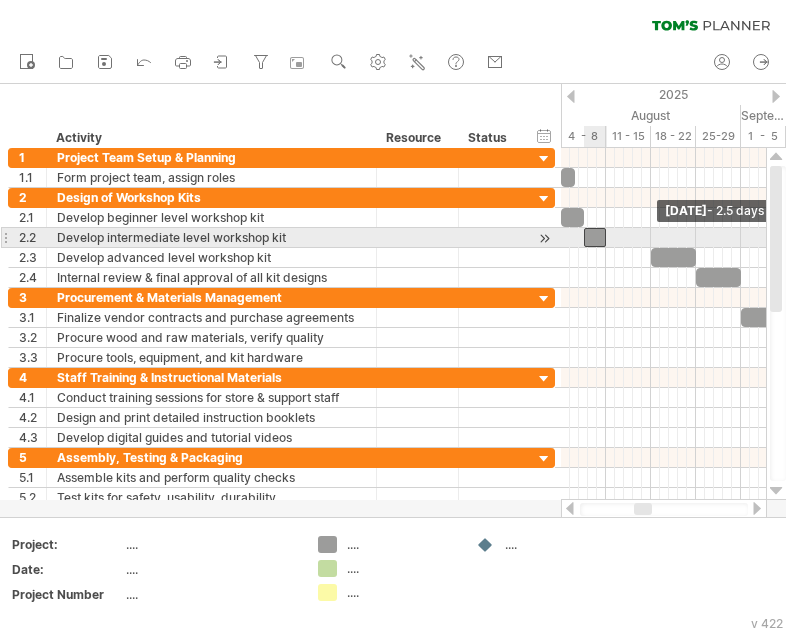 click at bounding box center (584, 237) 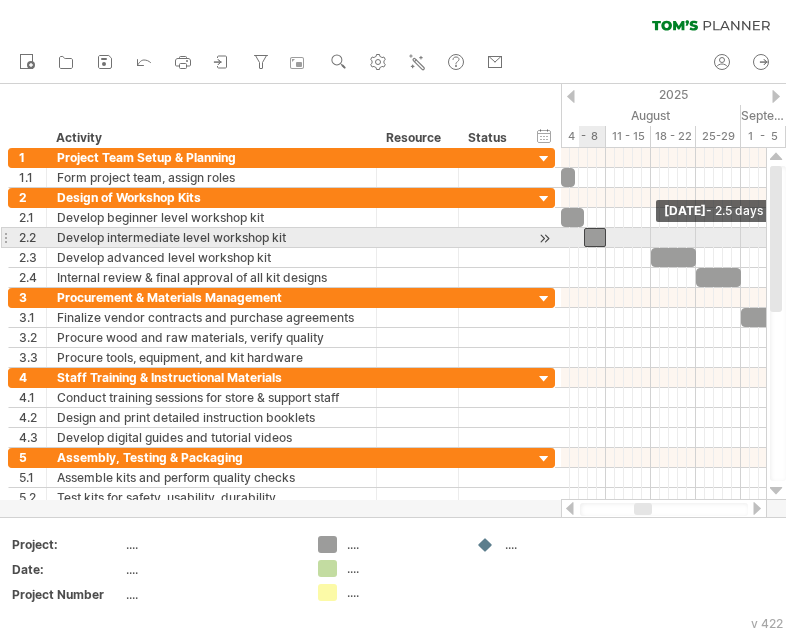 click at bounding box center [584, 237] 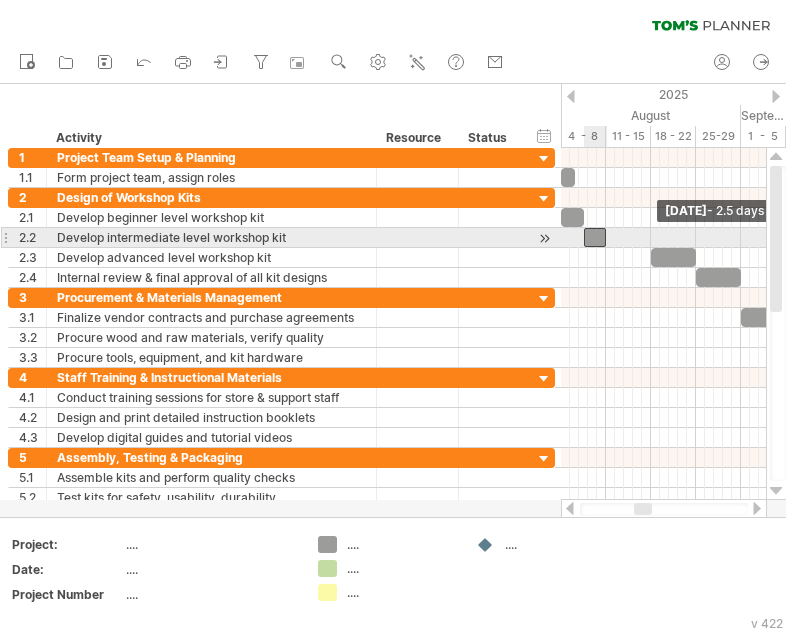 click at bounding box center (584, 237) 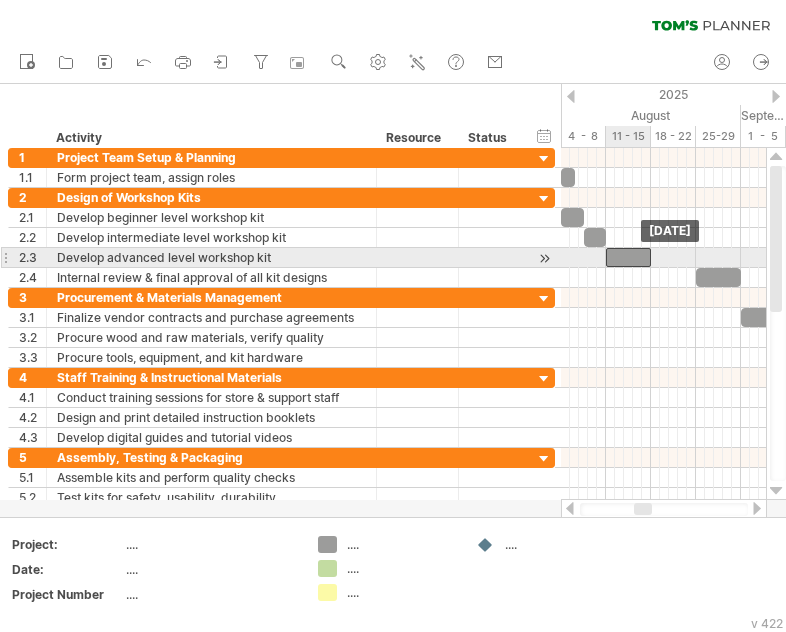 drag, startPoint x: 667, startPoint y: 252, endPoint x: 621, endPoint y: 253, distance: 46.010868 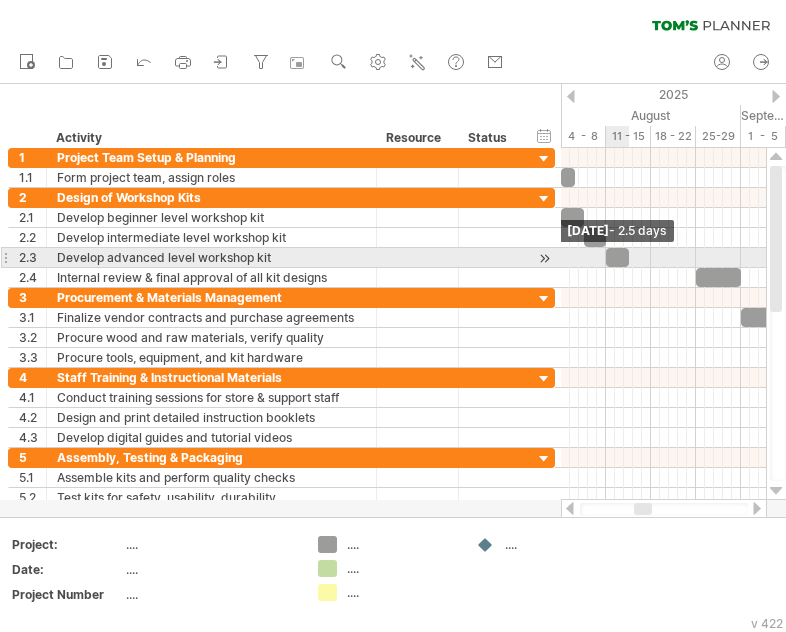 drag, startPoint x: 650, startPoint y: 256, endPoint x: 627, endPoint y: 254, distance: 23.086792 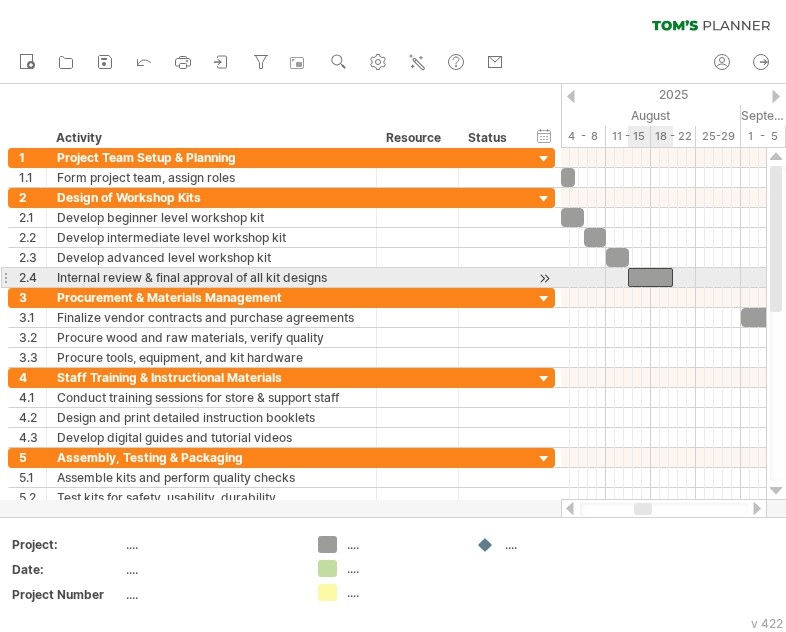 drag, startPoint x: 712, startPoint y: 277, endPoint x: 643, endPoint y: 279, distance: 69.02898 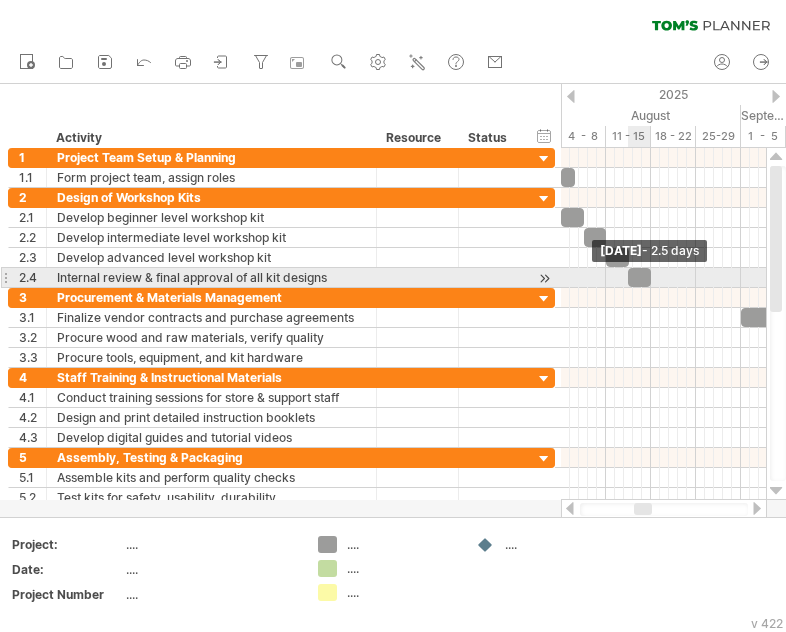 drag, startPoint x: 670, startPoint y: 279, endPoint x: 648, endPoint y: 274, distance: 22.561028 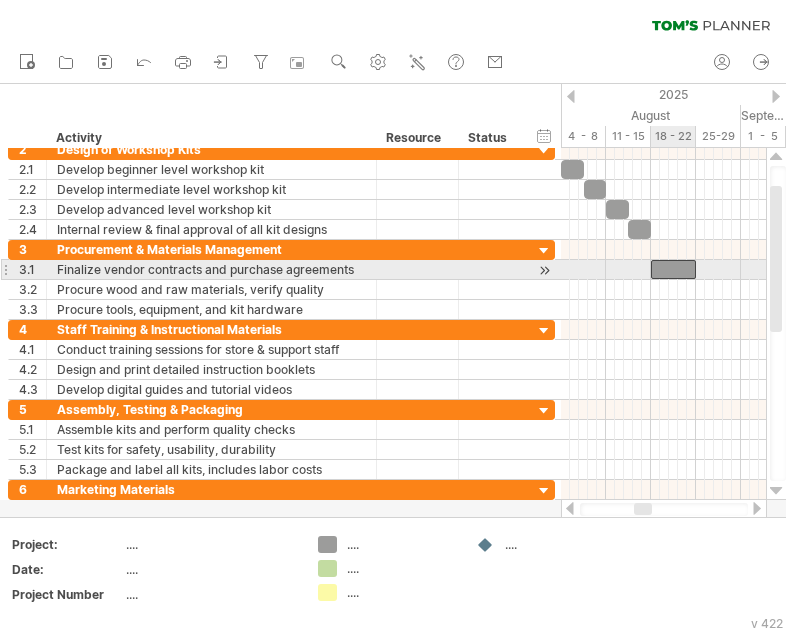 drag, startPoint x: 762, startPoint y: 264, endPoint x: 671, endPoint y: 261, distance: 91.04944 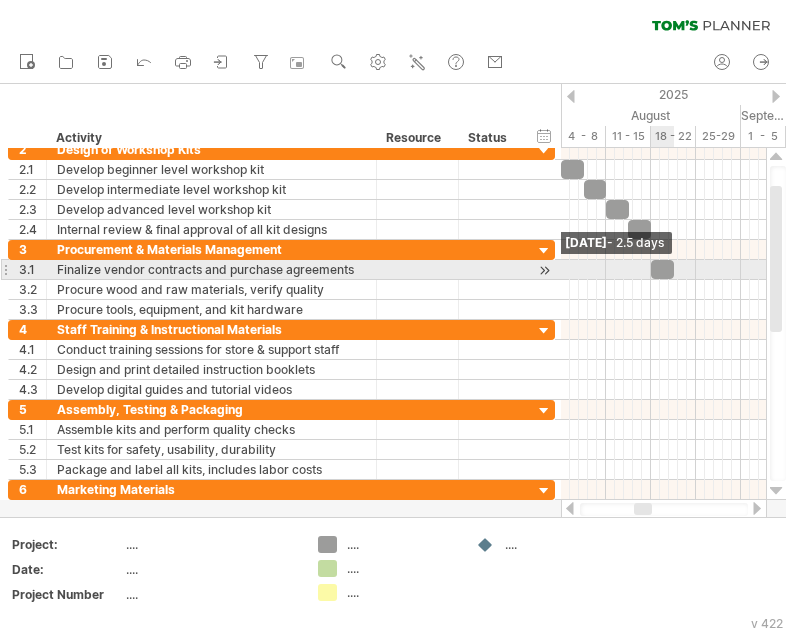 drag, startPoint x: 698, startPoint y: 269, endPoint x: 674, endPoint y: 269, distance: 24 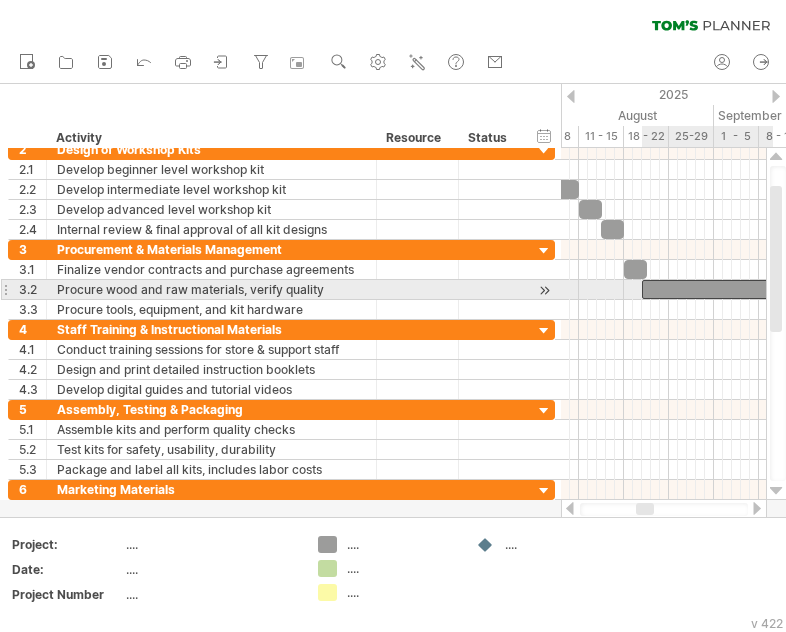 drag, startPoint x: 747, startPoint y: 284, endPoint x: 664, endPoint y: 288, distance: 83.09633 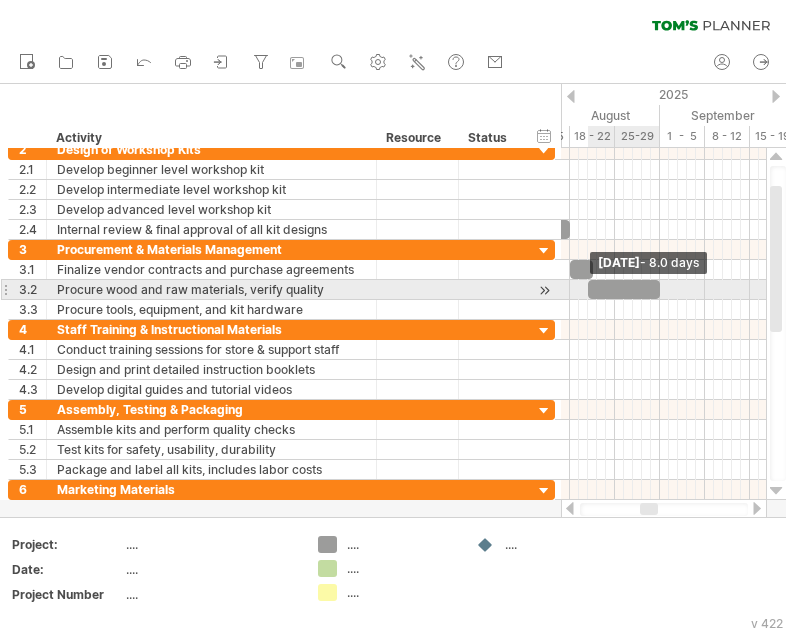 drag, startPoint x: 718, startPoint y: 289, endPoint x: 660, endPoint y: 290, distance: 58.00862 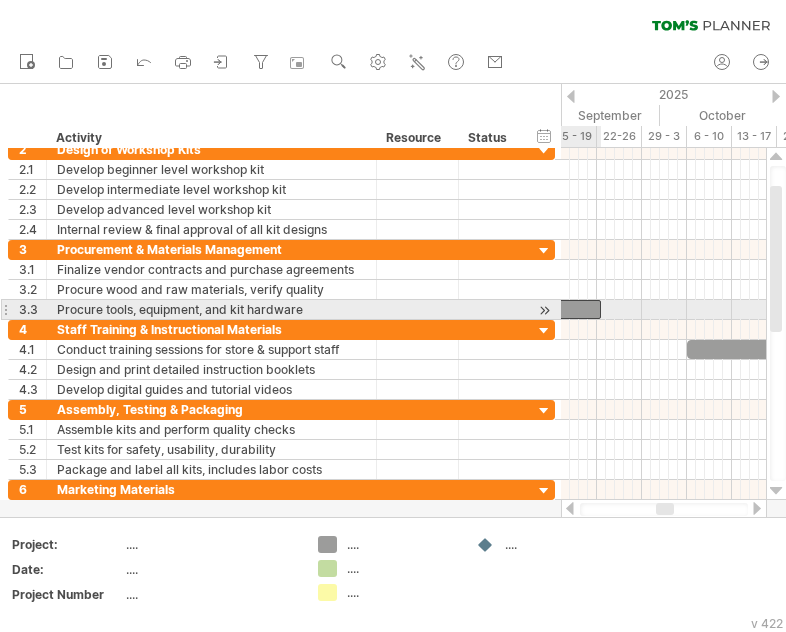 drag, startPoint x: 665, startPoint y: 307, endPoint x: 574, endPoint y: 306, distance: 91.00549 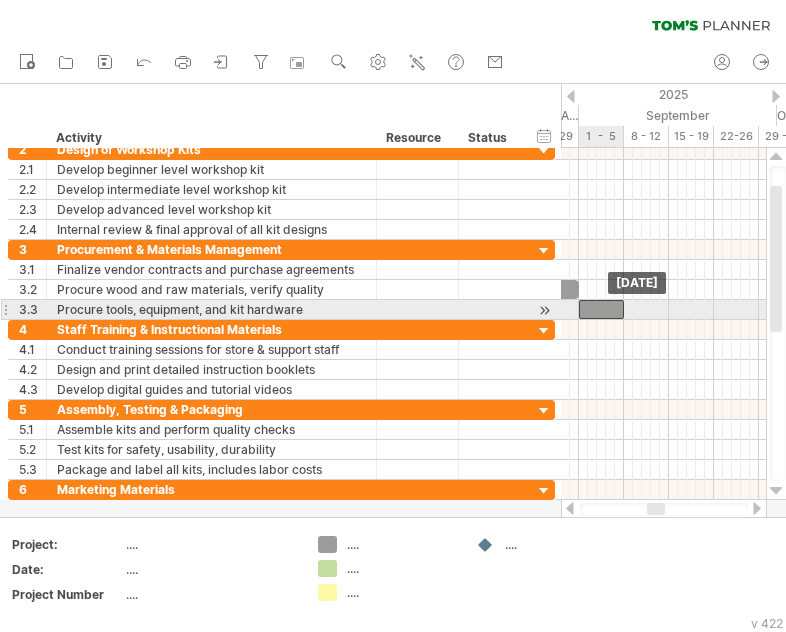 drag, startPoint x: 691, startPoint y: 311, endPoint x: 603, endPoint y: 310, distance: 88.005684 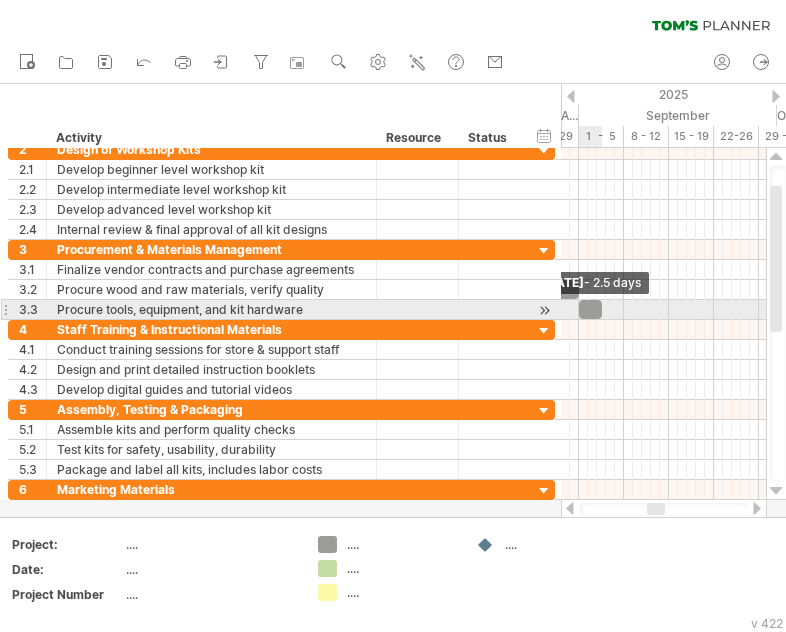 drag, startPoint x: 625, startPoint y: 304, endPoint x: 602, endPoint y: 310, distance: 23.769728 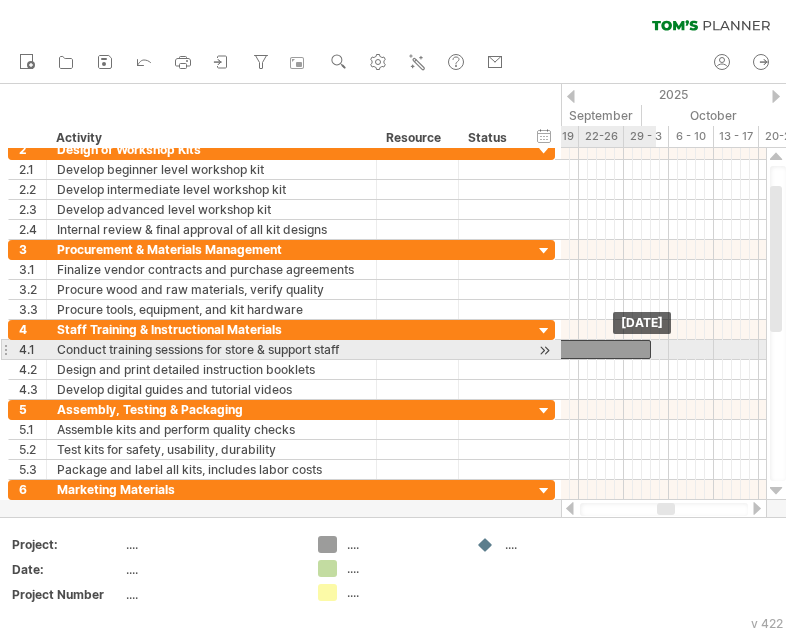 drag, startPoint x: 699, startPoint y: 348, endPoint x: 568, endPoint y: 345, distance: 131.03435 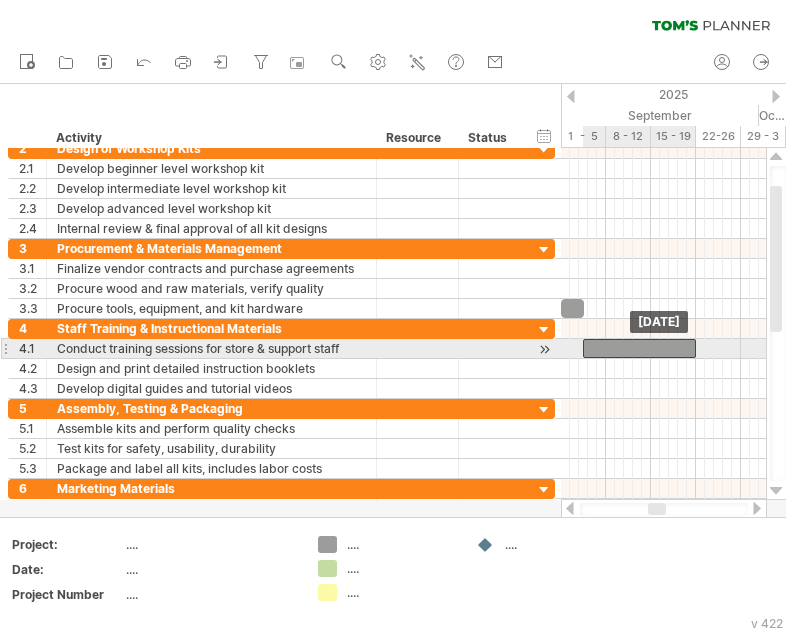 drag, startPoint x: 690, startPoint y: 341, endPoint x: 617, endPoint y: 350, distance: 73.552704 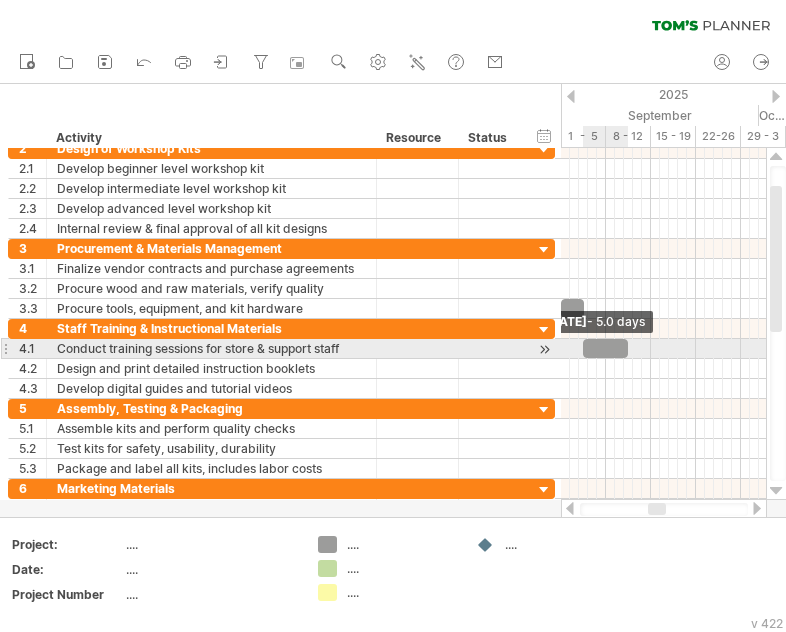 drag, startPoint x: 697, startPoint y: 347, endPoint x: 628, endPoint y: 351, distance: 69.115845 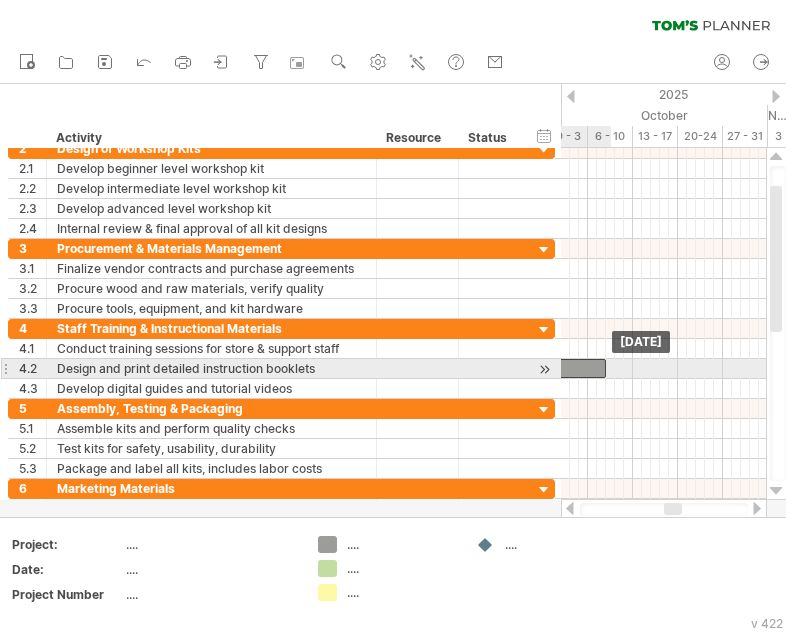 drag, startPoint x: 749, startPoint y: 362, endPoint x: 580, endPoint y: 366, distance: 169.04733 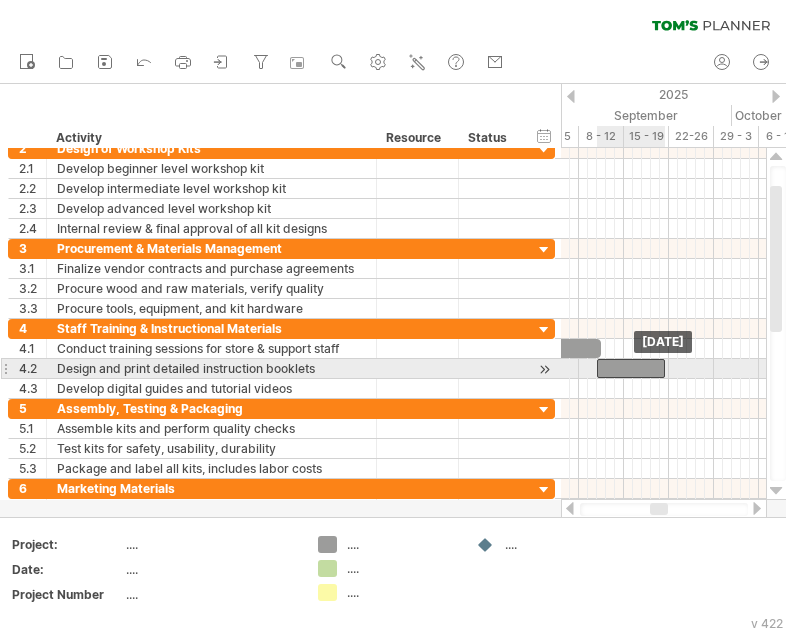 drag, startPoint x: 709, startPoint y: 368, endPoint x: 607, endPoint y: 369, distance: 102.0049 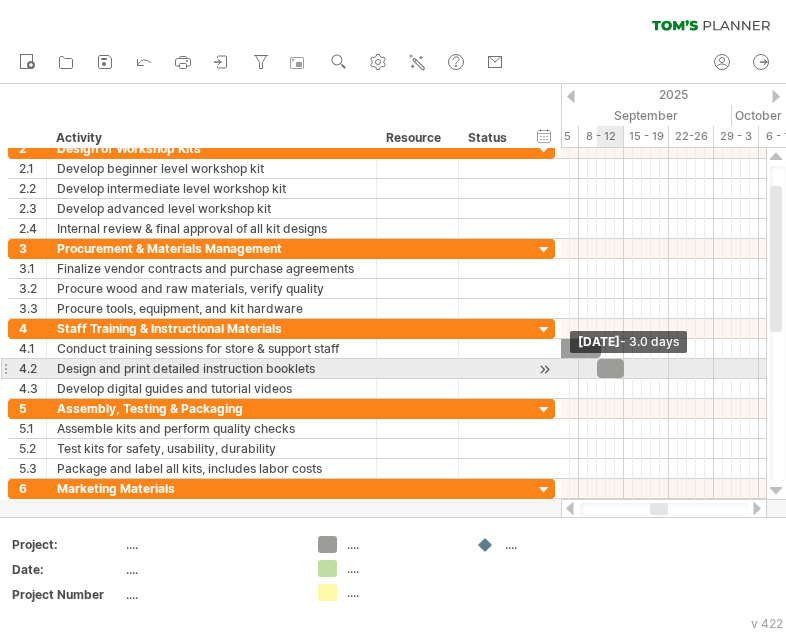 drag, startPoint x: 665, startPoint y: 365, endPoint x: 623, endPoint y: 367, distance: 42.047592 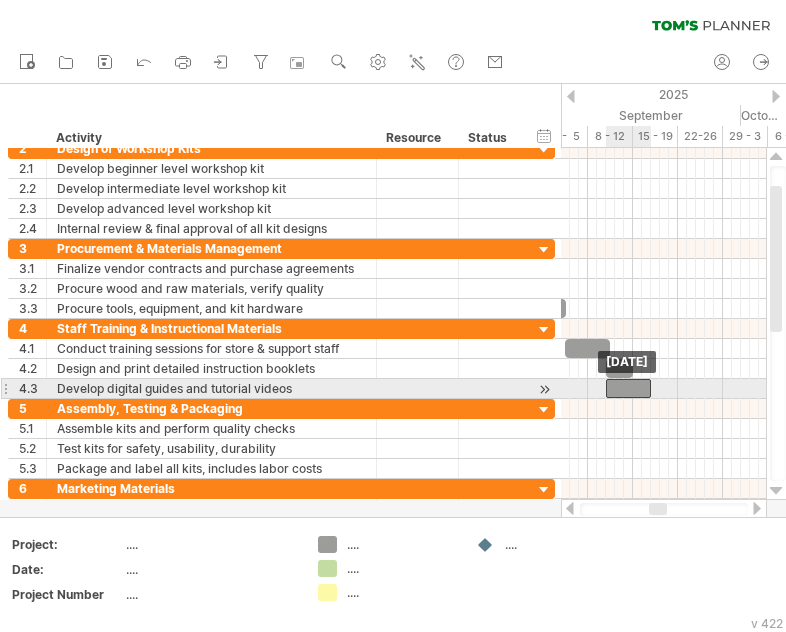 drag, startPoint x: 737, startPoint y: 392, endPoint x: 621, endPoint y: 392, distance: 116 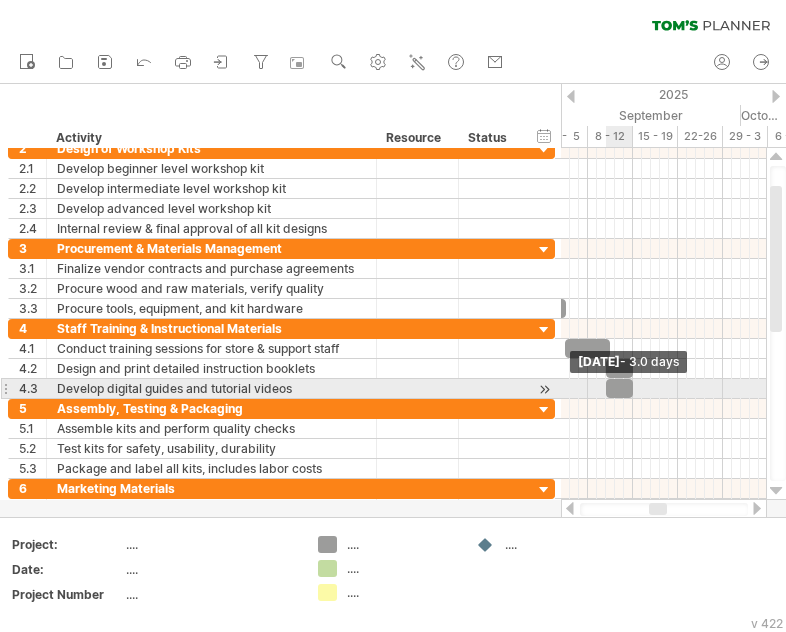 drag, startPoint x: 649, startPoint y: 388, endPoint x: 631, endPoint y: 390, distance: 18.110771 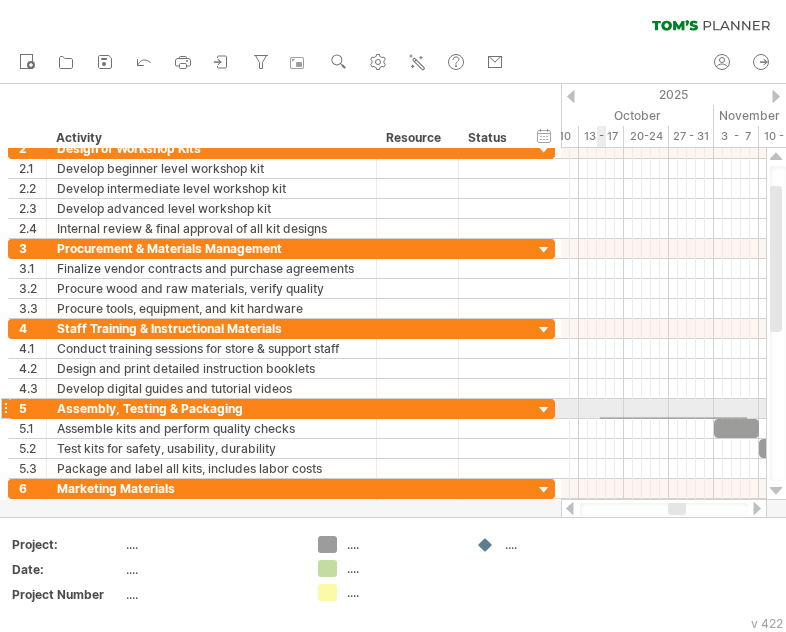 drag, startPoint x: 747, startPoint y: 417, endPoint x: 600, endPoint y: 419, distance: 147.01361 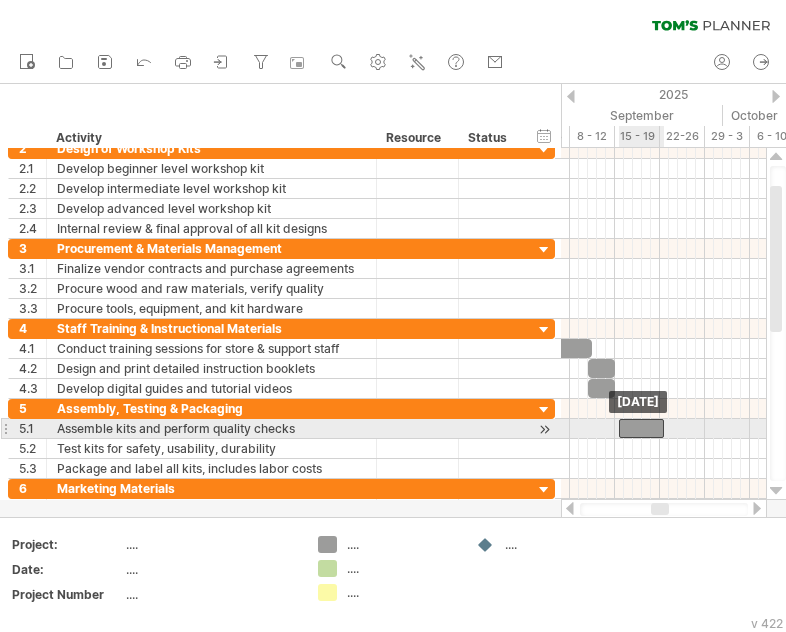 drag, startPoint x: 728, startPoint y: 430, endPoint x: 632, endPoint y: 422, distance: 96.332756 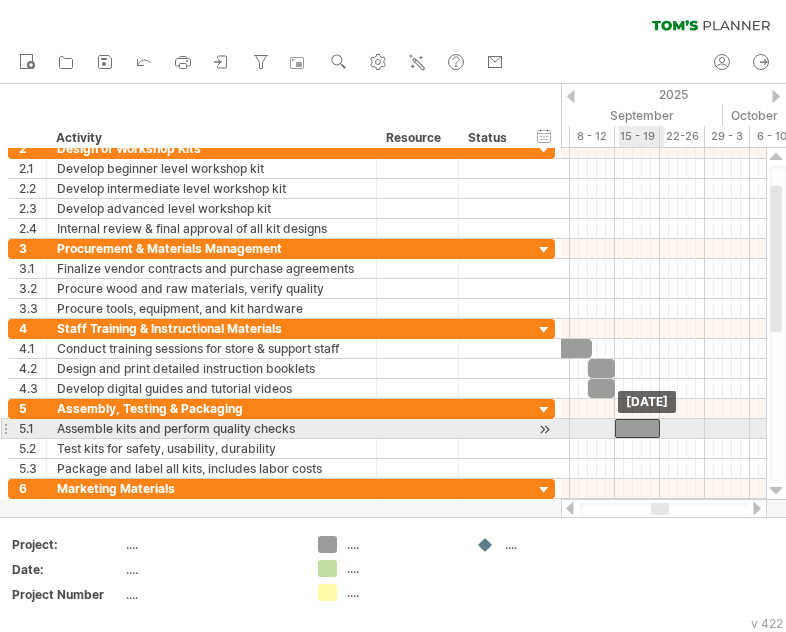 click at bounding box center [637, 428] 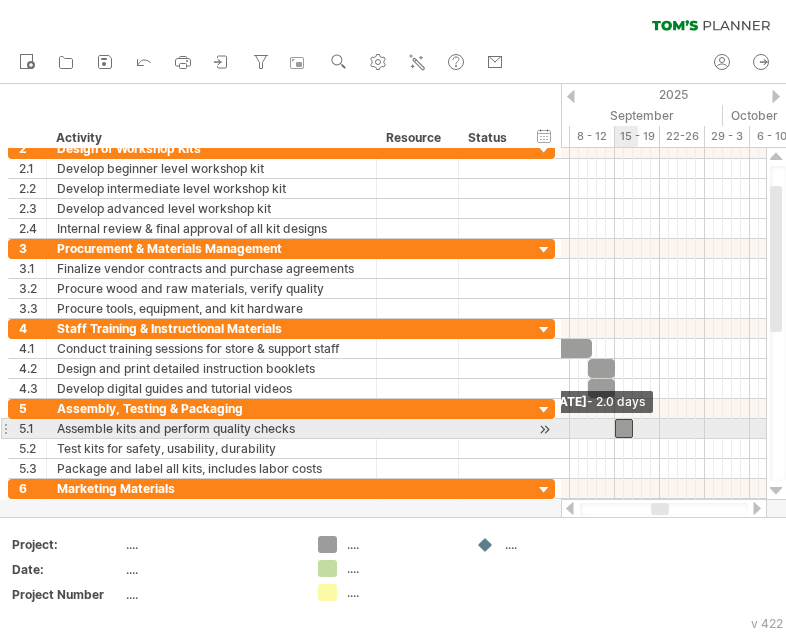 drag, startPoint x: 661, startPoint y: 424, endPoint x: 636, endPoint y: 426, distance: 25.079872 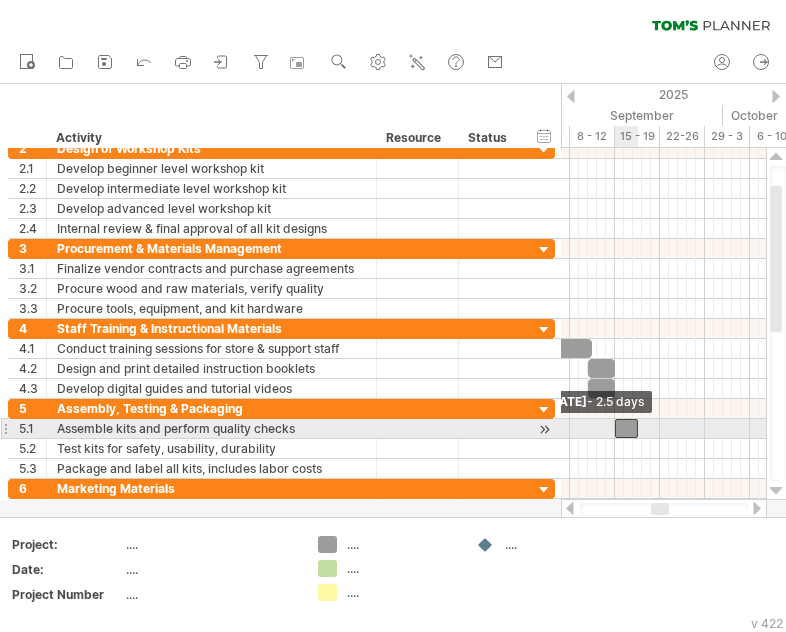 click at bounding box center [638, 428] 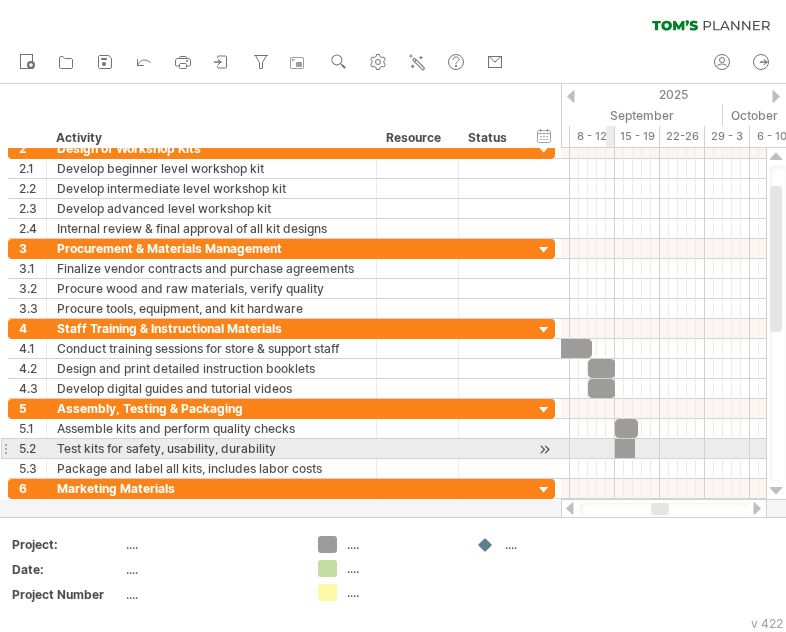 drag, startPoint x: 327, startPoint y: 544, endPoint x: 622, endPoint y: 445, distance: 311.16876 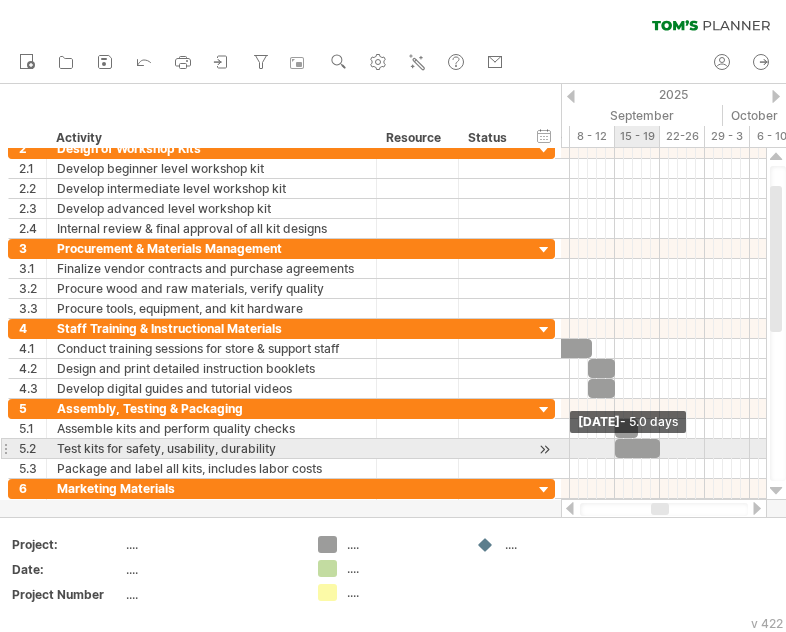 drag, startPoint x: 631, startPoint y: 446, endPoint x: 660, endPoint y: 445, distance: 29.017237 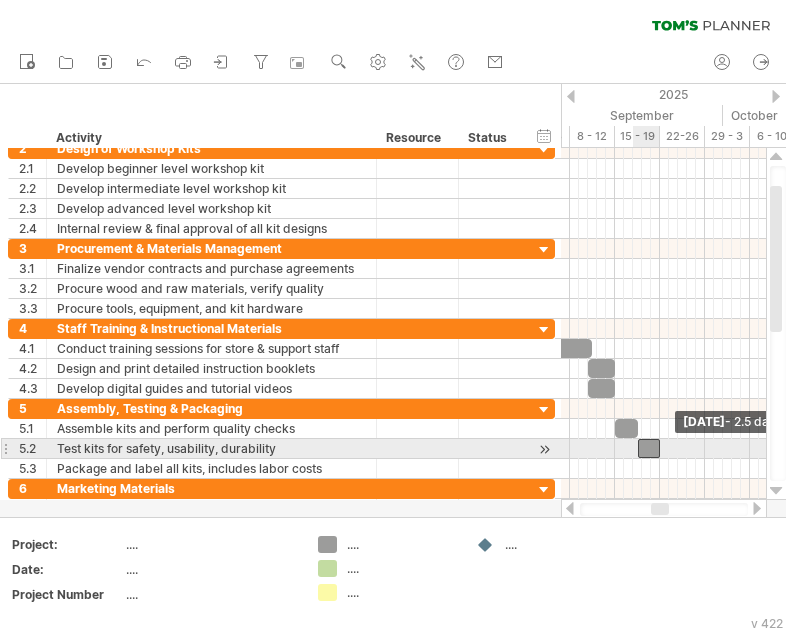 drag, startPoint x: 616, startPoint y: 446, endPoint x: 637, endPoint y: 451, distance: 21.587032 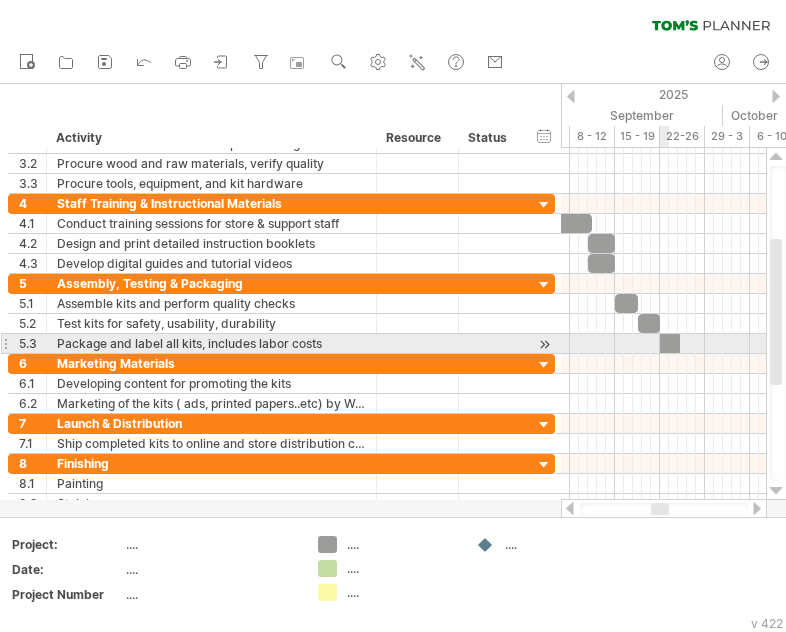 drag, startPoint x: 330, startPoint y: 542, endPoint x: 666, endPoint y: 343, distance: 390.50864 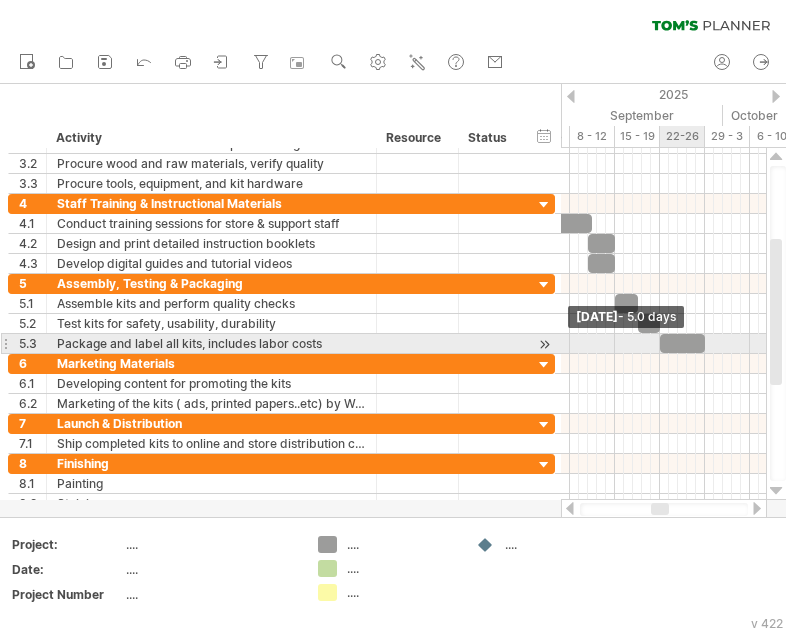 drag, startPoint x: 679, startPoint y: 343, endPoint x: 705, endPoint y: 346, distance: 26.172504 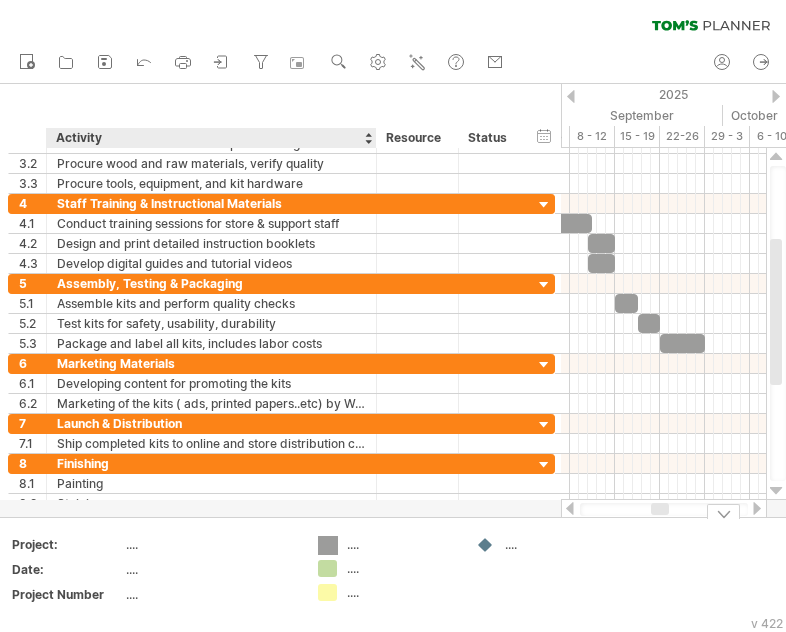 click on "Trying to reach plan.tomsplanner.com
Connected again...
0%
clear filter
new 1" at bounding box center (393, 316) 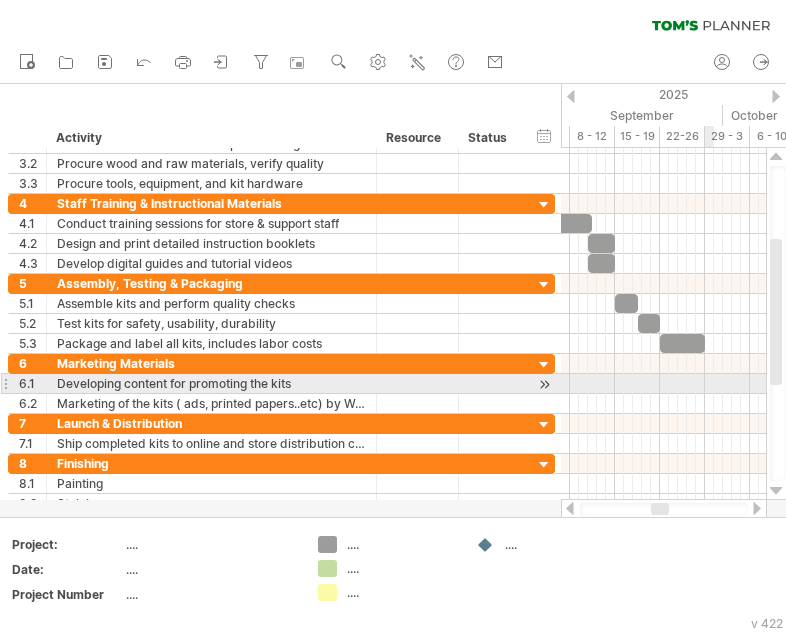 drag, startPoint x: 330, startPoint y: 540, endPoint x: 703, endPoint y: 379, distance: 406.26346 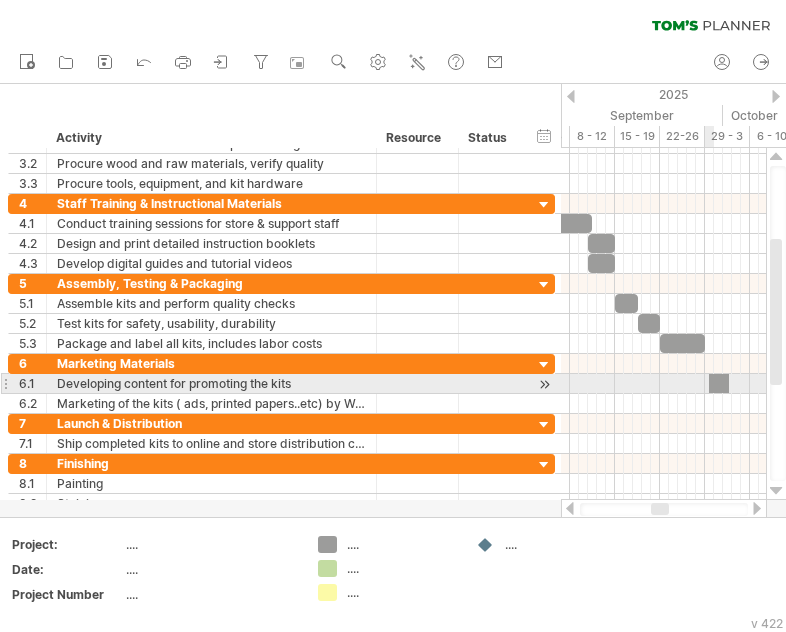 drag, startPoint x: 328, startPoint y: 544, endPoint x: 715, endPoint y: 387, distance: 417.63382 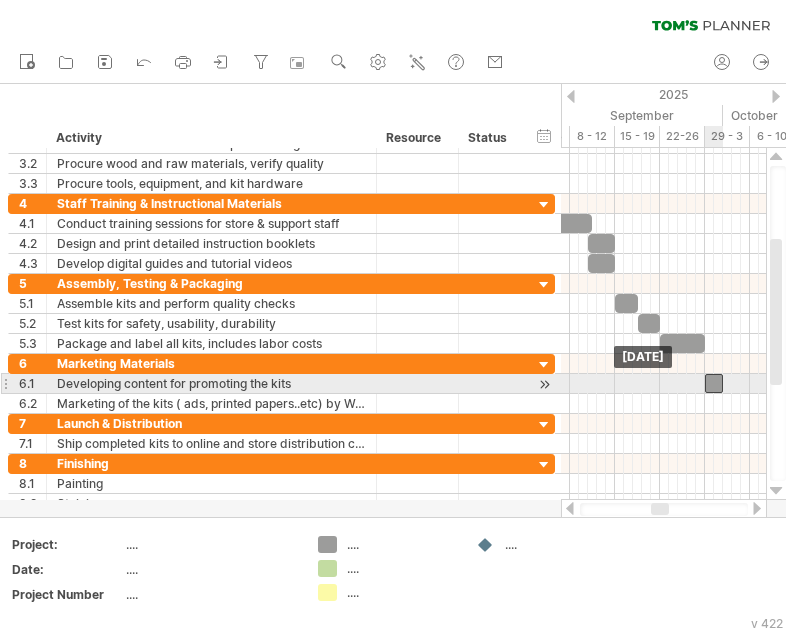 click at bounding box center (714, 383) 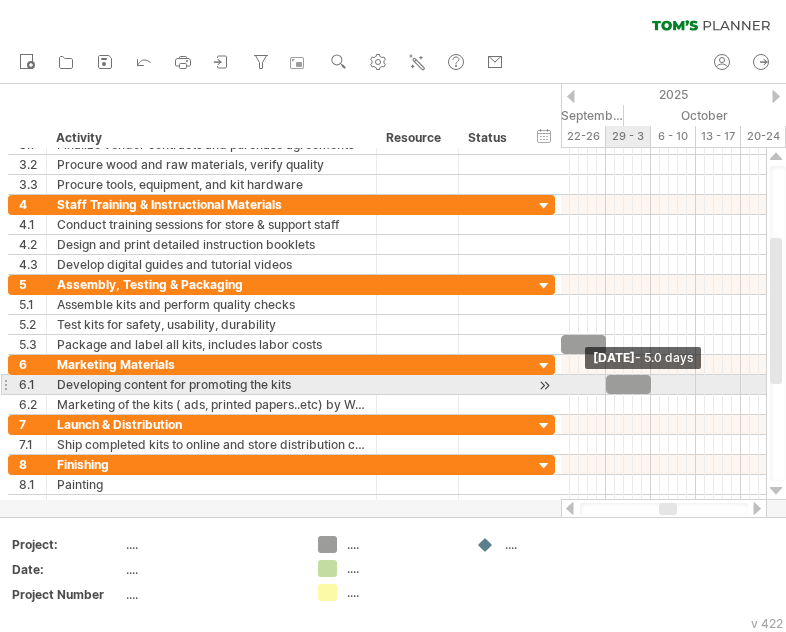 drag, startPoint x: 623, startPoint y: 385, endPoint x: 649, endPoint y: 386, distance: 26.019224 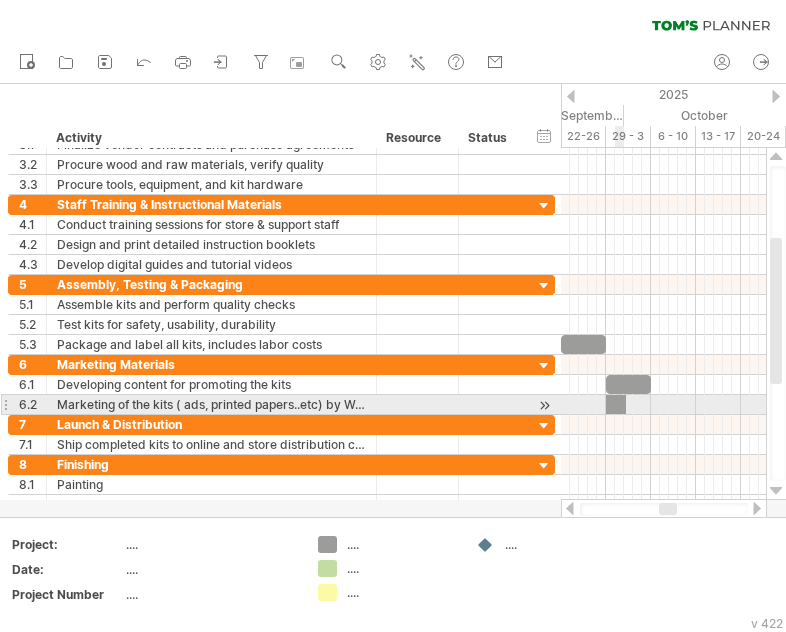 drag, startPoint x: 322, startPoint y: 547, endPoint x: 614, endPoint y: 404, distance: 325.13535 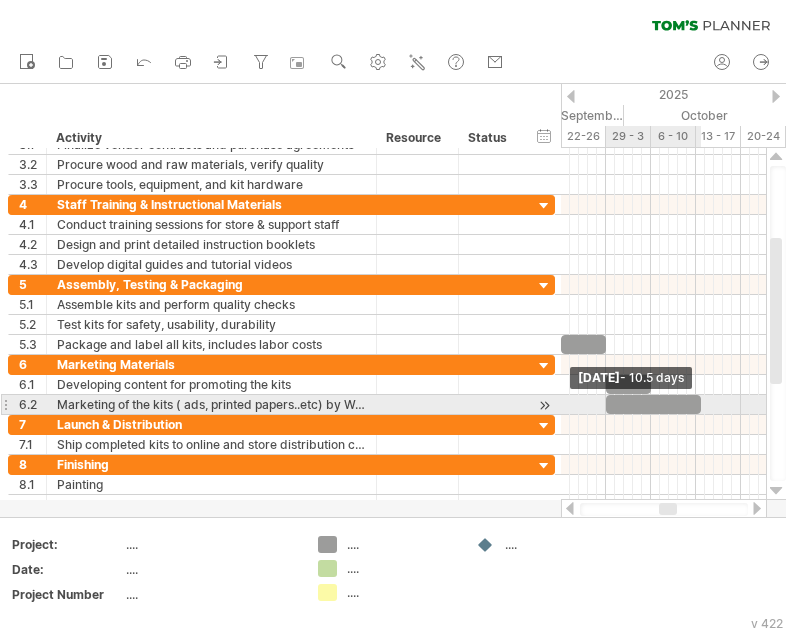 drag, startPoint x: 620, startPoint y: 404, endPoint x: 696, endPoint y: 397, distance: 76.321686 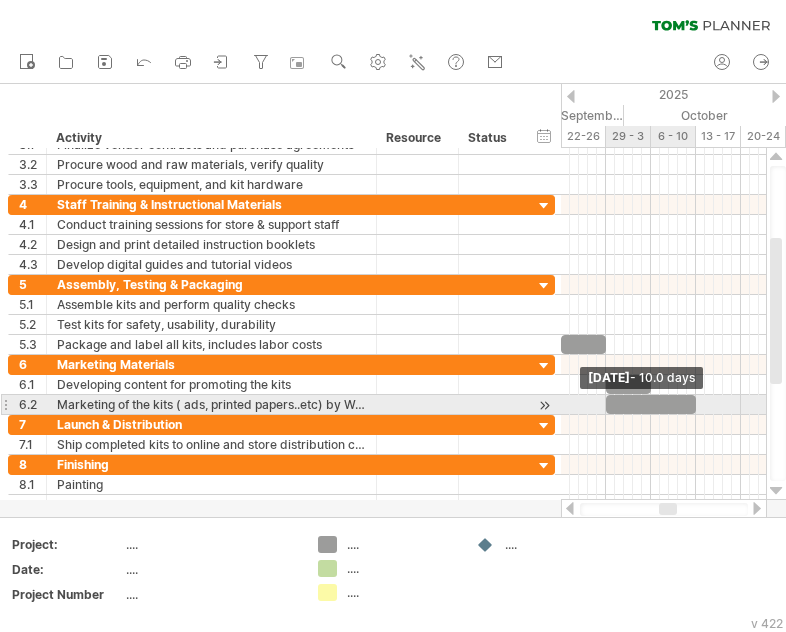 click at bounding box center (696, 404) 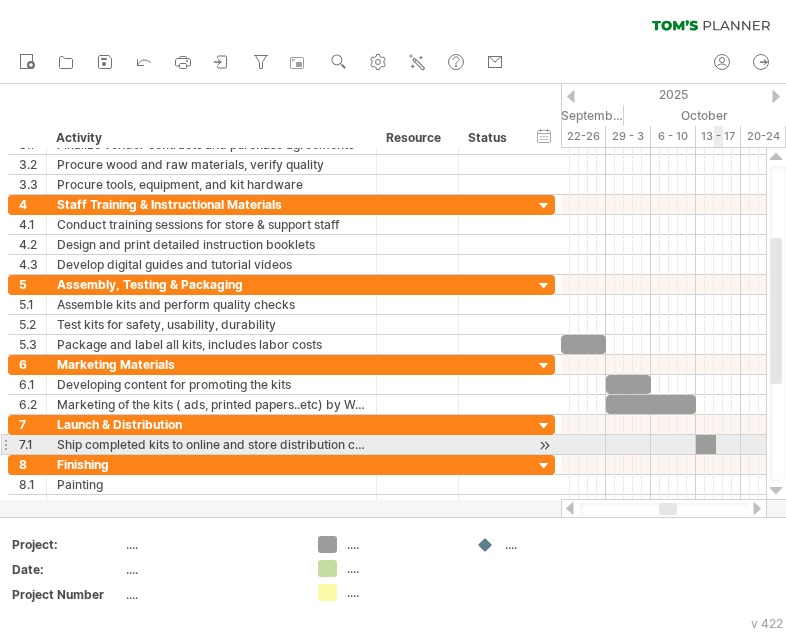 drag, startPoint x: 324, startPoint y: 544, endPoint x: 701, endPoint y: 442, distance: 390.55475 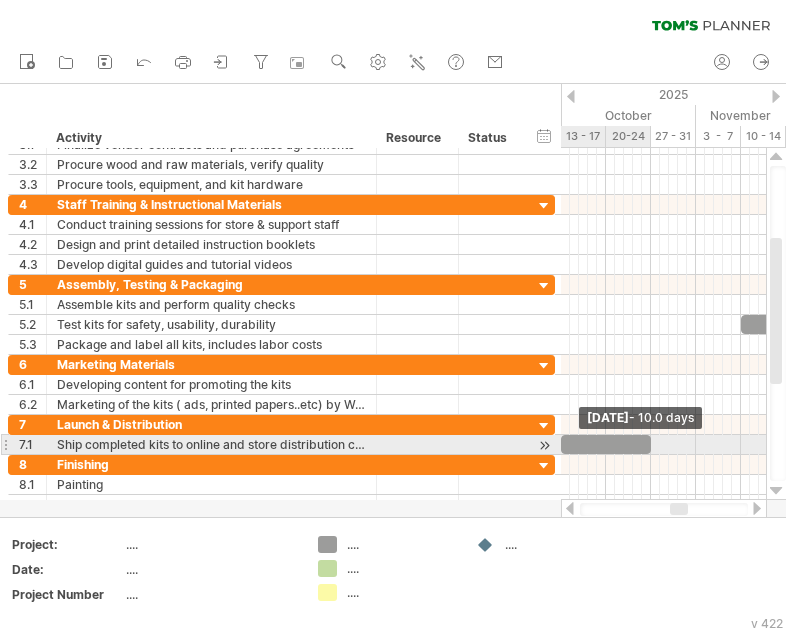drag, startPoint x: 579, startPoint y: 443, endPoint x: 647, endPoint y: 443, distance: 68 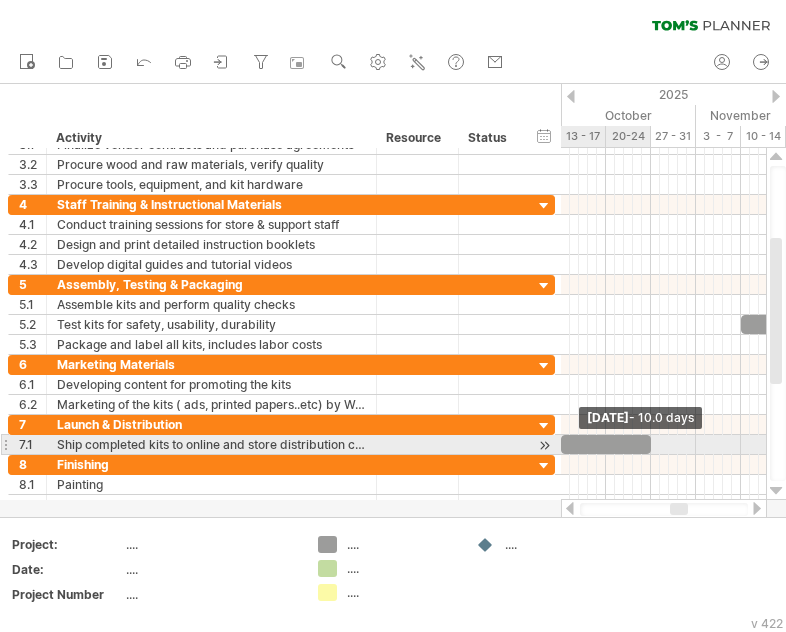 click at bounding box center [651, 444] 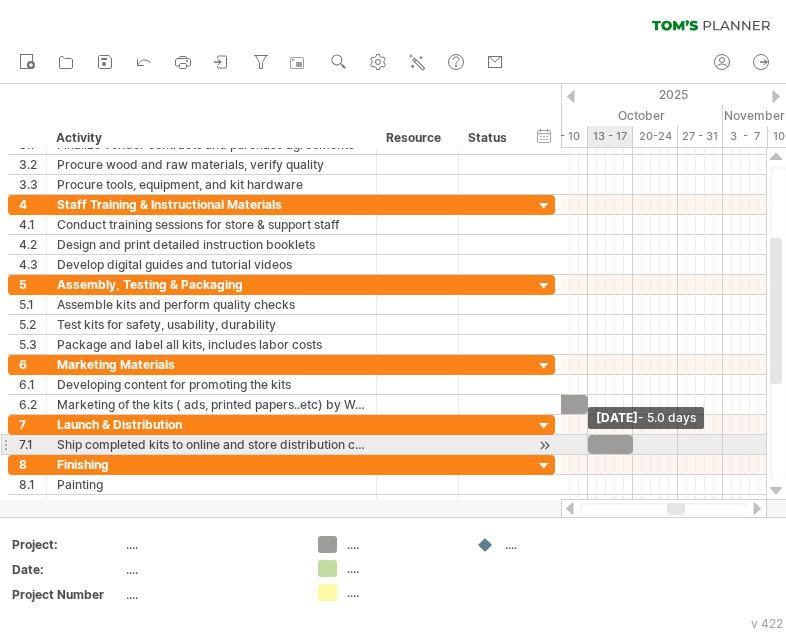 drag, startPoint x: 677, startPoint y: 444, endPoint x: 631, endPoint y: 446, distance: 46.043457 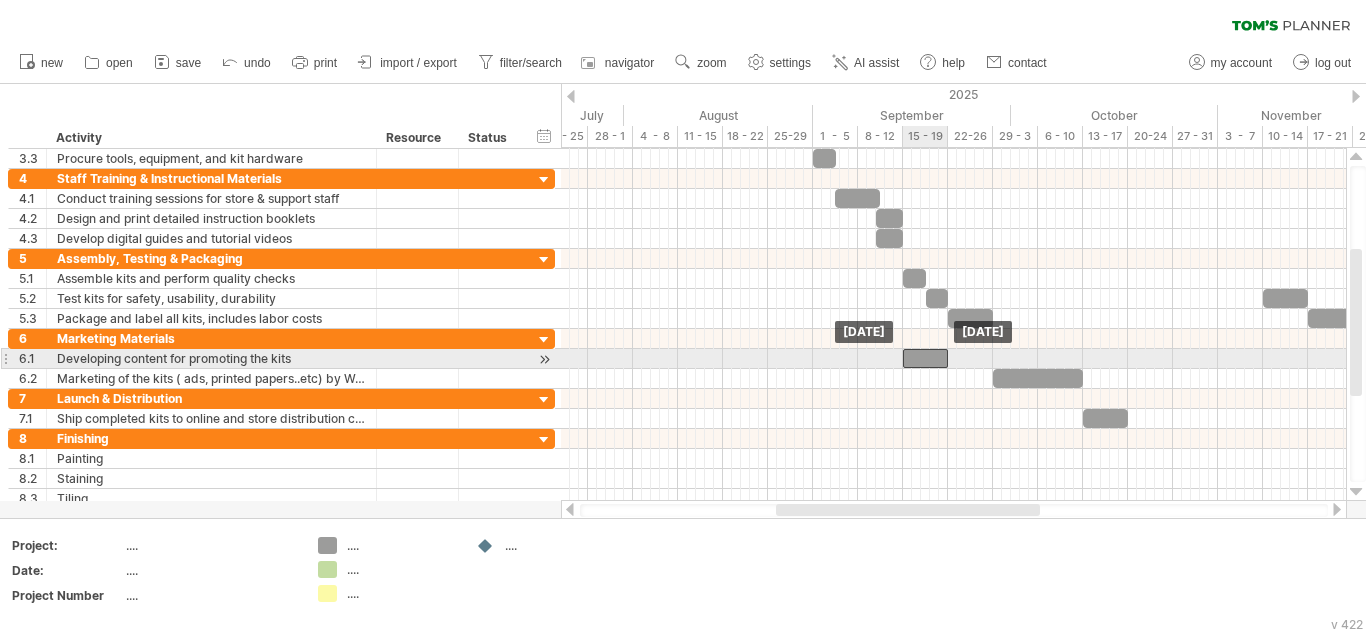 drag, startPoint x: 1012, startPoint y: 352, endPoint x: 921, endPoint y: 354, distance: 91.02197 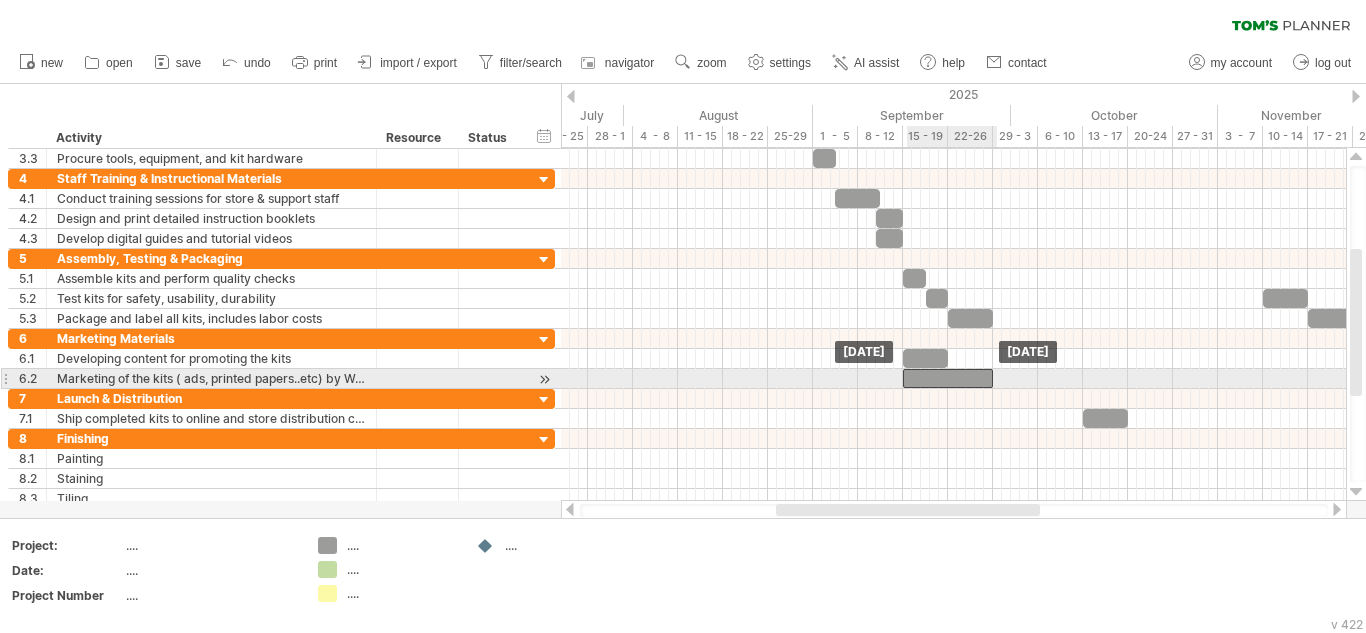 drag, startPoint x: 1000, startPoint y: 378, endPoint x: 912, endPoint y: 382, distance: 88.09086 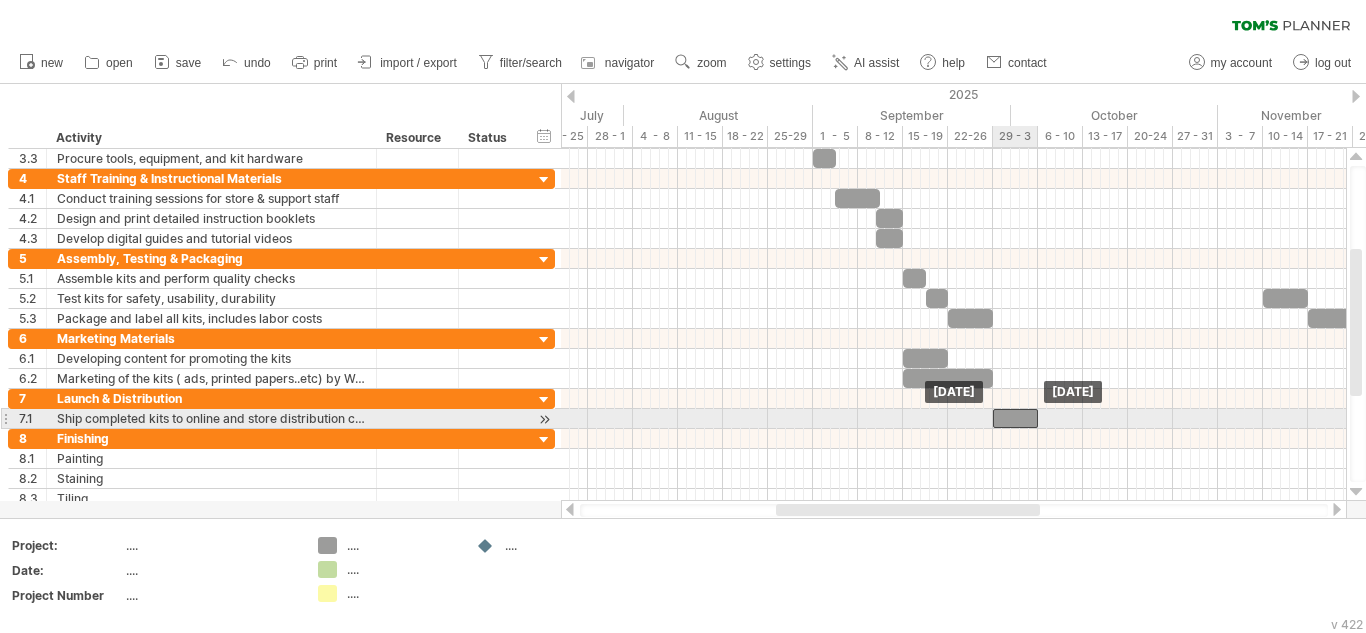 drag, startPoint x: 1094, startPoint y: 418, endPoint x: 1005, endPoint y: 413, distance: 89.140335 